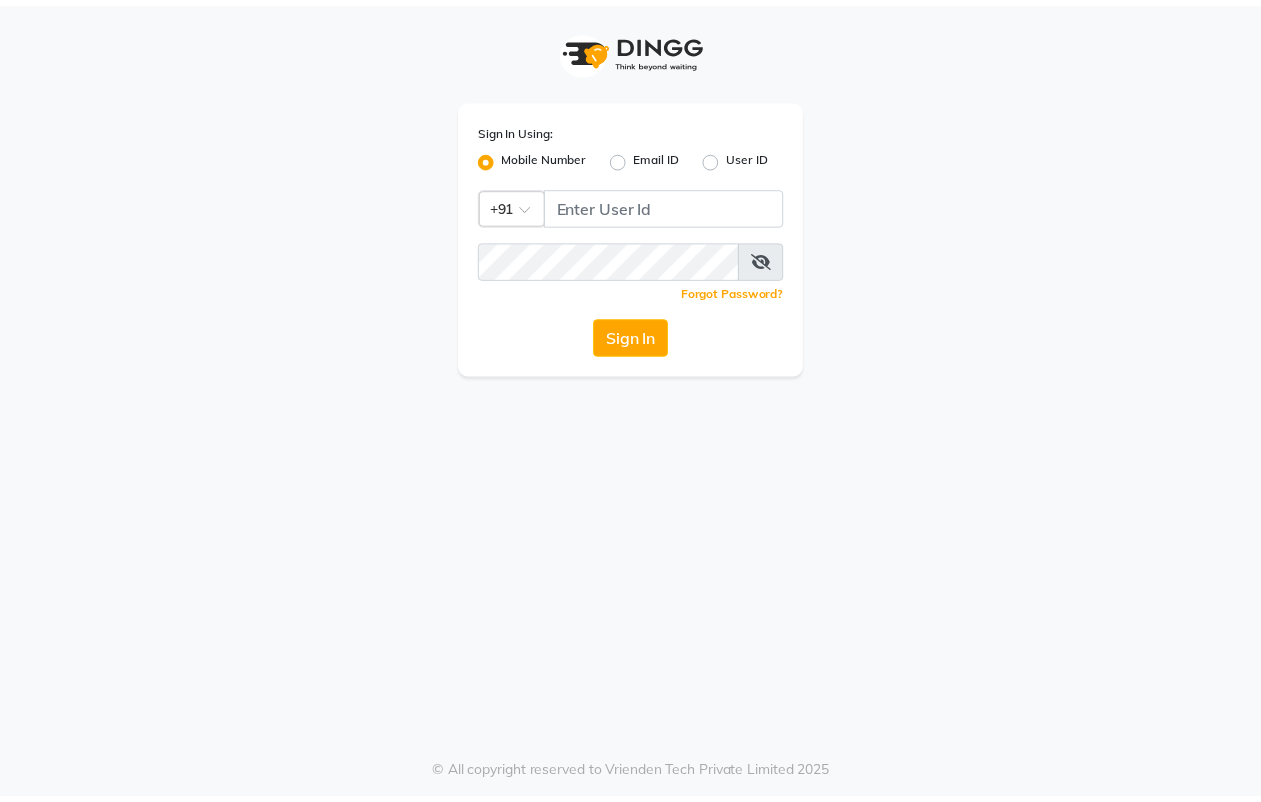 scroll, scrollTop: 0, scrollLeft: 0, axis: both 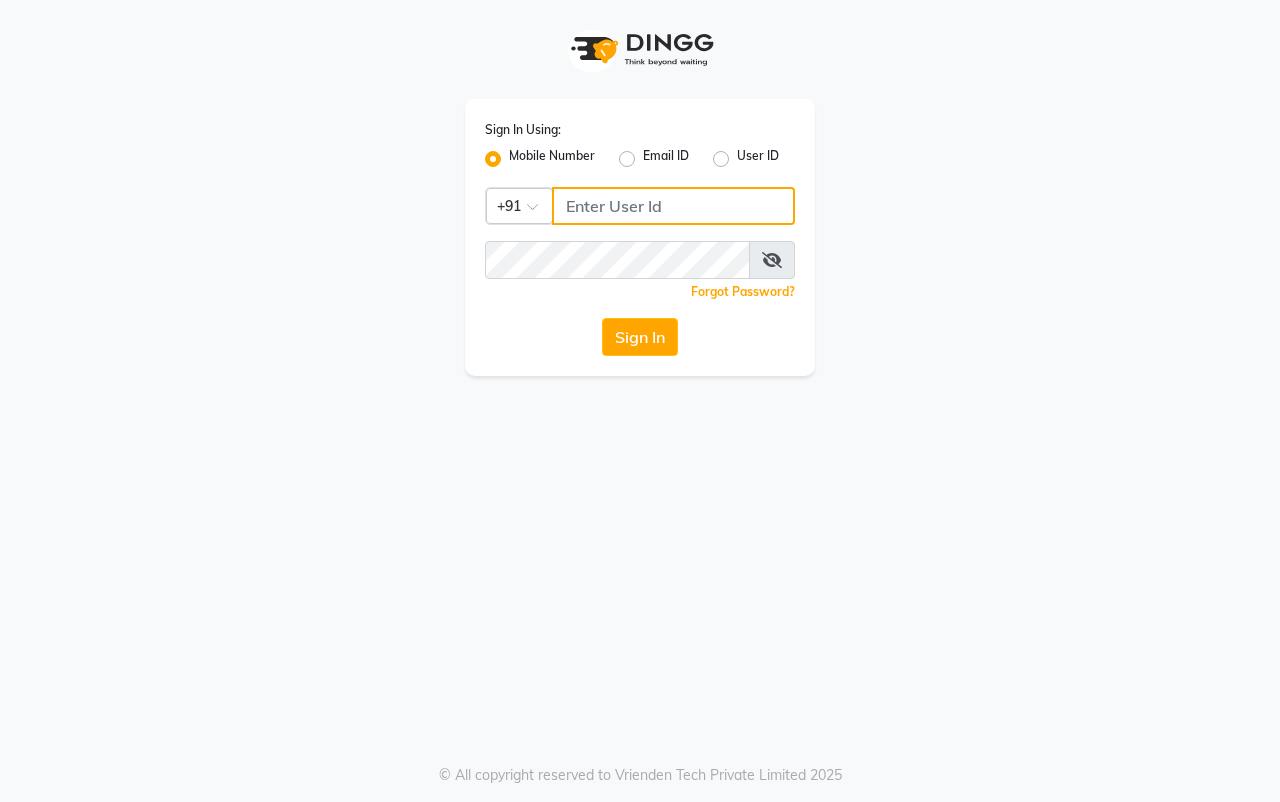 click 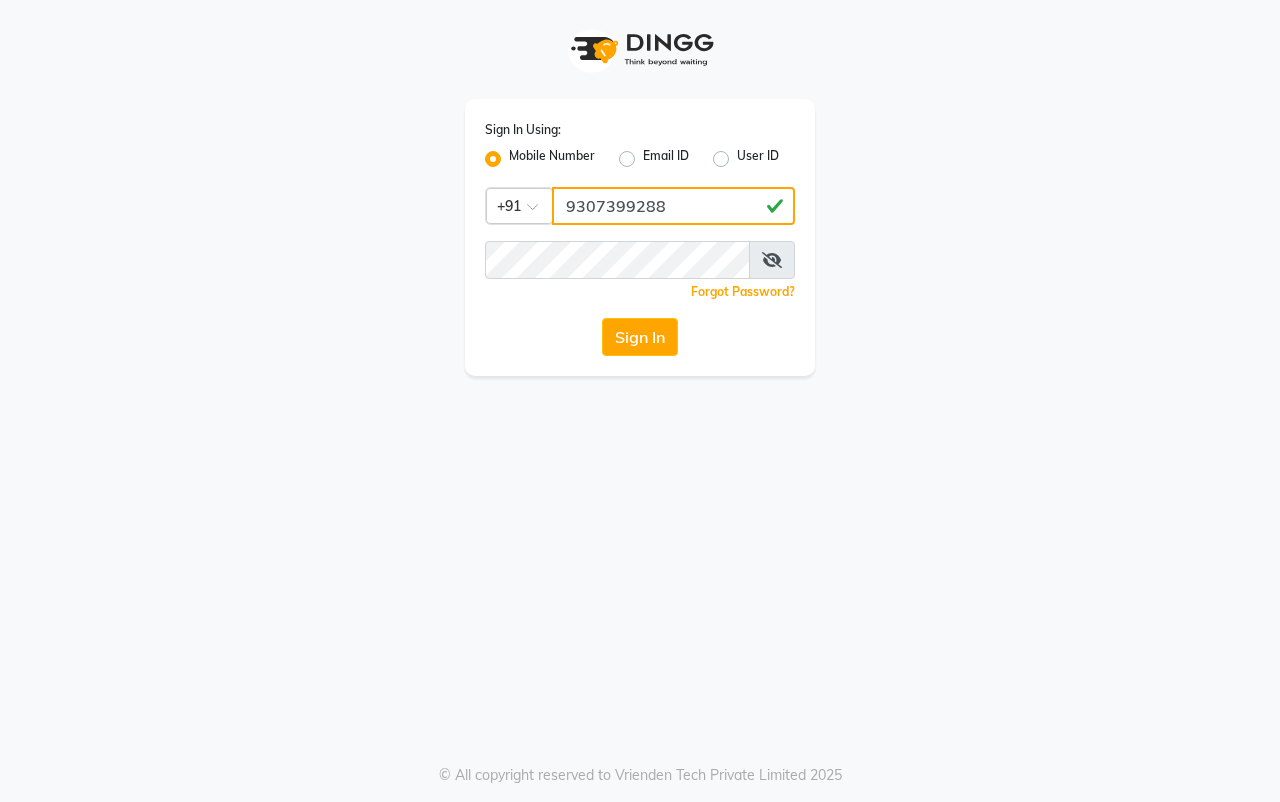 type on "9307399288" 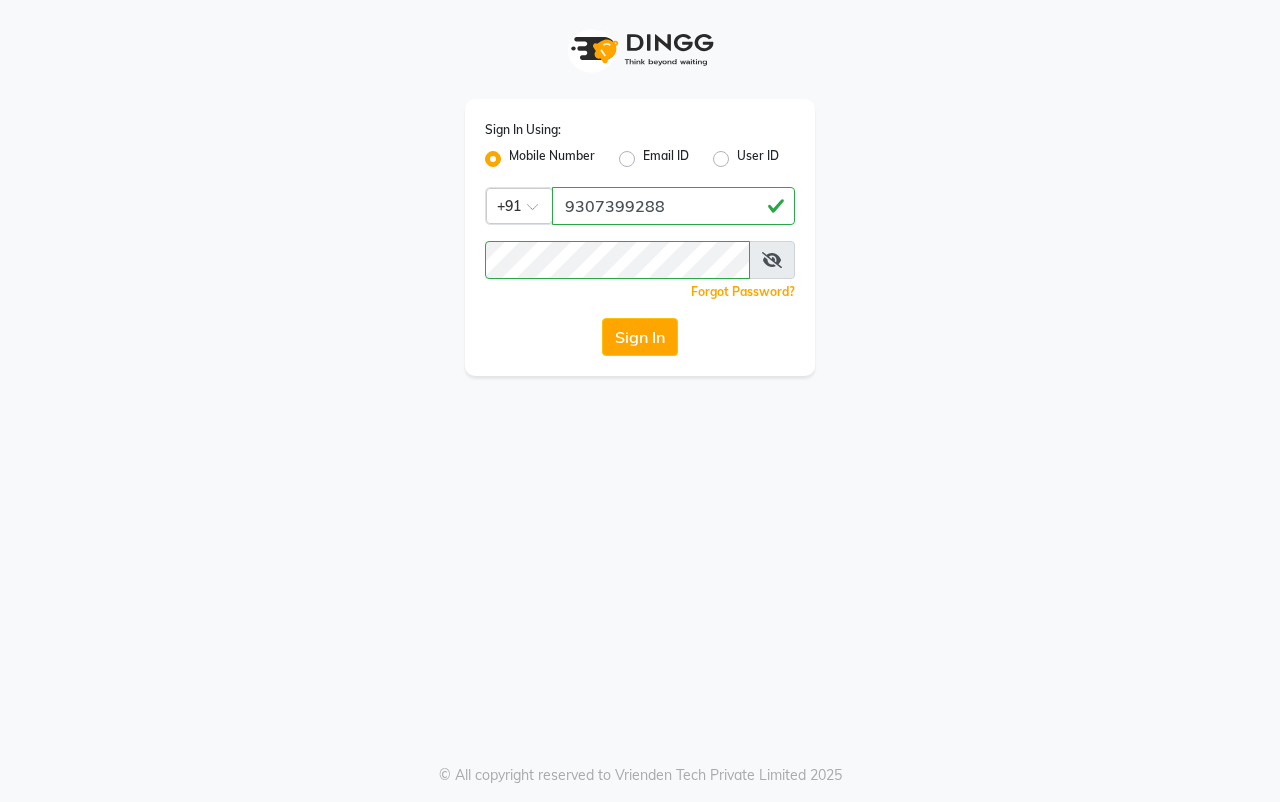 click at bounding box center [772, 260] 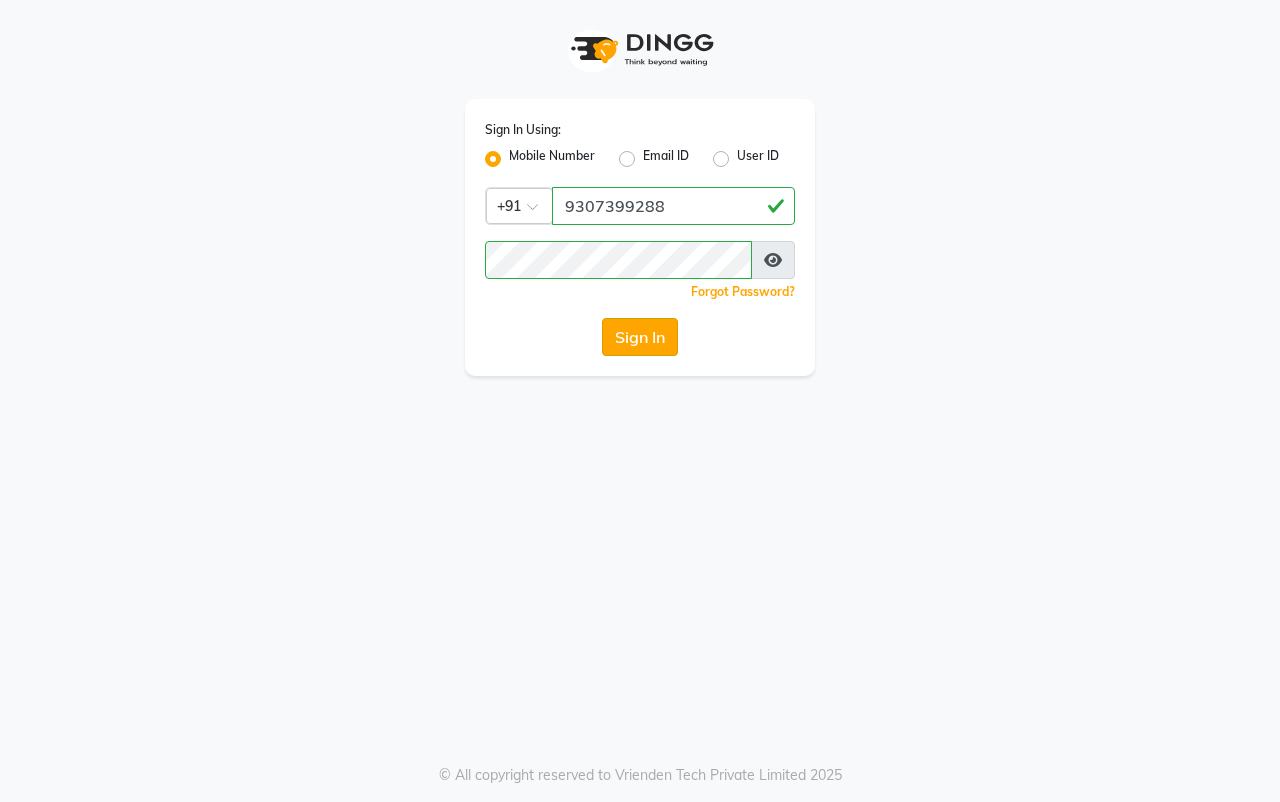 click on "Sign In" 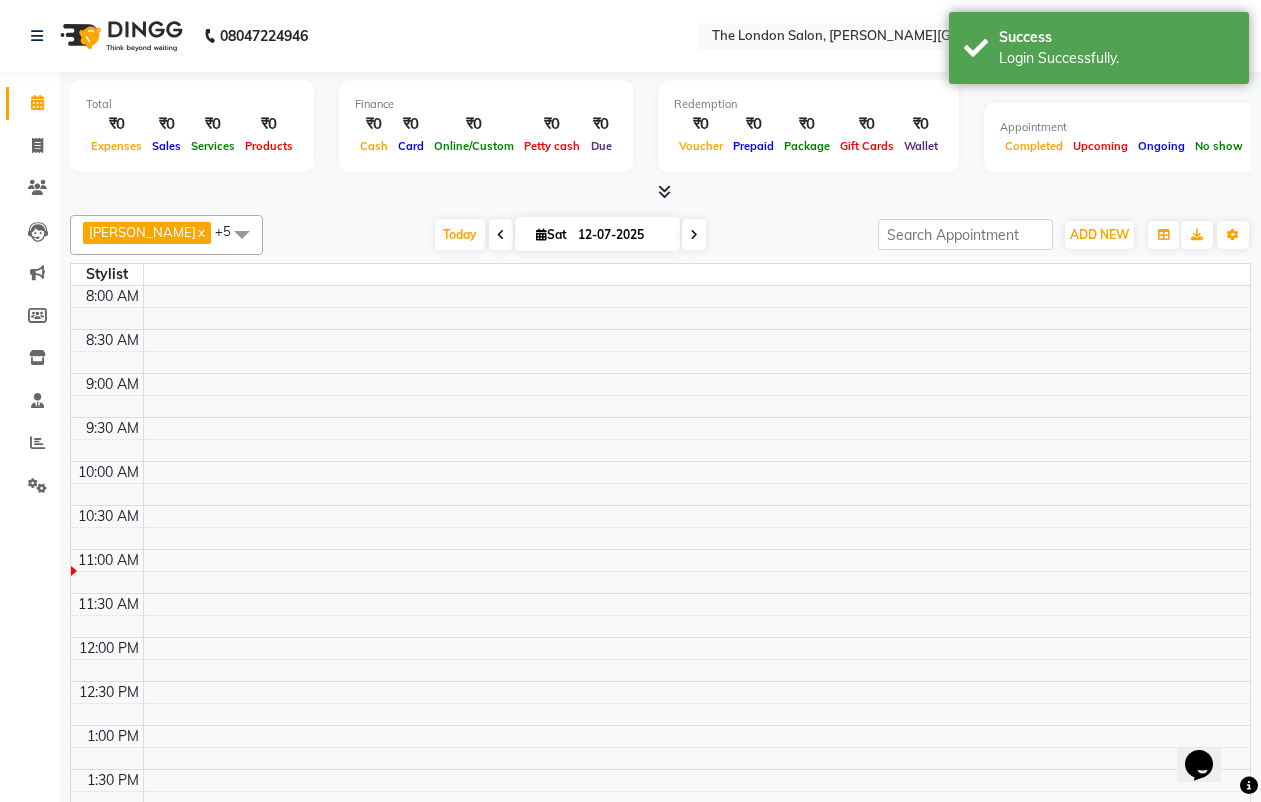 scroll, scrollTop: 0, scrollLeft: 0, axis: both 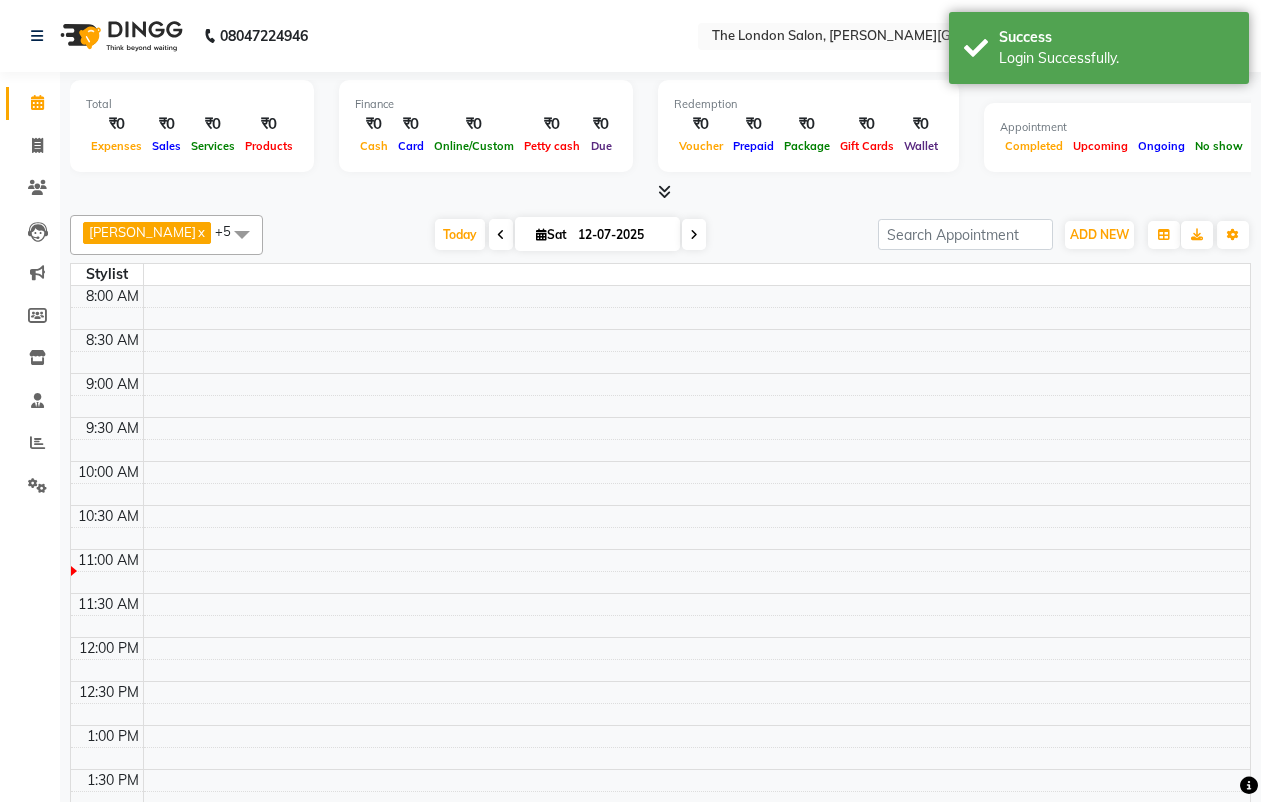 click at bounding box center [242, 234] 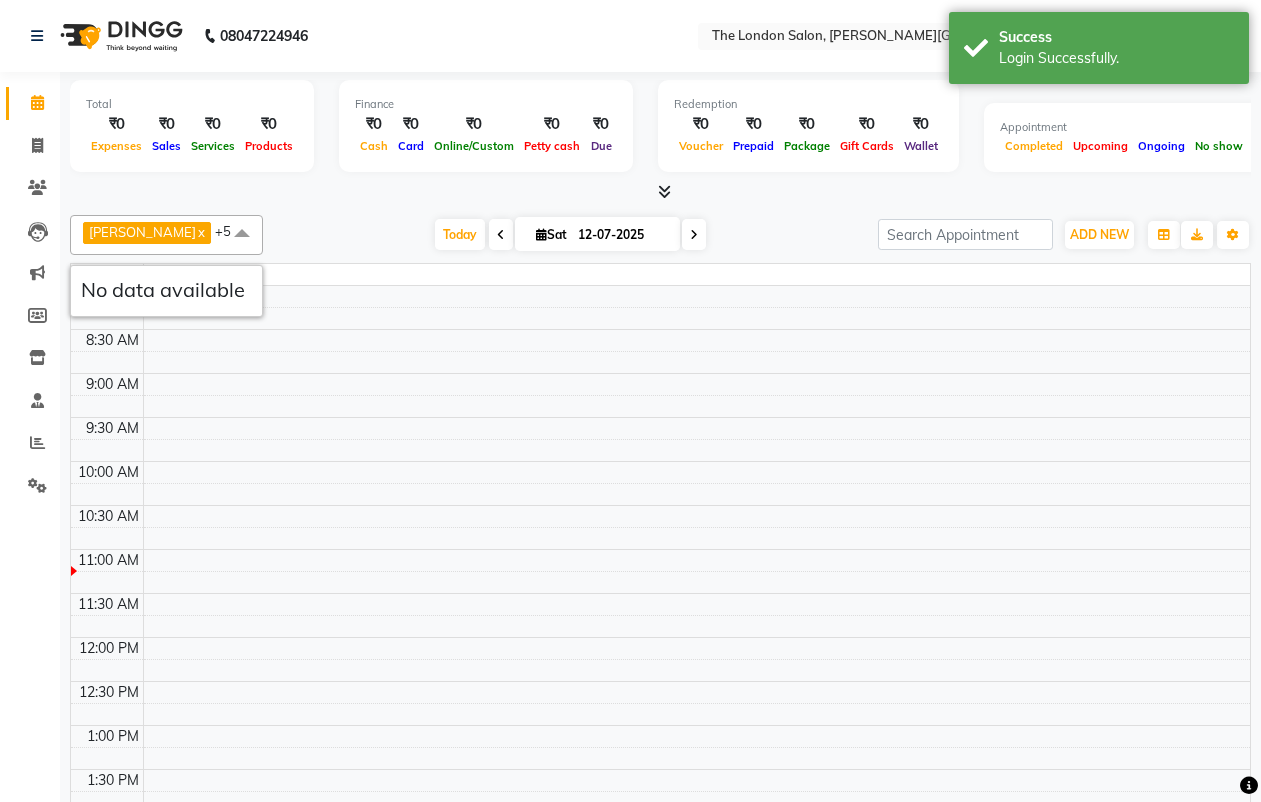 click at bounding box center [242, 234] 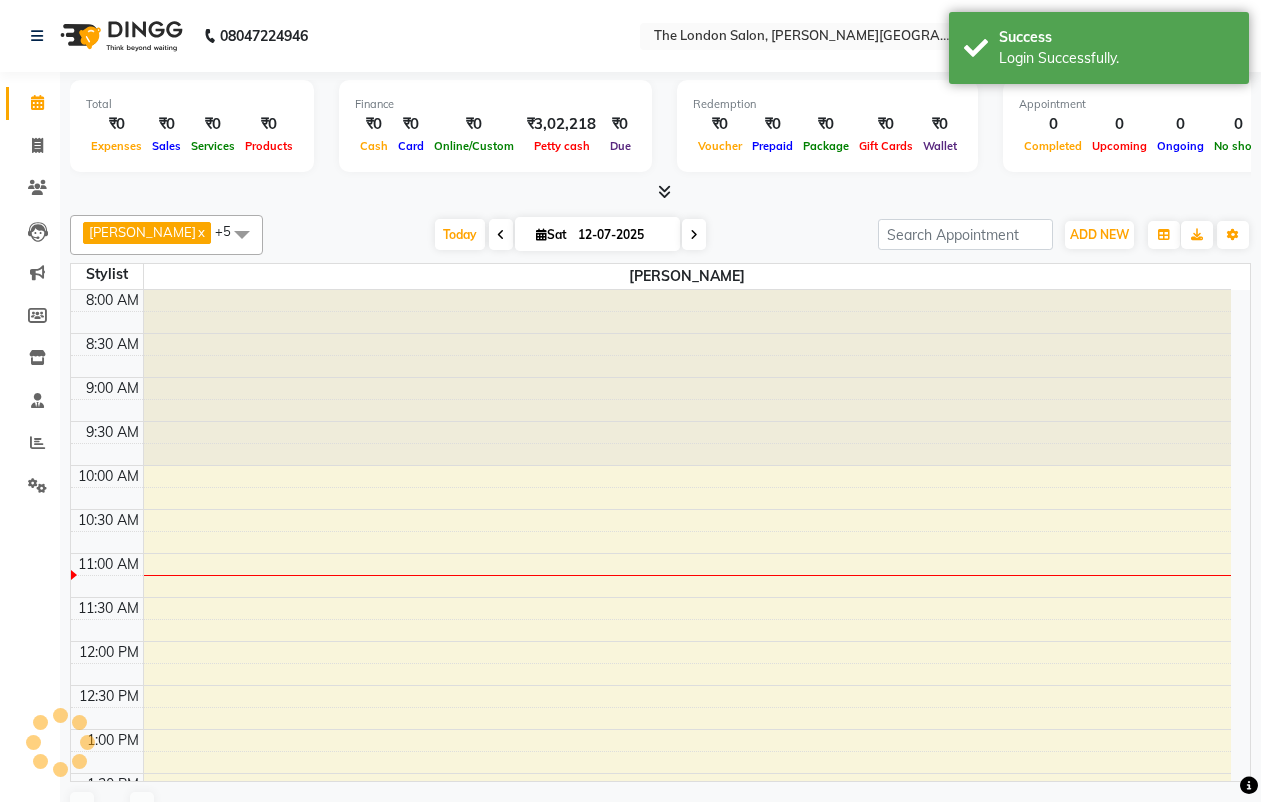 scroll, scrollTop: 265, scrollLeft: 0, axis: vertical 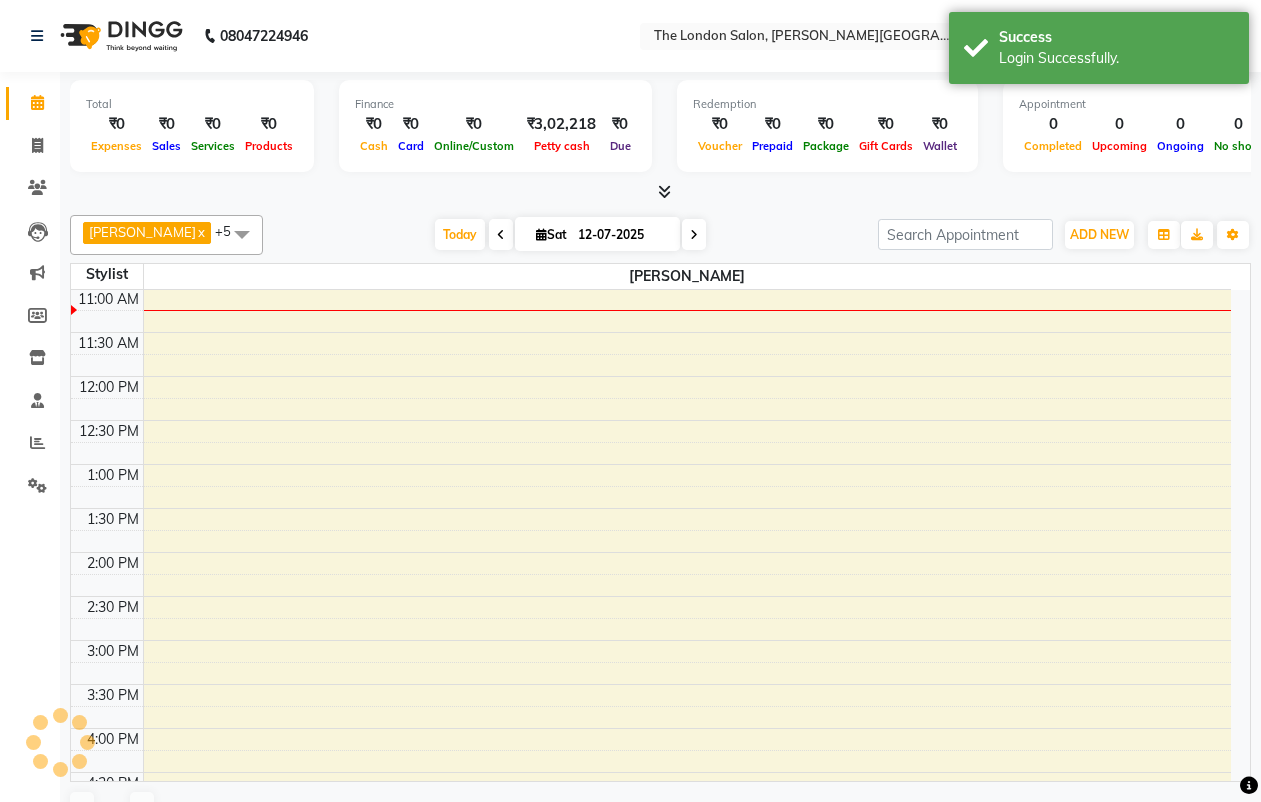 click at bounding box center (242, 234) 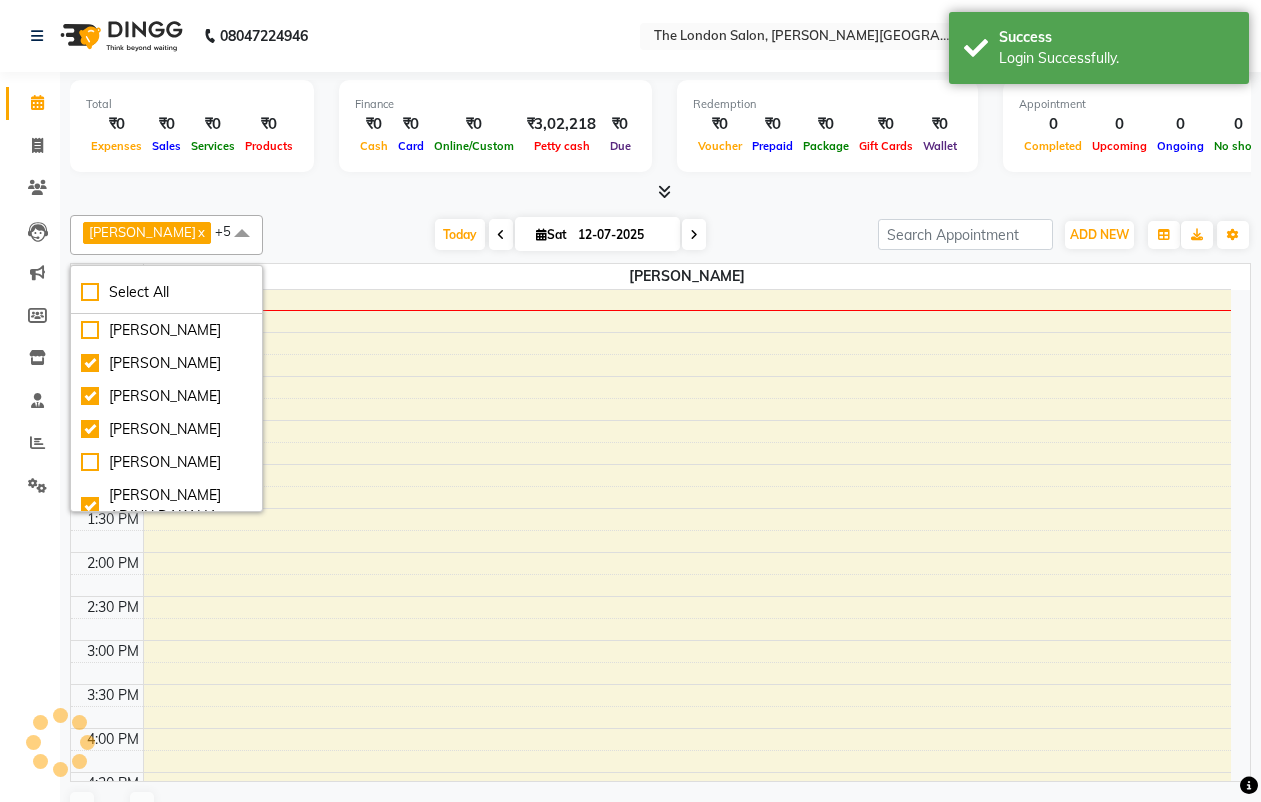 click at bounding box center (242, 234) 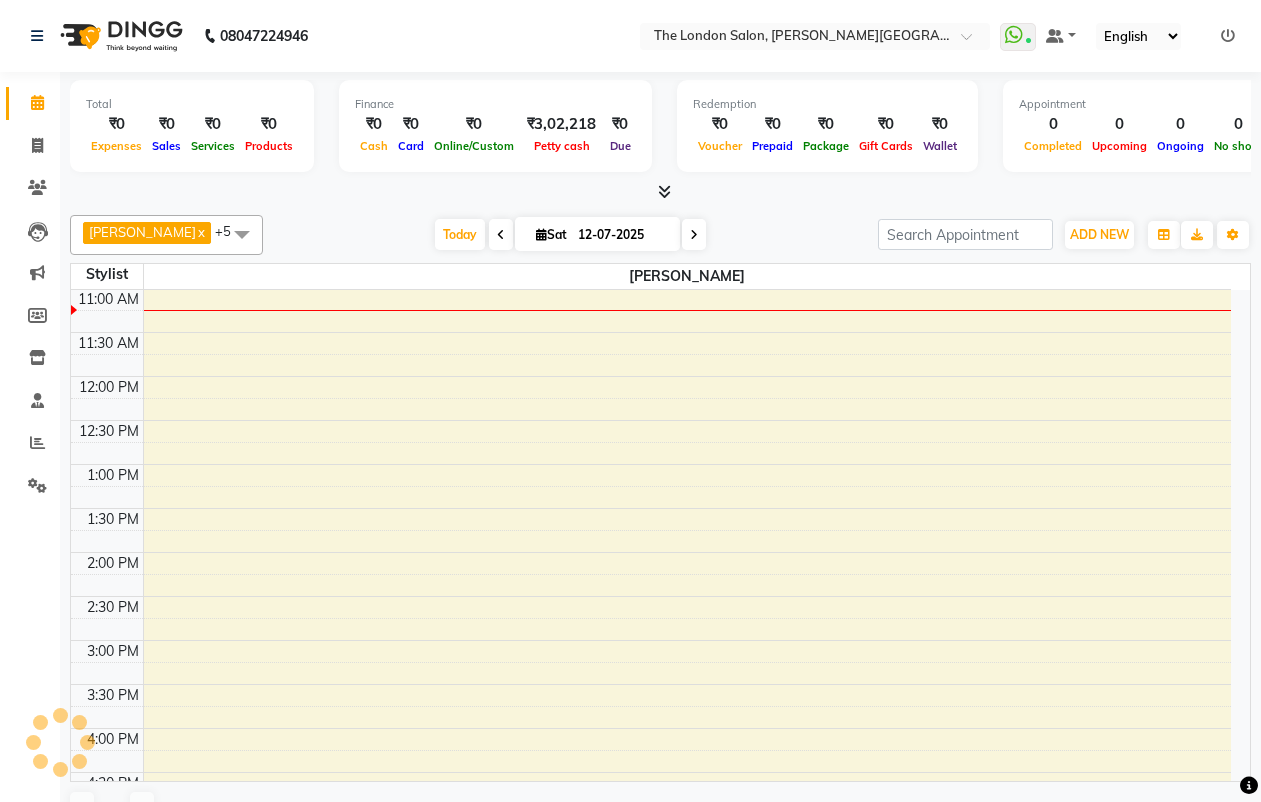 scroll, scrollTop: 0, scrollLeft: 0, axis: both 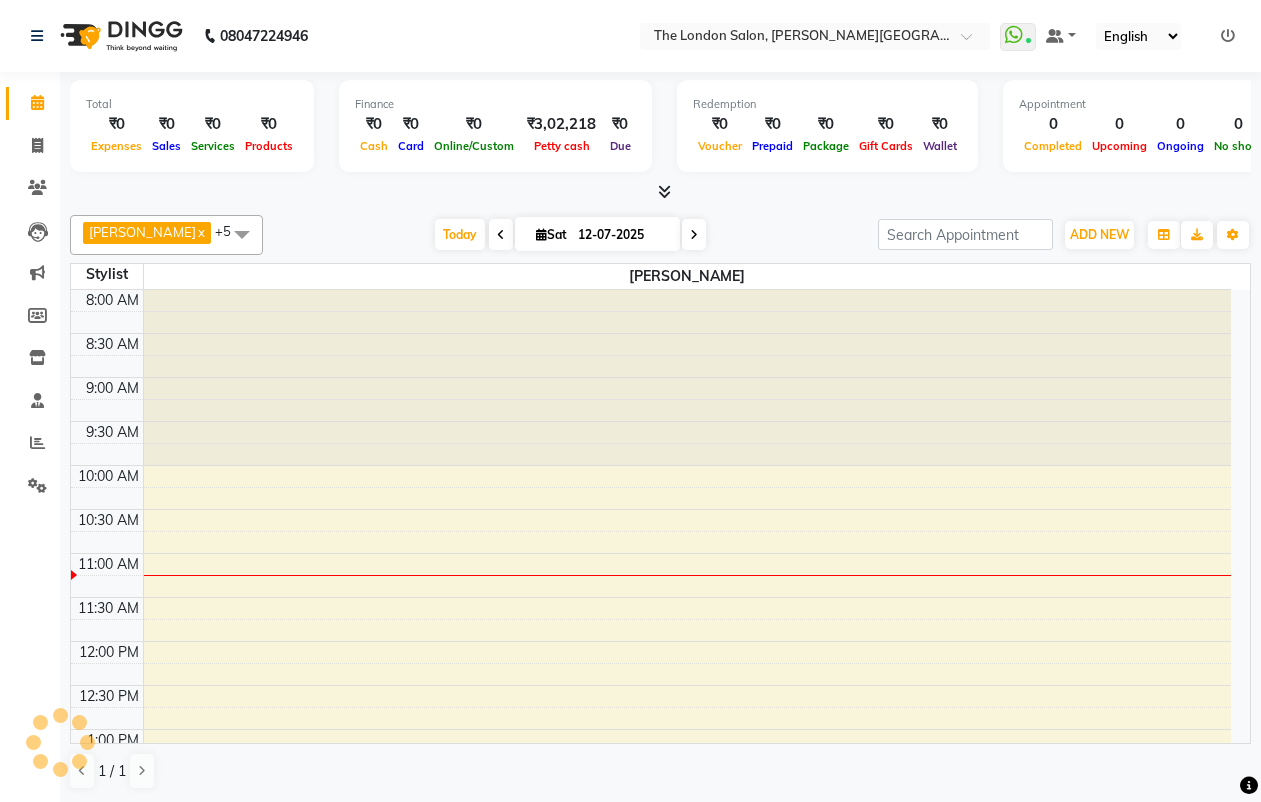 click at bounding box center (242, 234) 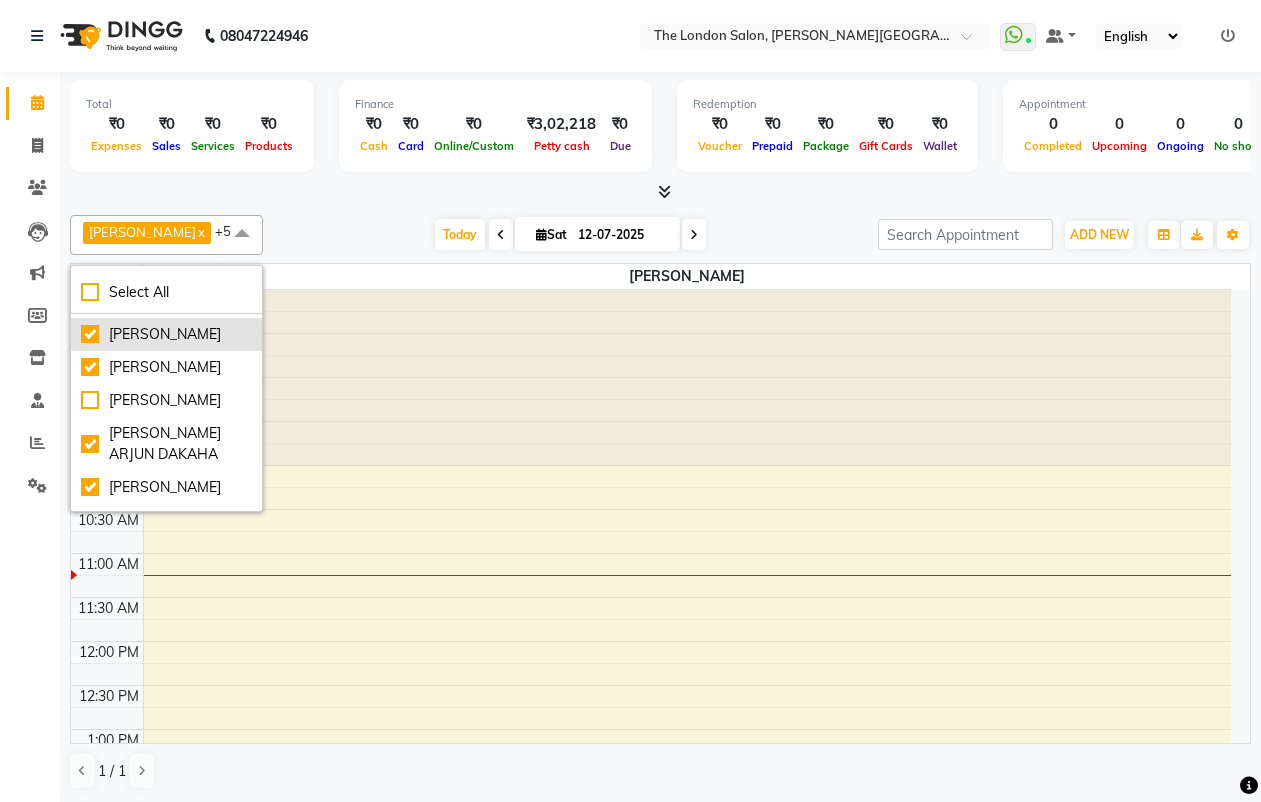 scroll, scrollTop: 109, scrollLeft: 0, axis: vertical 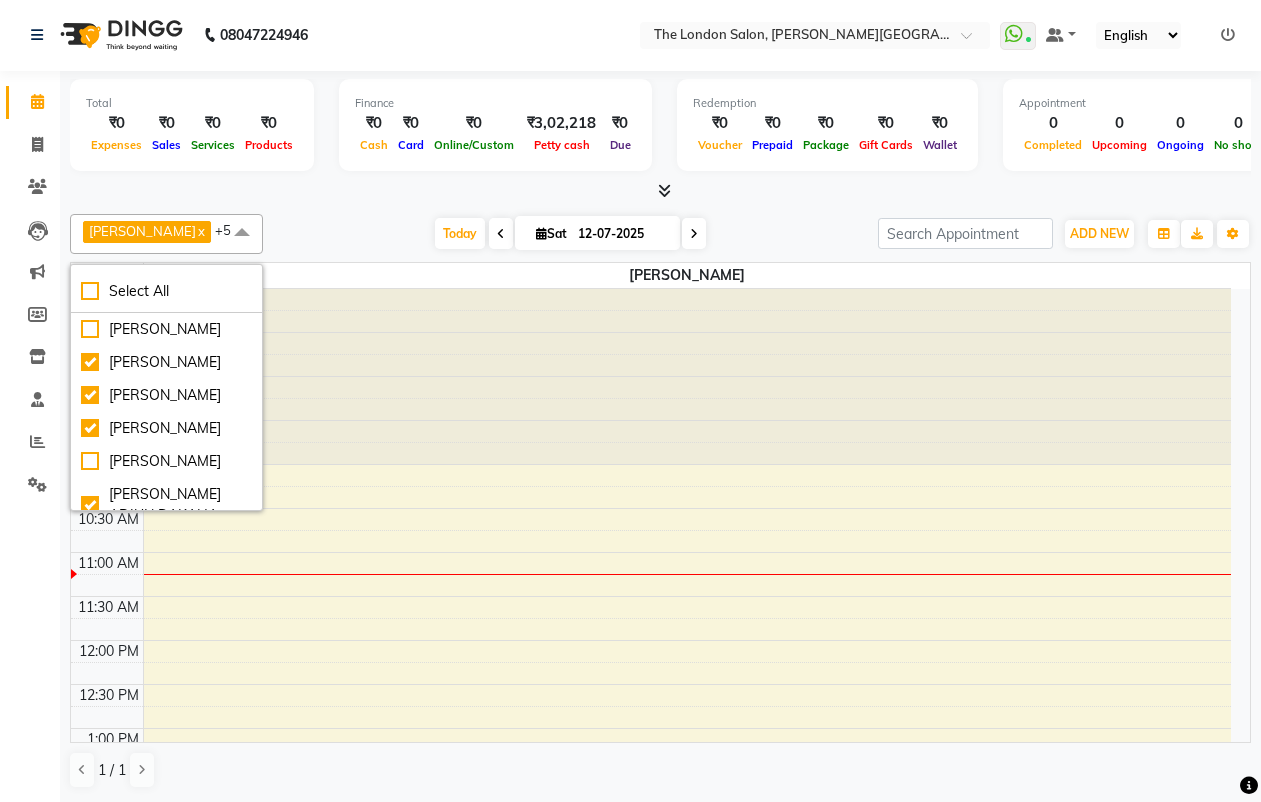 click on "[DATE]  [DATE]" at bounding box center [570, 234] 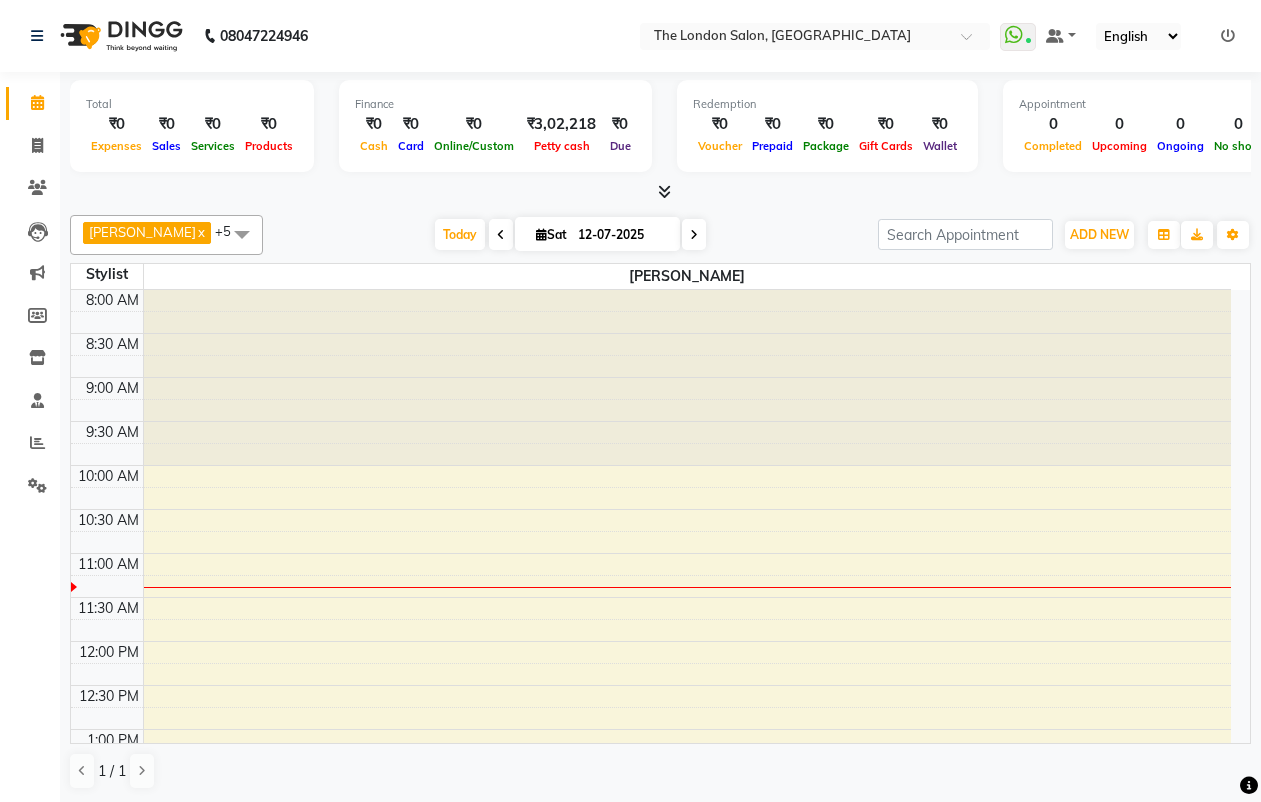 scroll, scrollTop: 0, scrollLeft: 0, axis: both 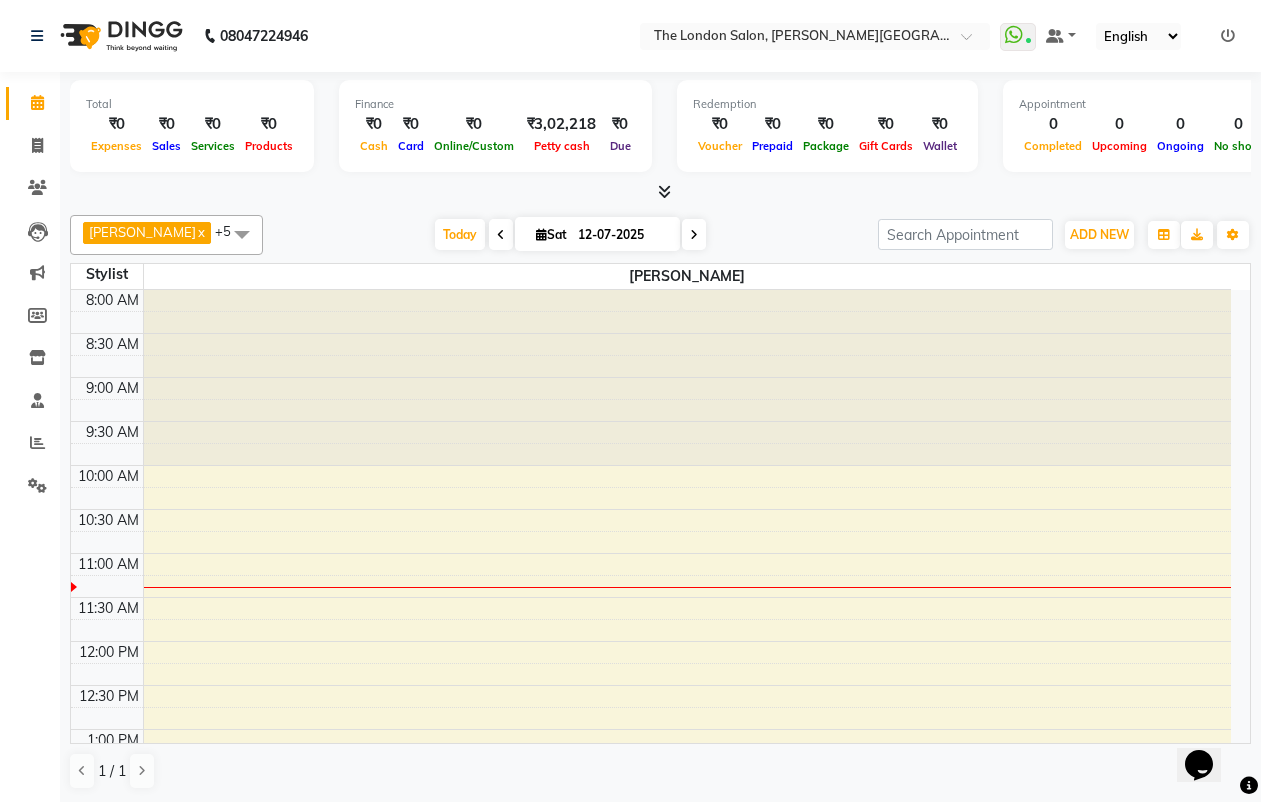 click at bounding box center [242, 234] 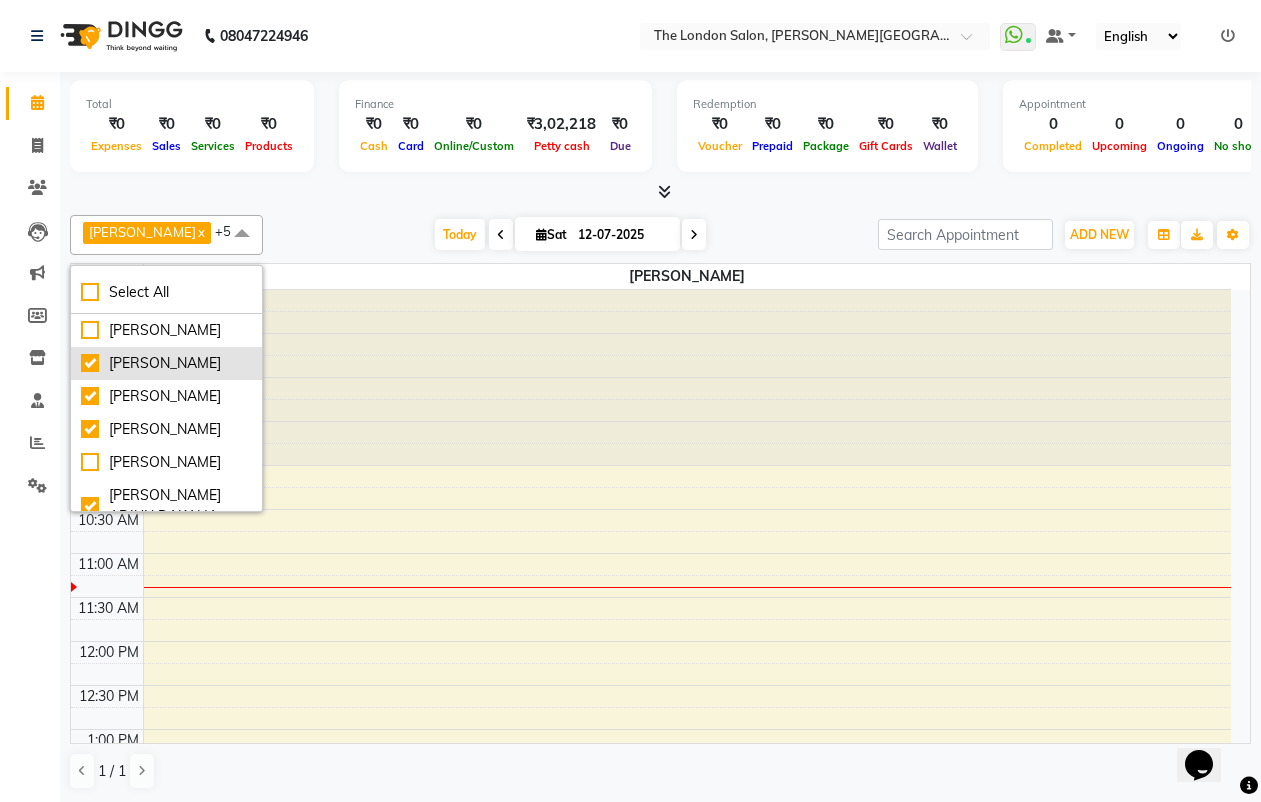 click on "[PERSON_NAME]" at bounding box center (166, 363) 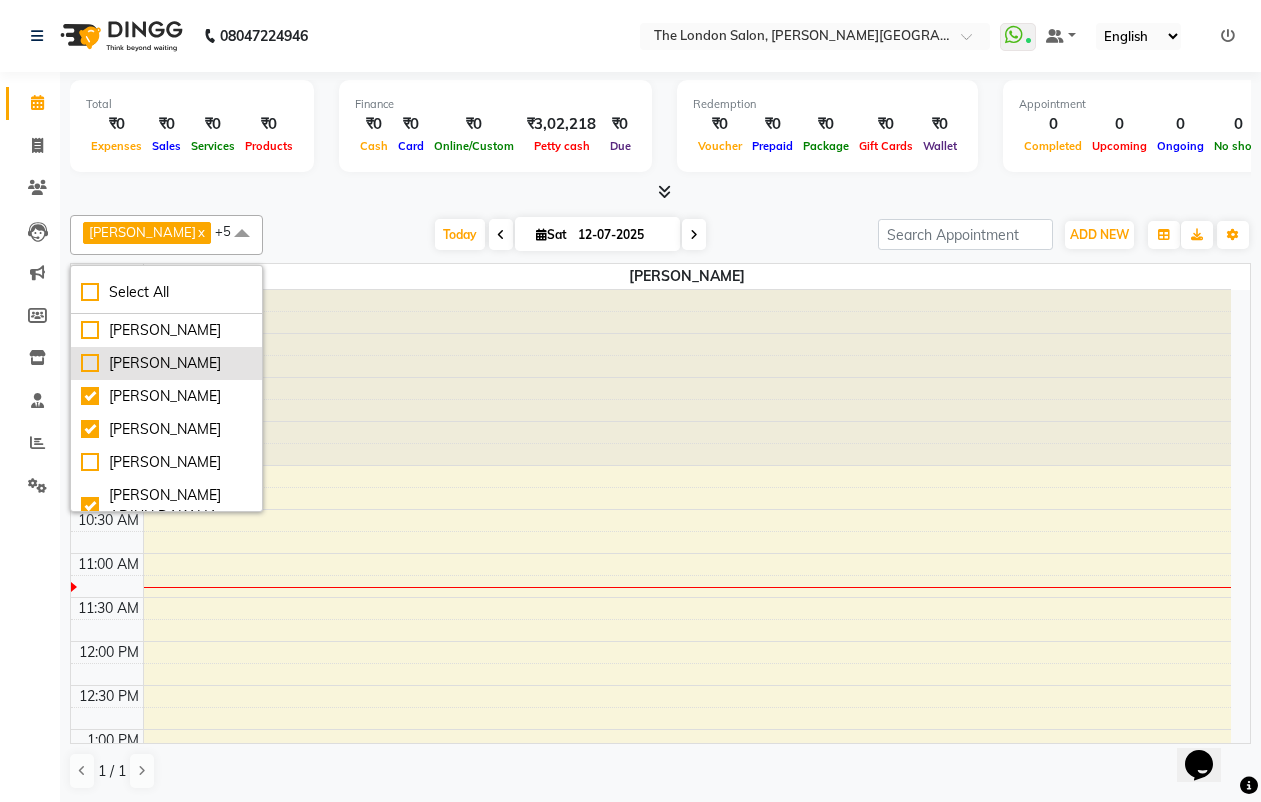 checkbox on "false" 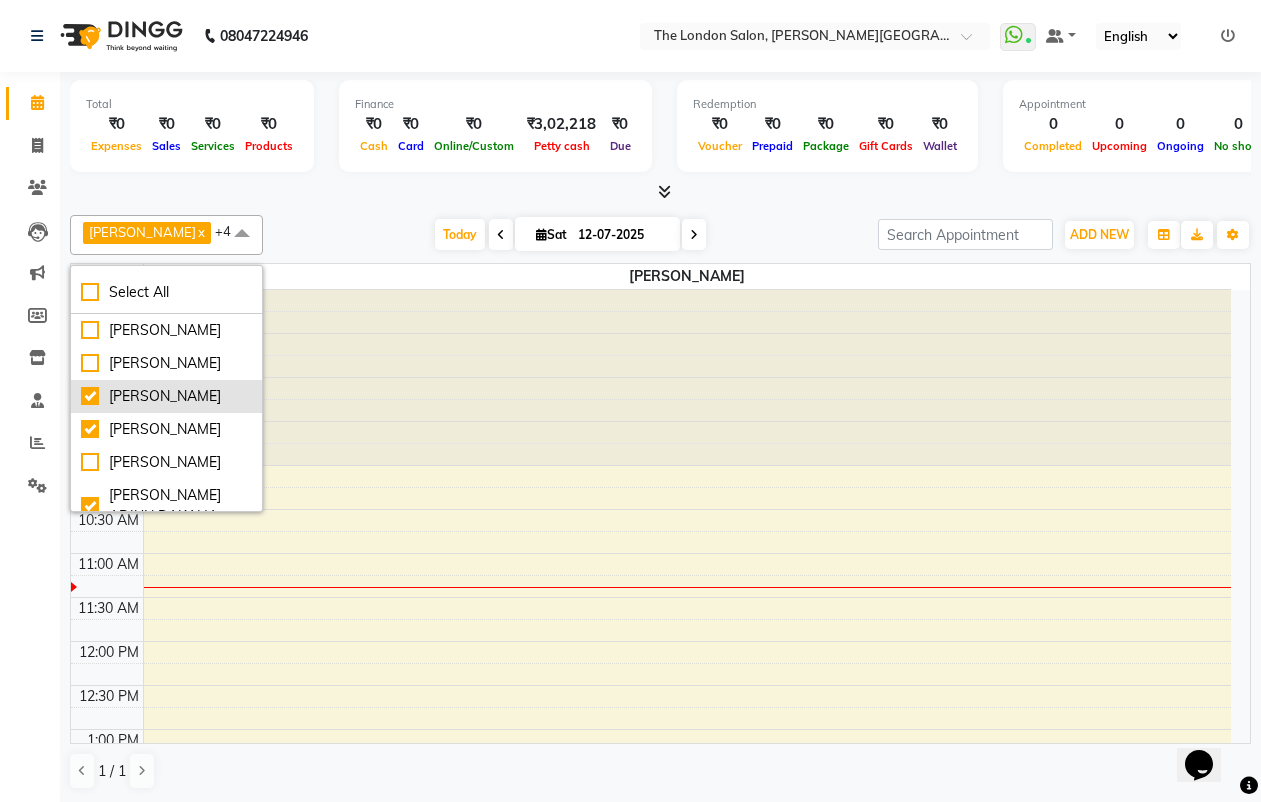 click on "[PERSON_NAME]" at bounding box center (166, 396) 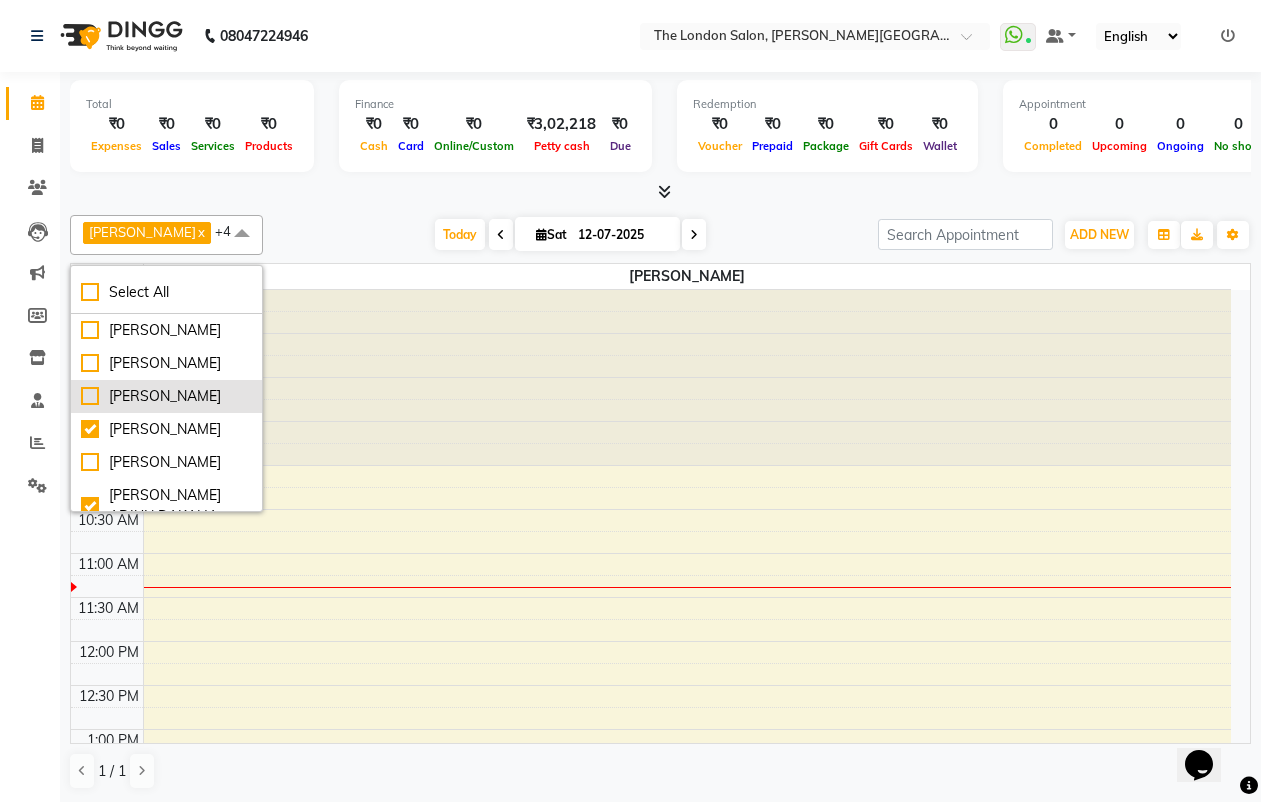 checkbox on "false" 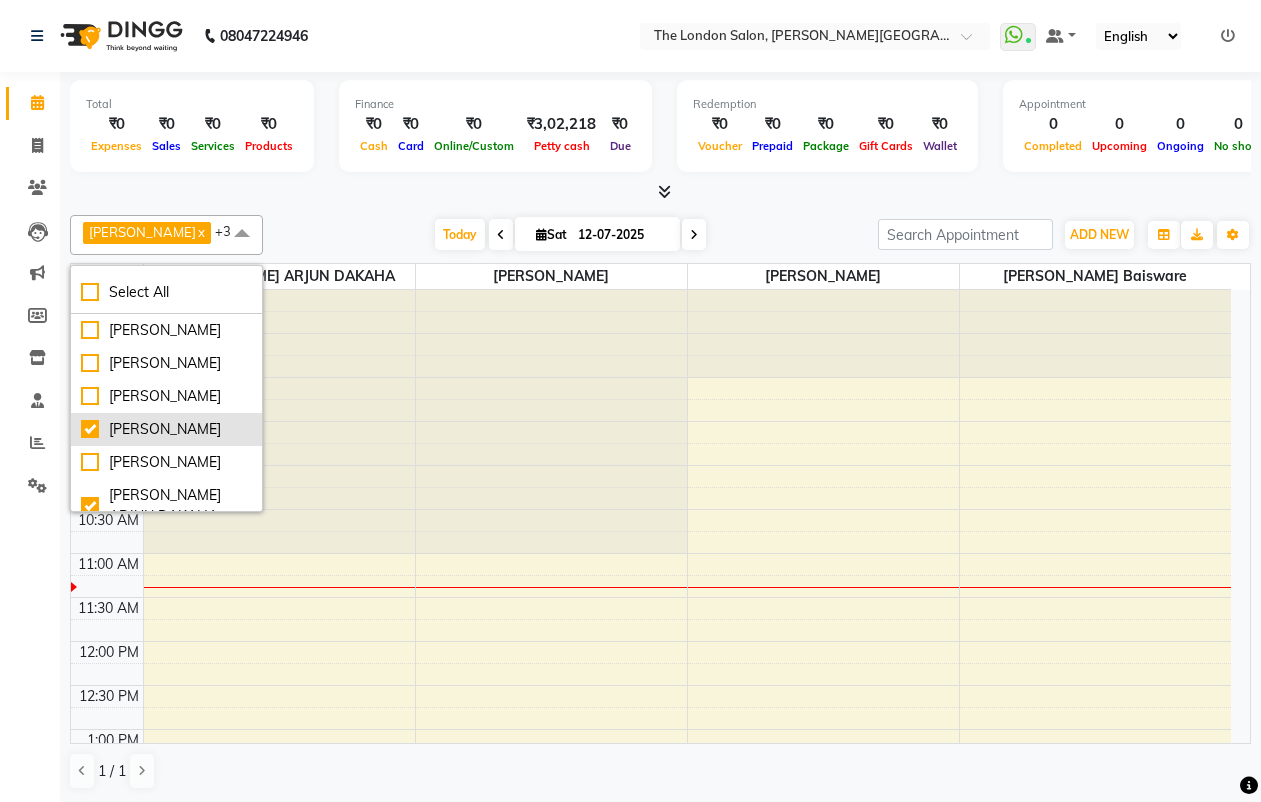 click on "[PERSON_NAME]" at bounding box center [166, 429] 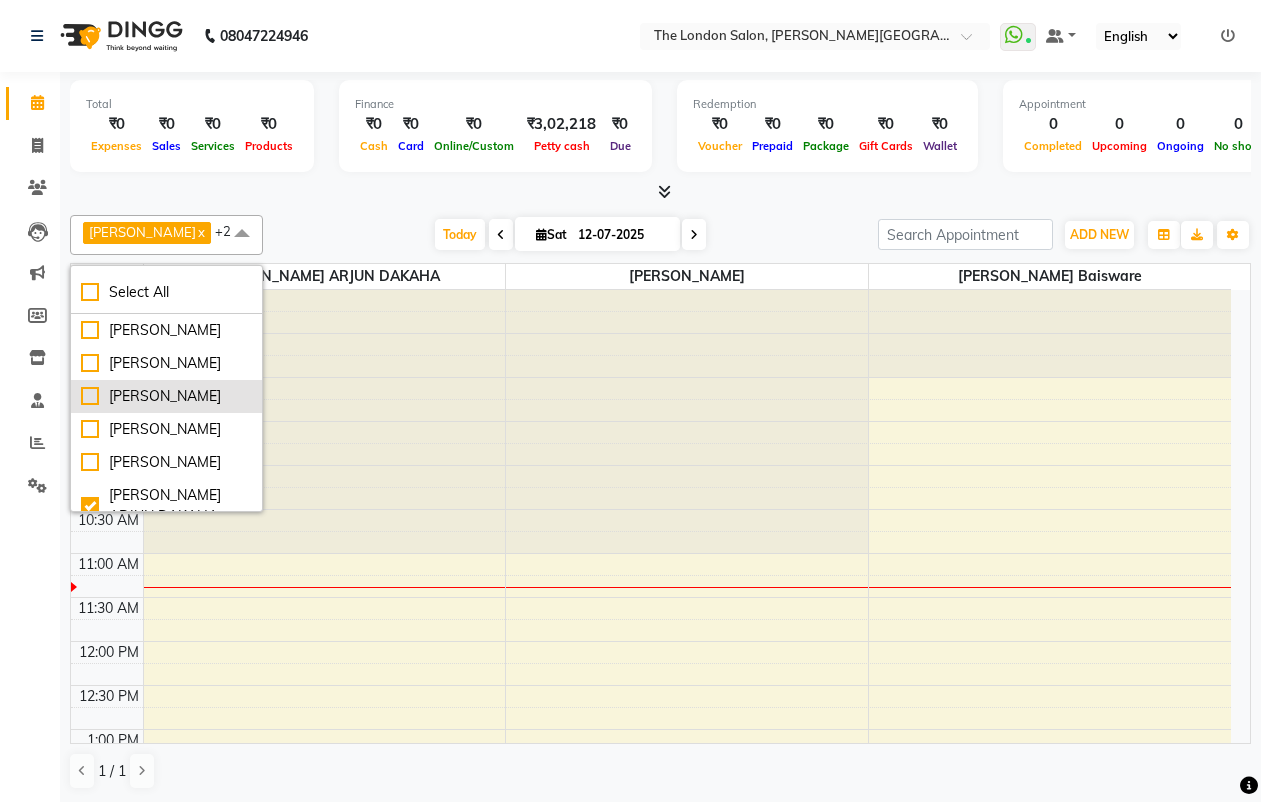 drag, startPoint x: 78, startPoint y: 441, endPoint x: 73, endPoint y: 432, distance: 10.29563 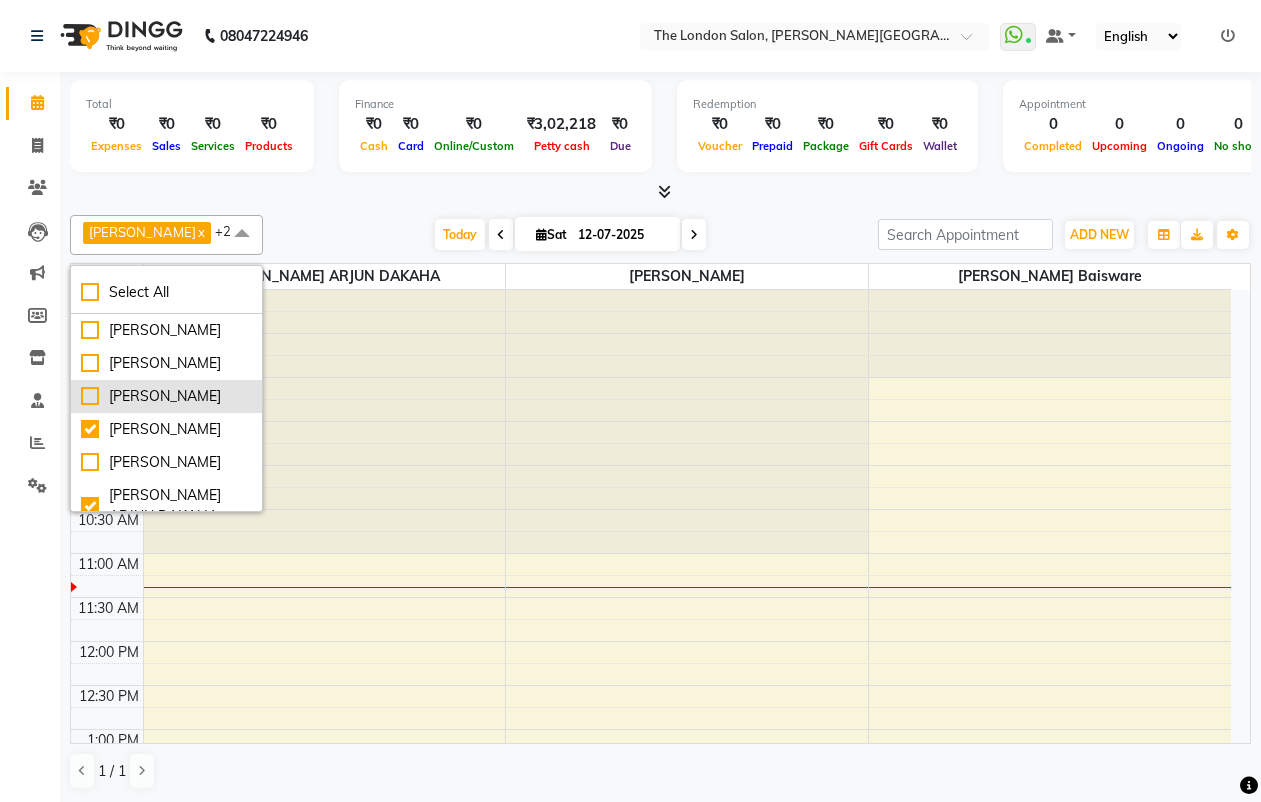 checkbox on "true" 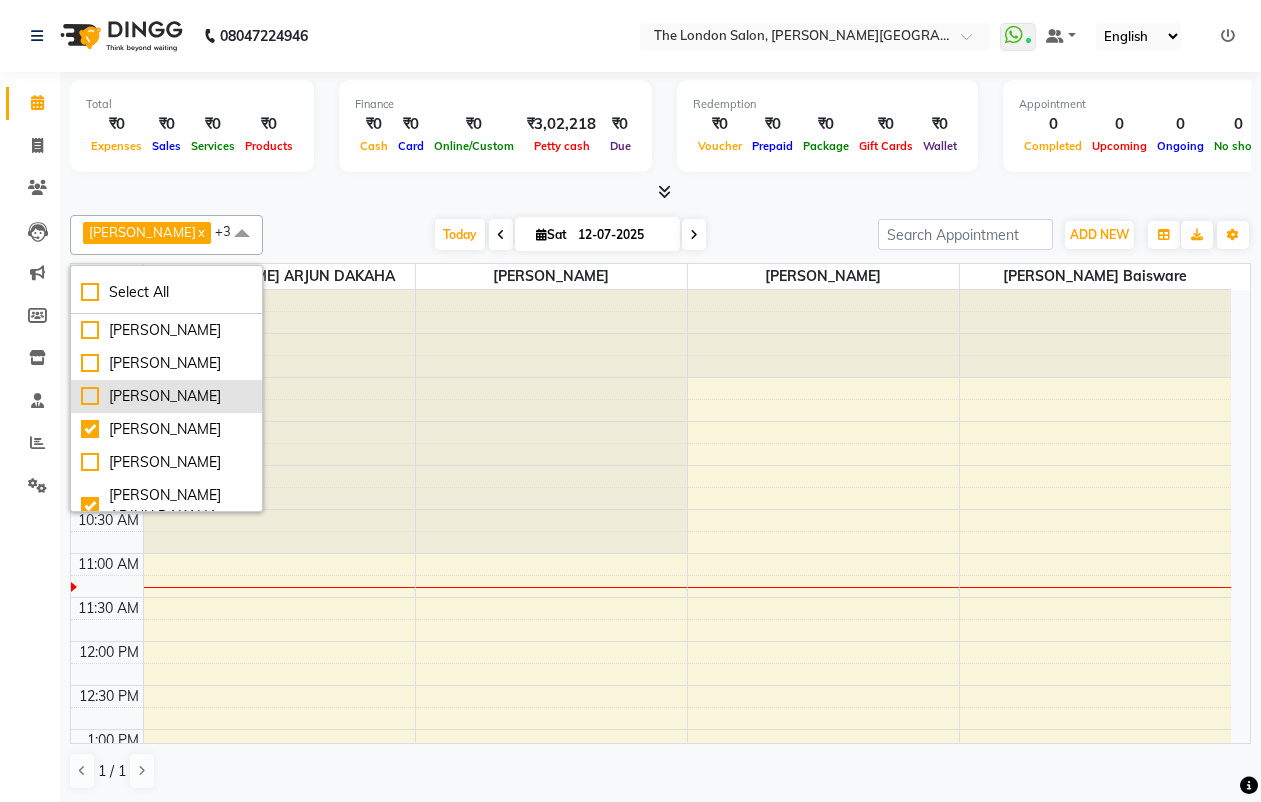 click on "[PERSON_NAME]" at bounding box center [166, 396] 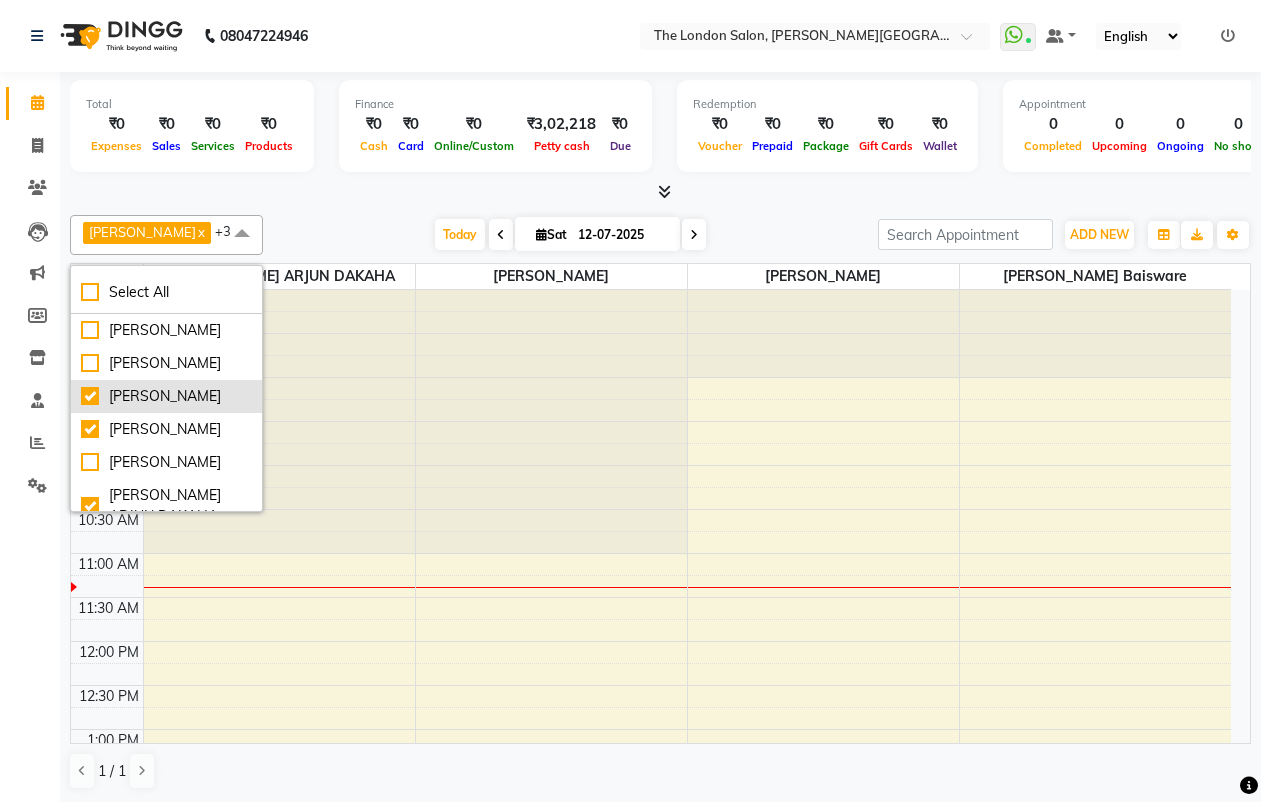 checkbox on "true" 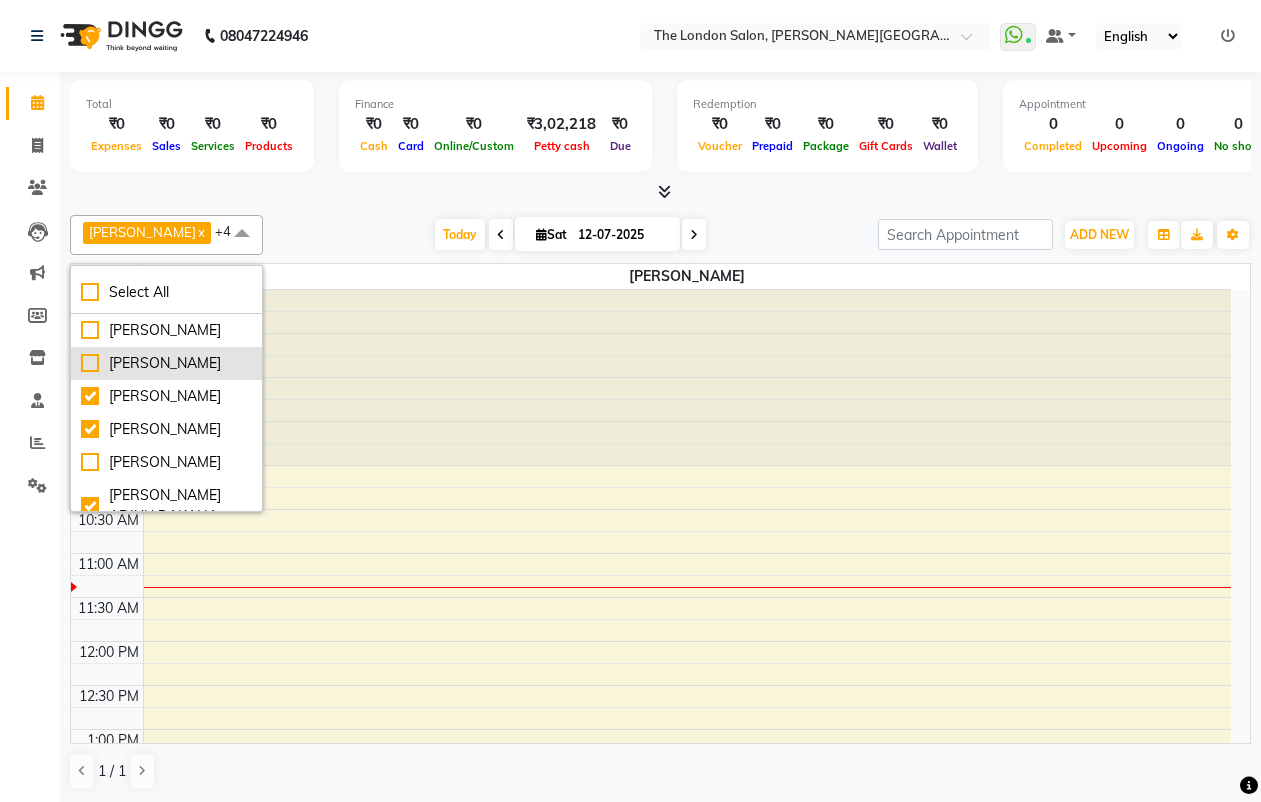 click on "[PERSON_NAME]" at bounding box center (166, 363) 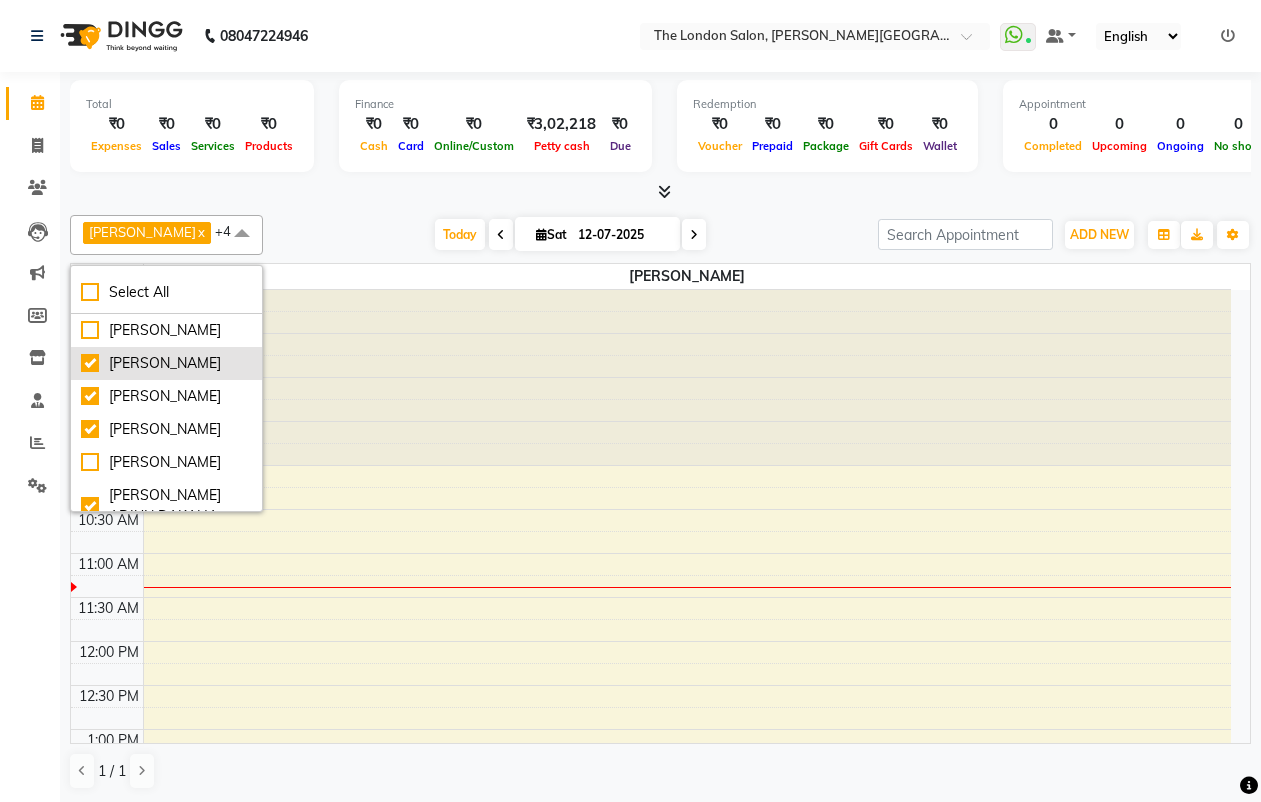 checkbox on "true" 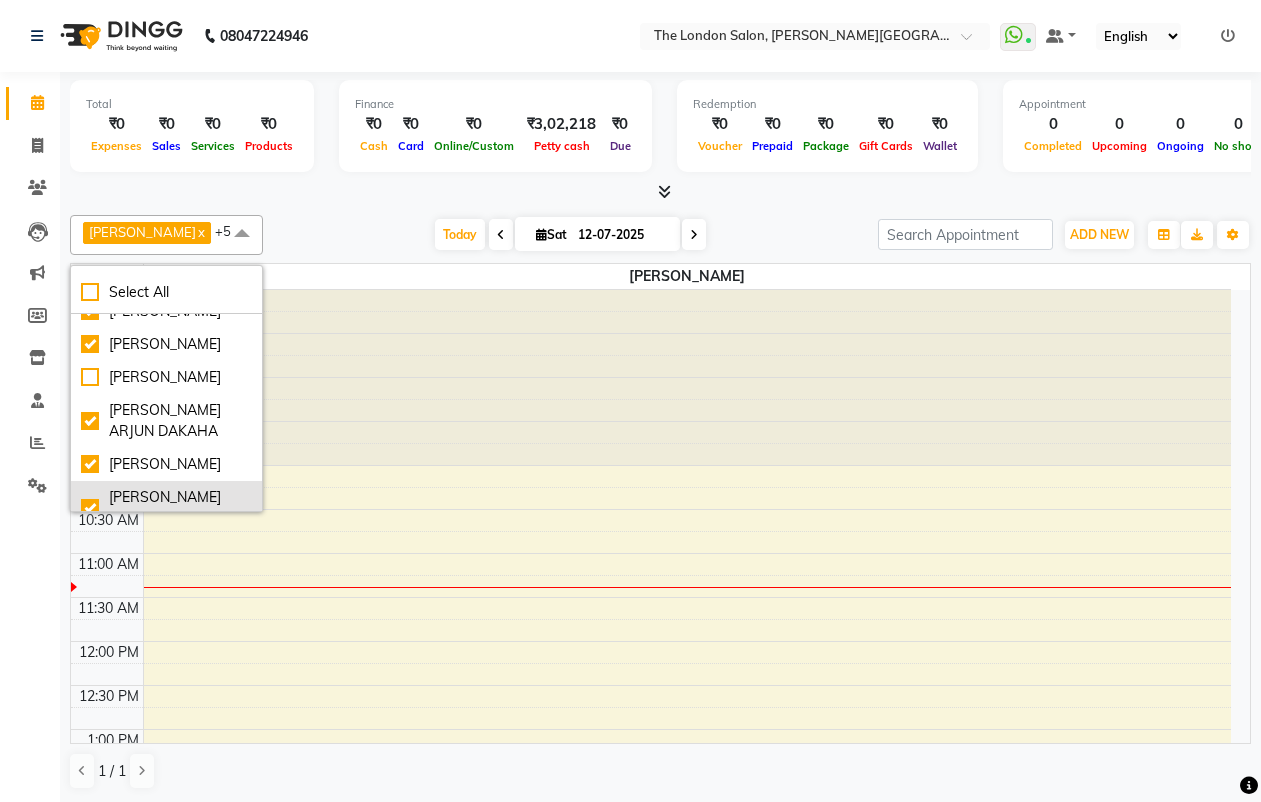 scroll, scrollTop: 109, scrollLeft: 0, axis: vertical 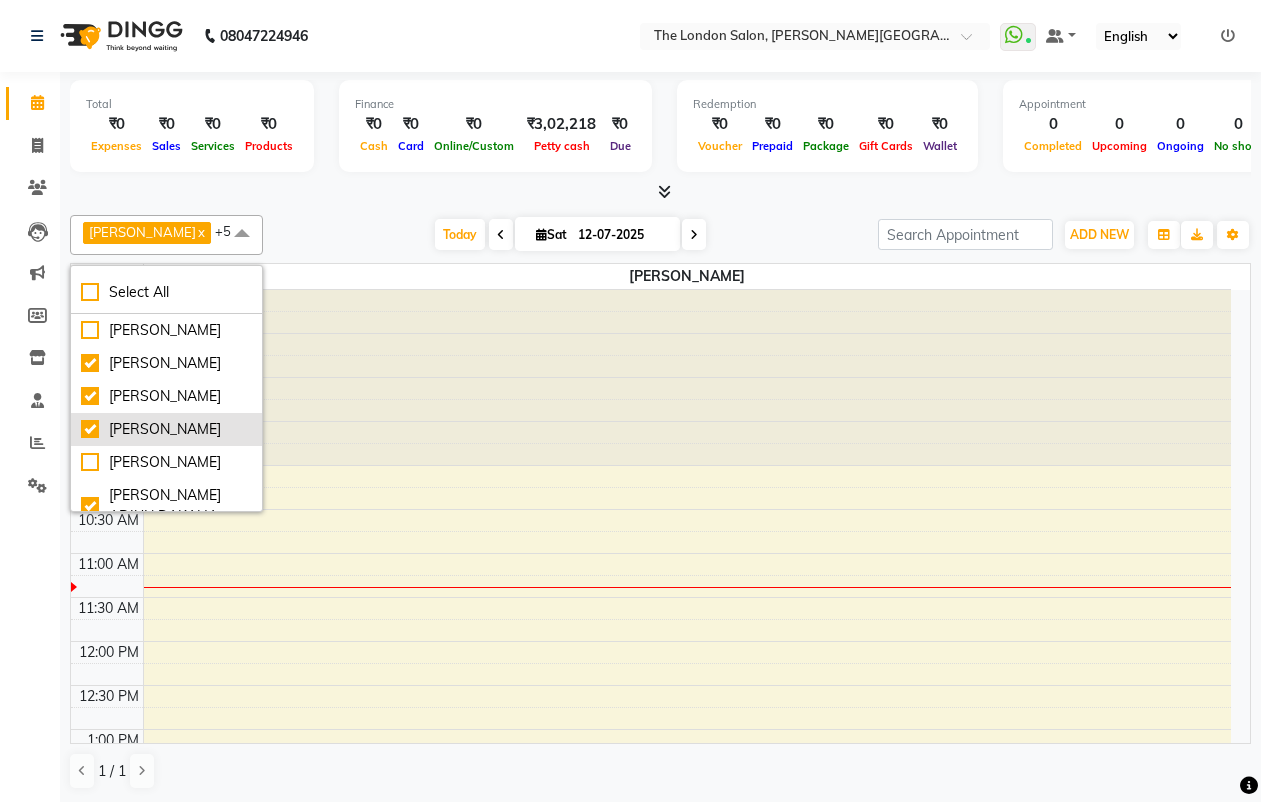 click on "[PERSON_NAME]" at bounding box center [166, 429] 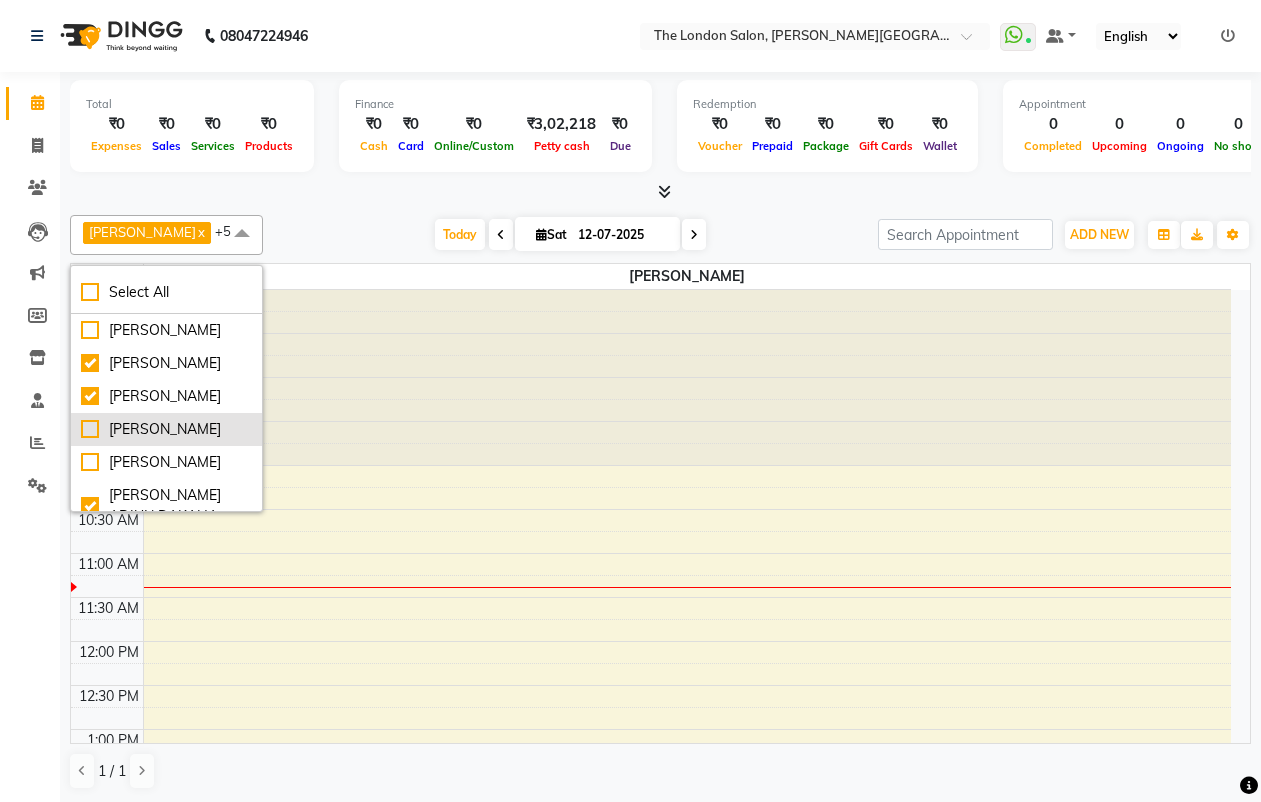 checkbox on "false" 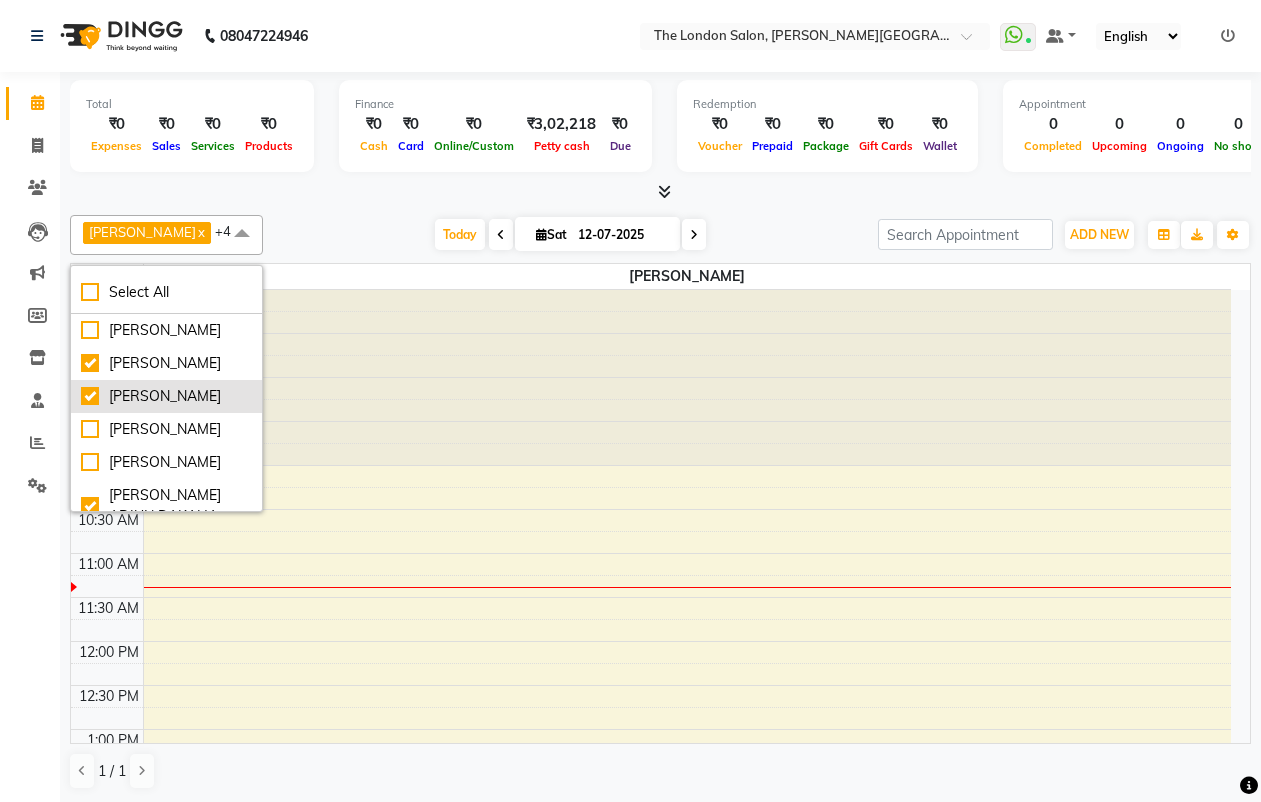 click on "[PERSON_NAME]" at bounding box center (166, 396) 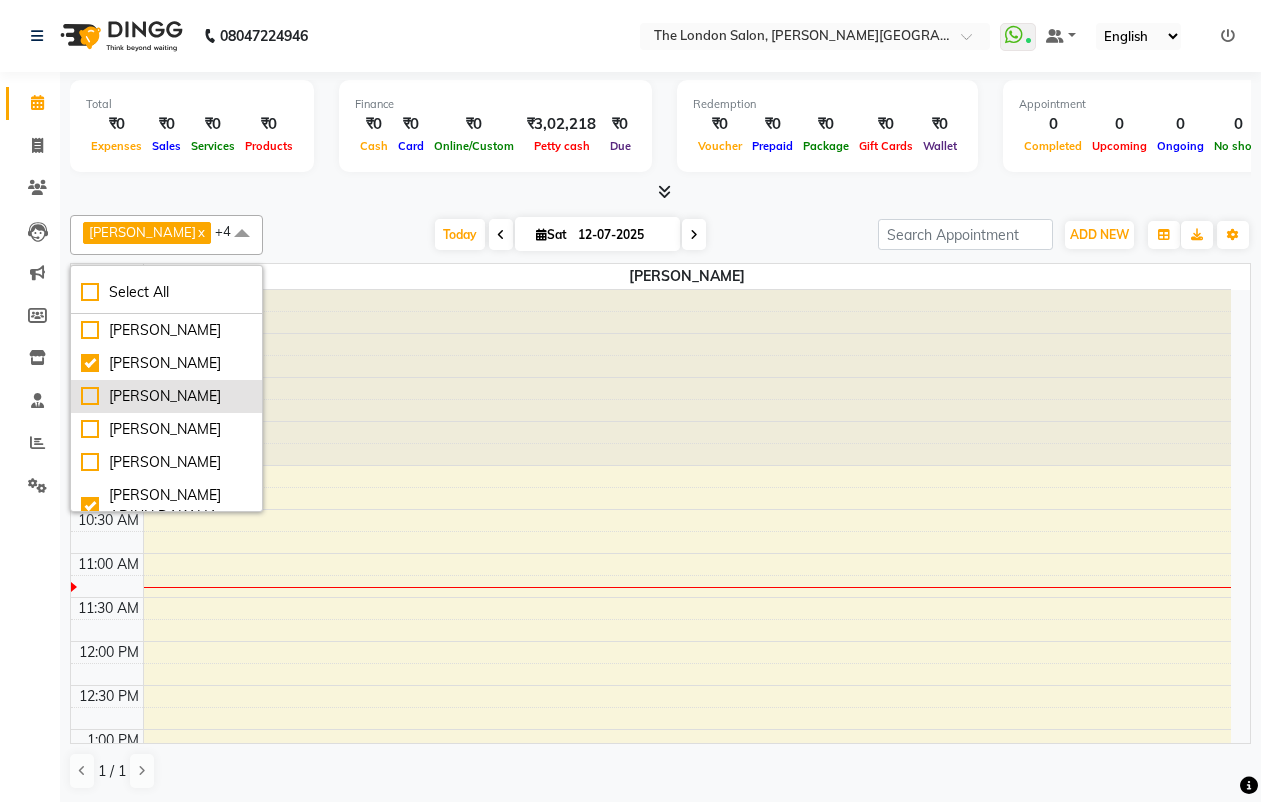 checkbox on "false" 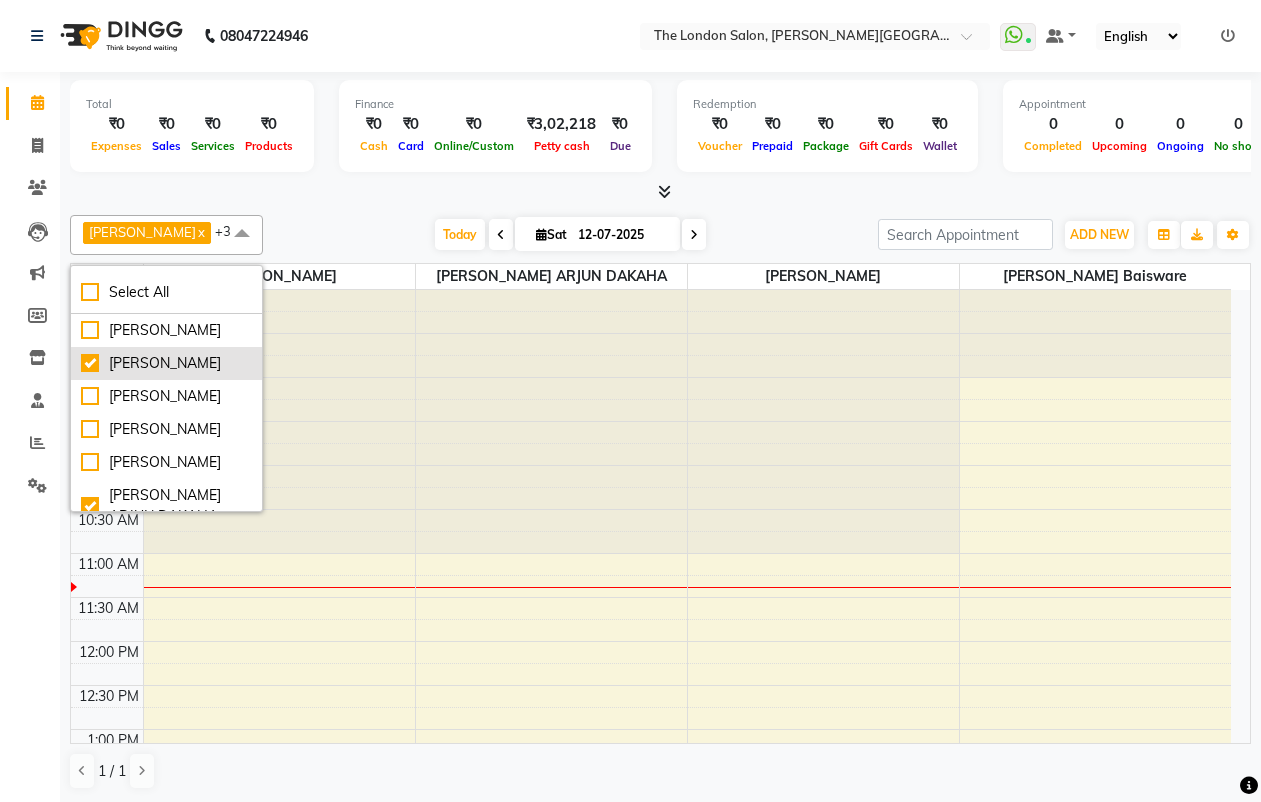 click on "[PERSON_NAME]" at bounding box center [166, 363] 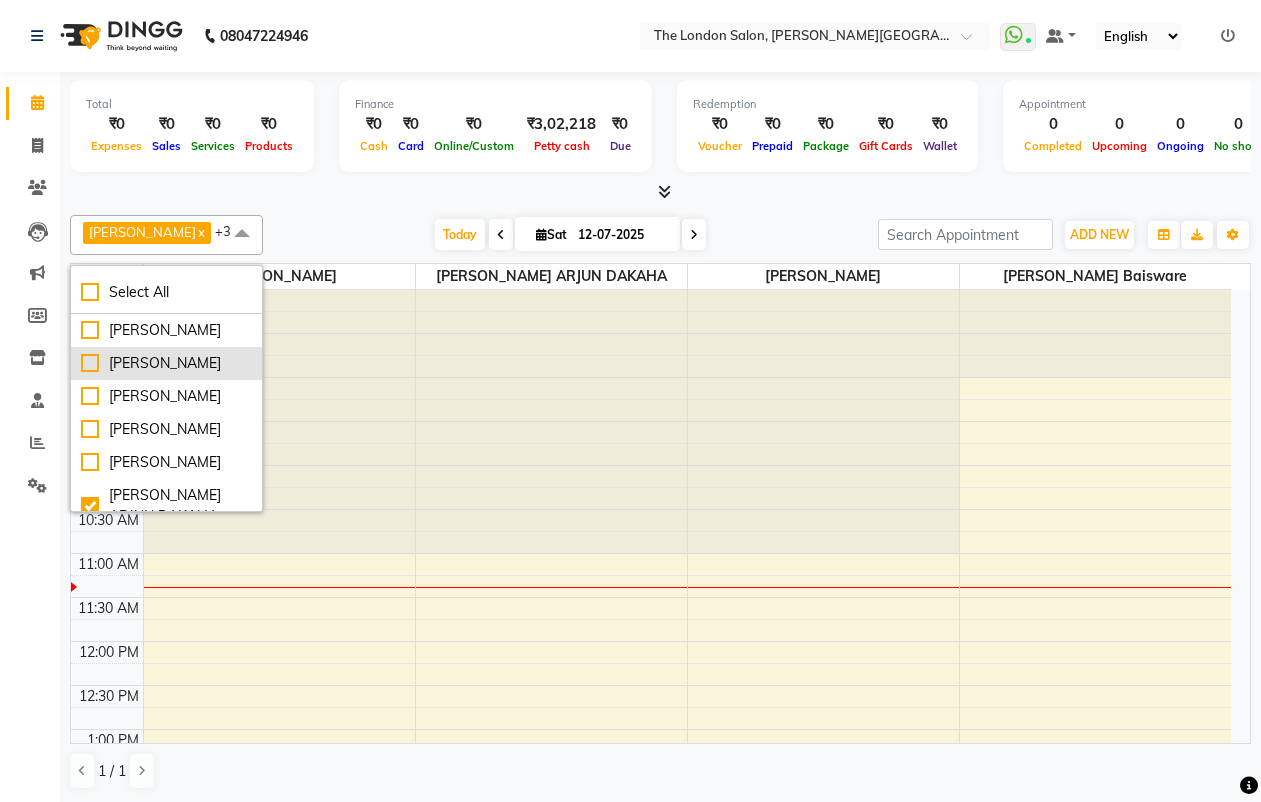 checkbox on "false" 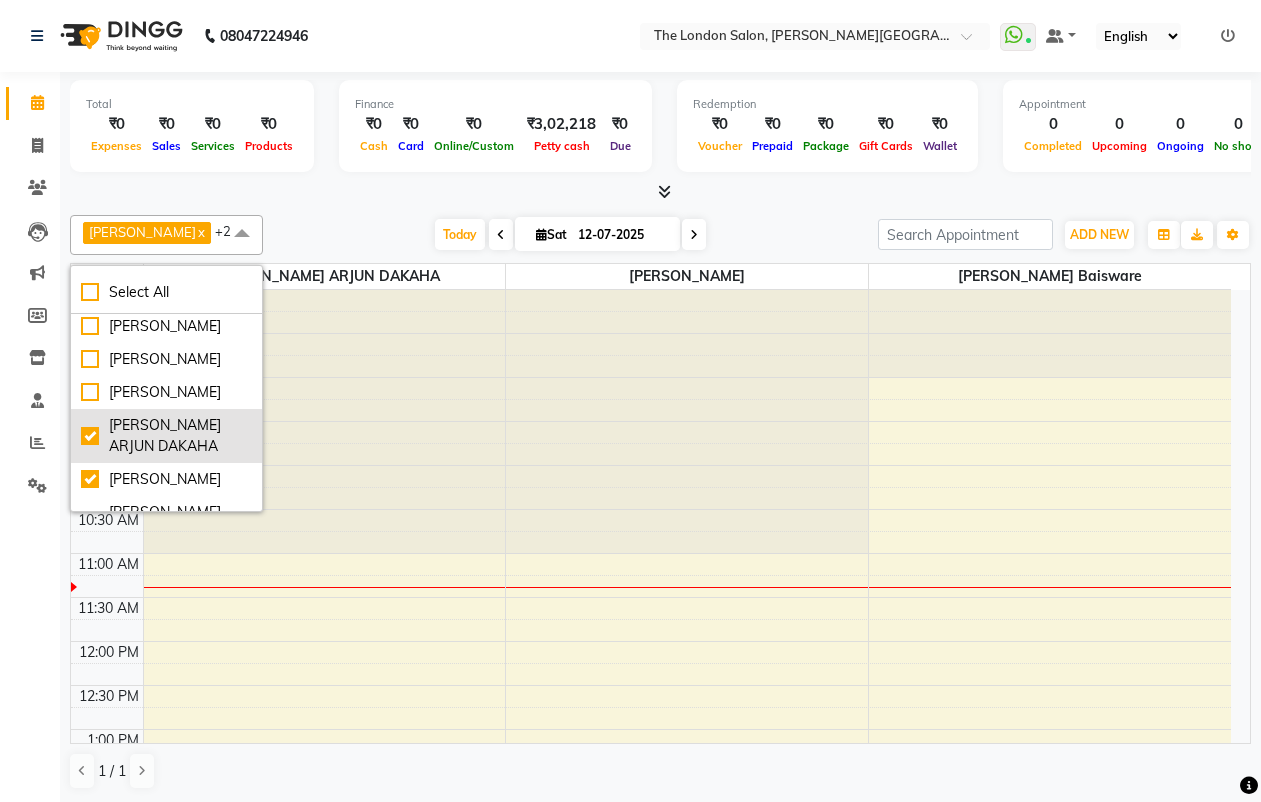 scroll, scrollTop: 109, scrollLeft: 0, axis: vertical 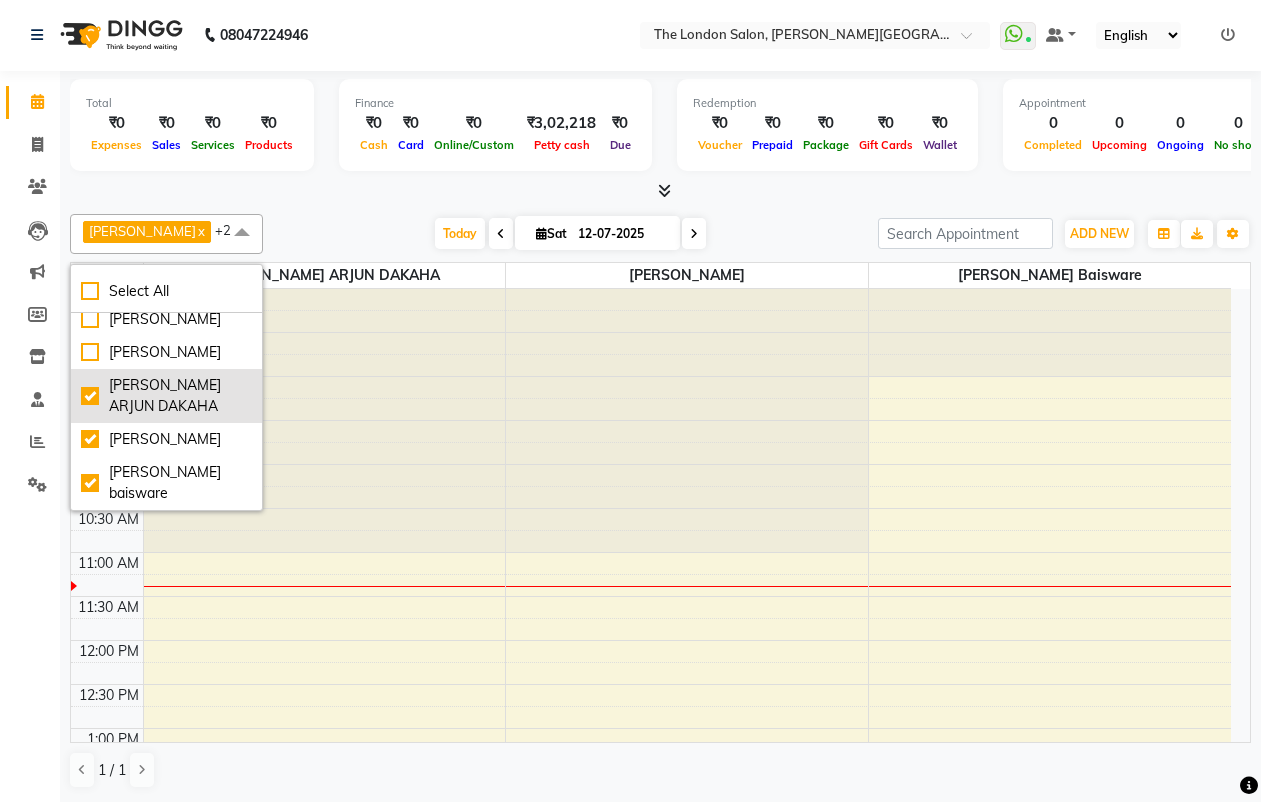 click on "[PERSON_NAME] ARJUN DAKAHA" at bounding box center (166, 396) 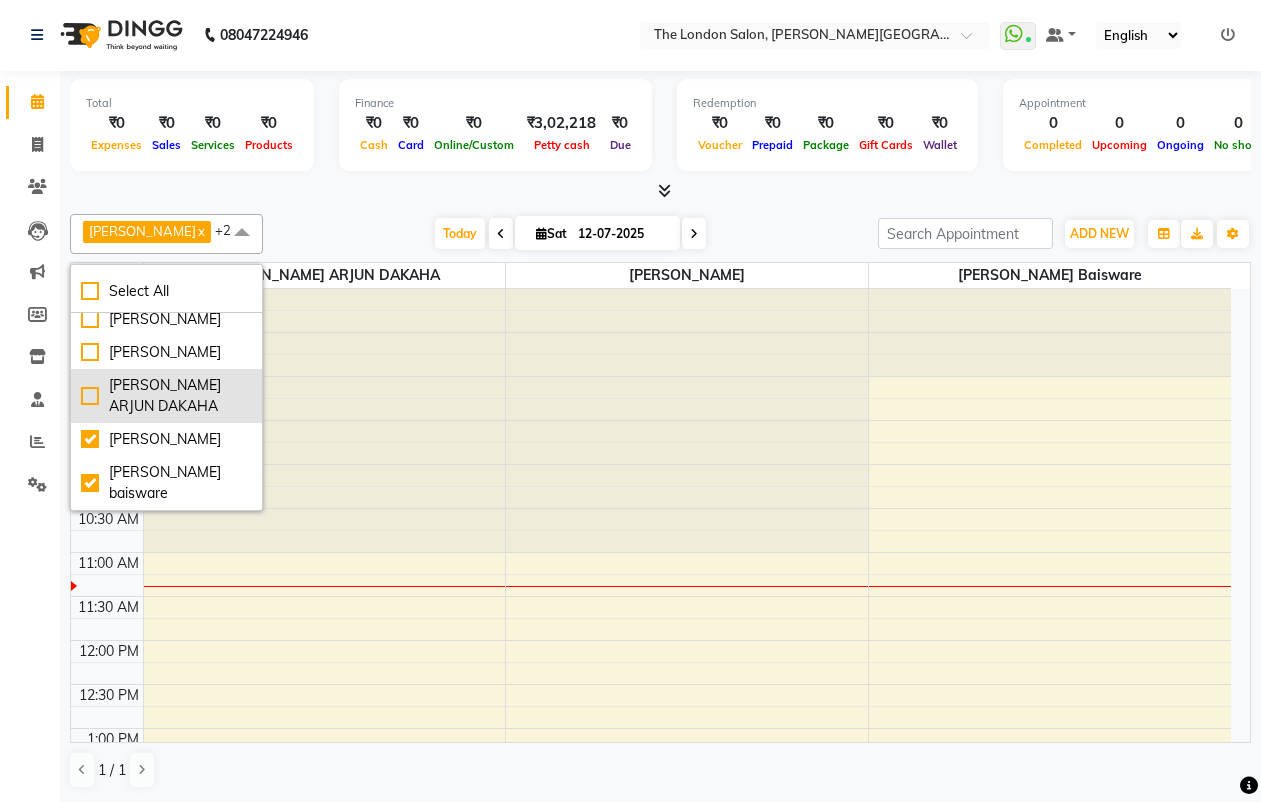 checkbox on "false" 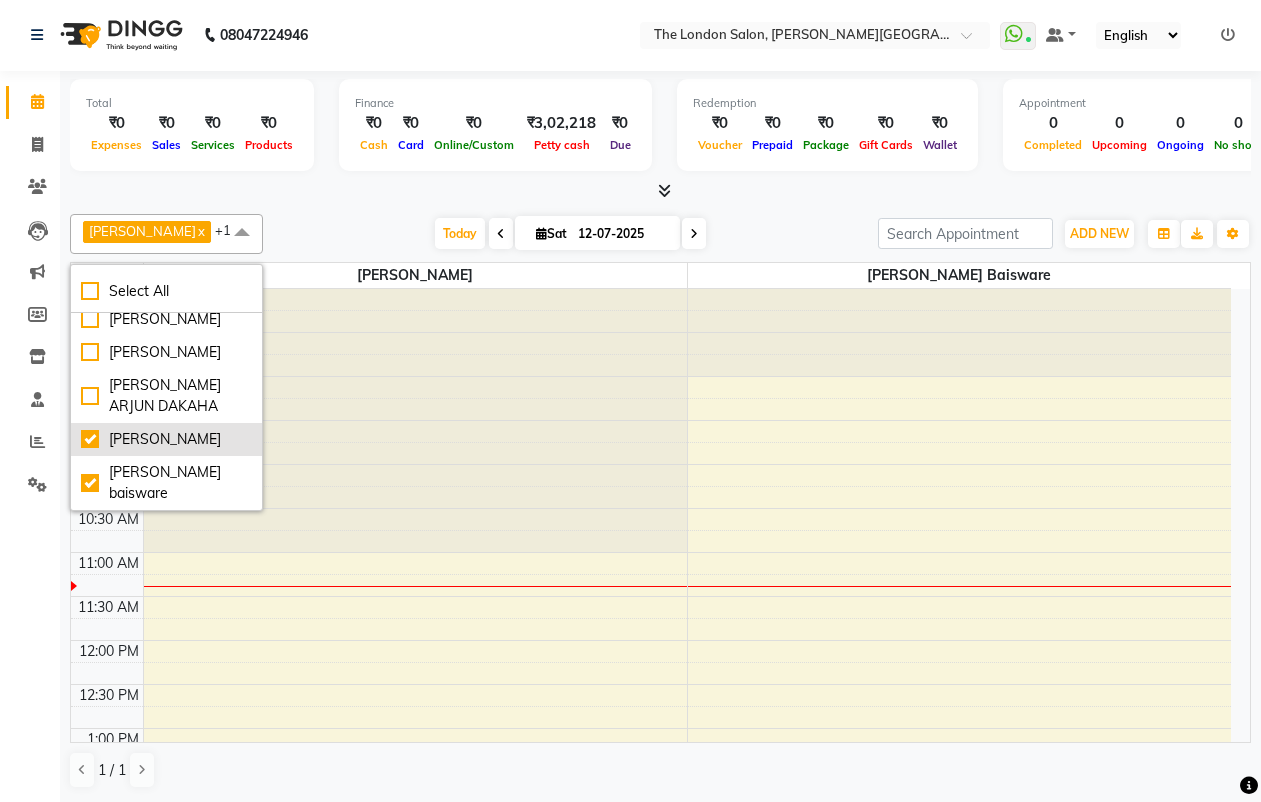 click on "[PERSON_NAME]" at bounding box center [166, 439] 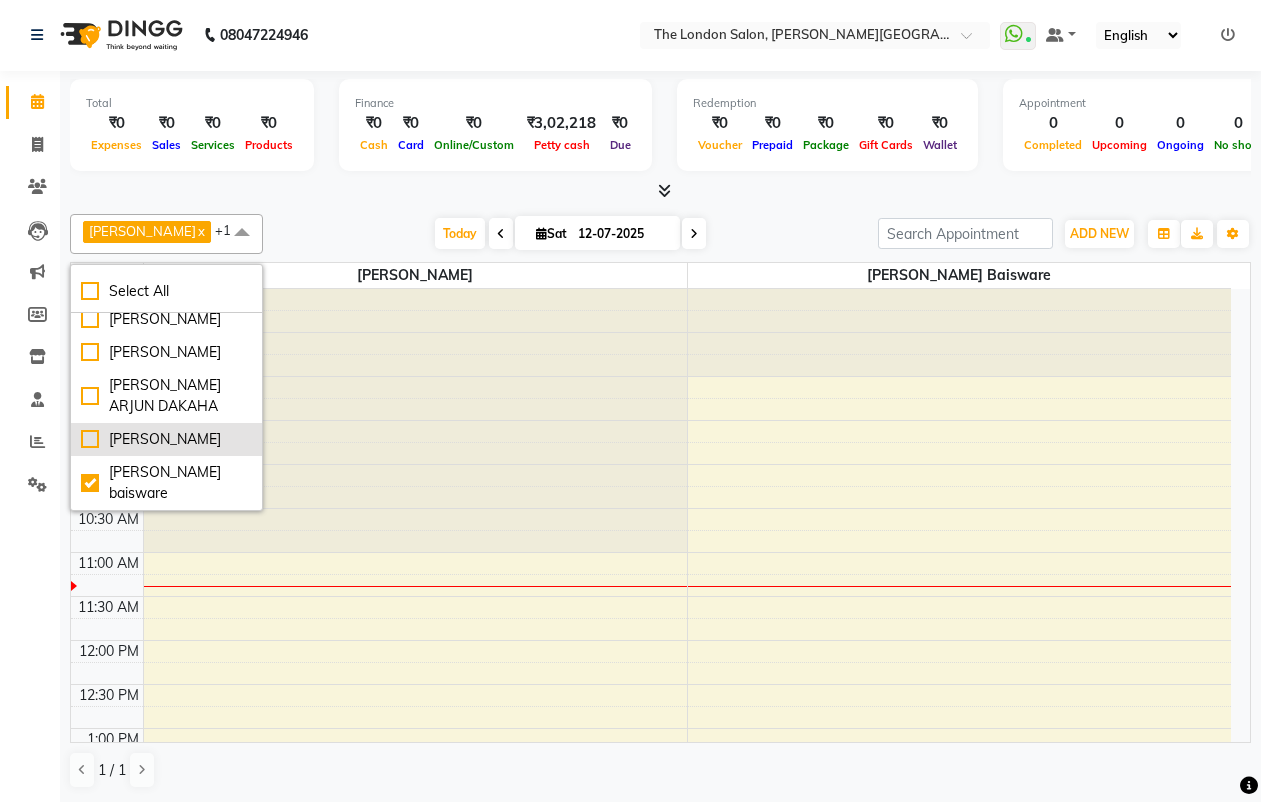 checkbox on "false" 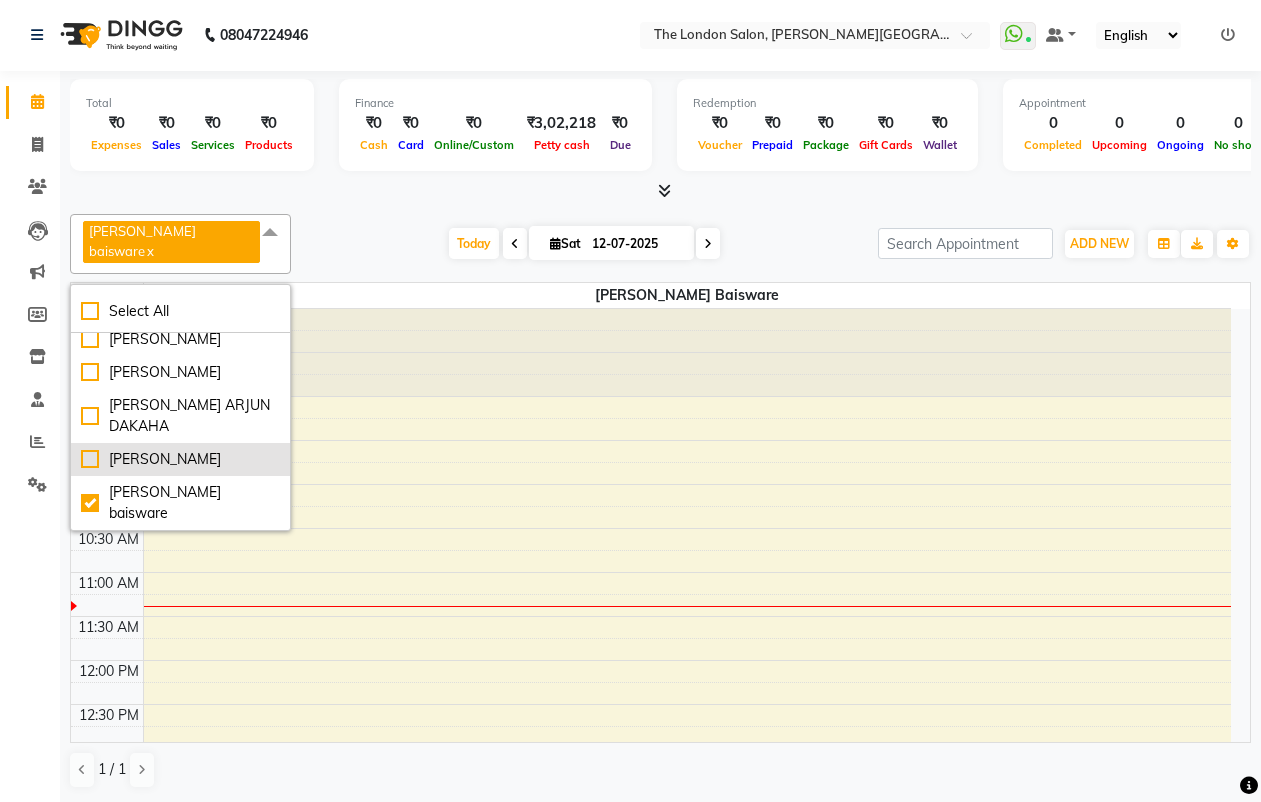 scroll, scrollTop: 235, scrollLeft: 0, axis: vertical 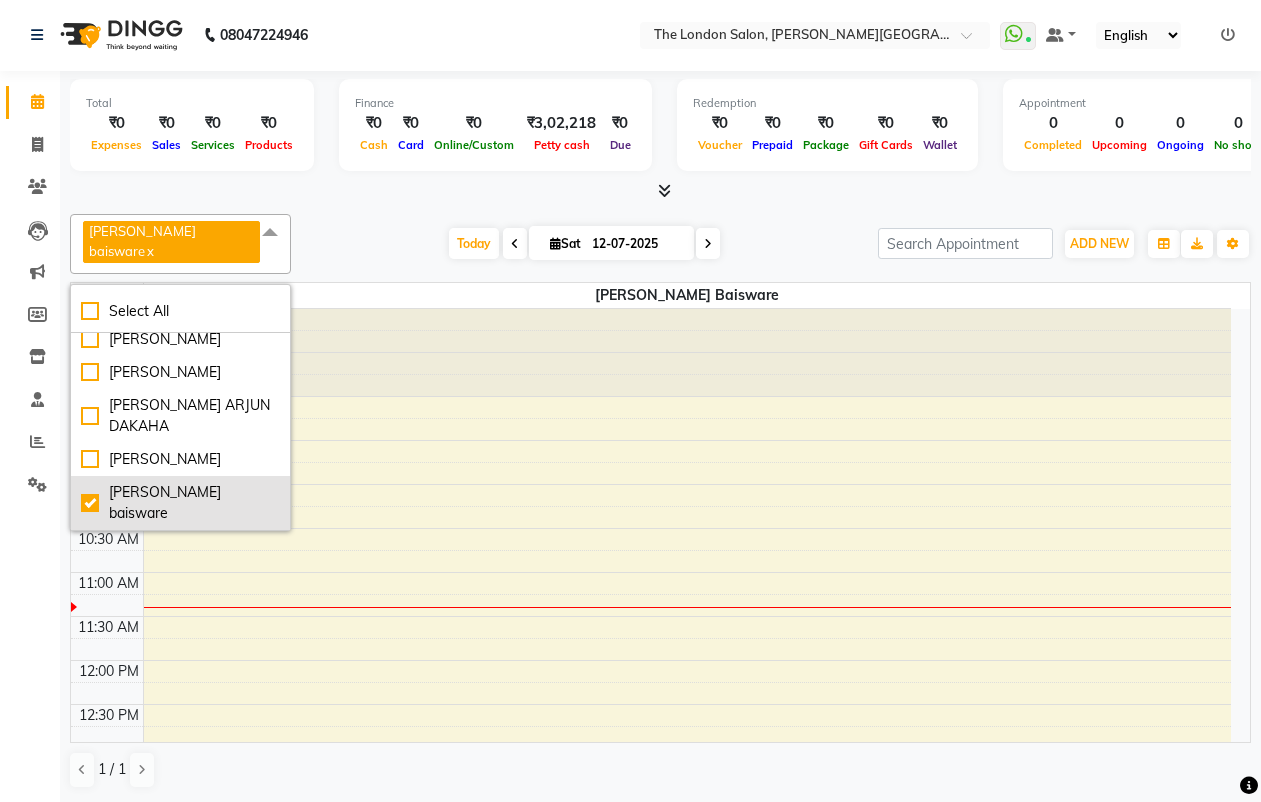 click on "[PERSON_NAME] baisware" at bounding box center (180, 503) 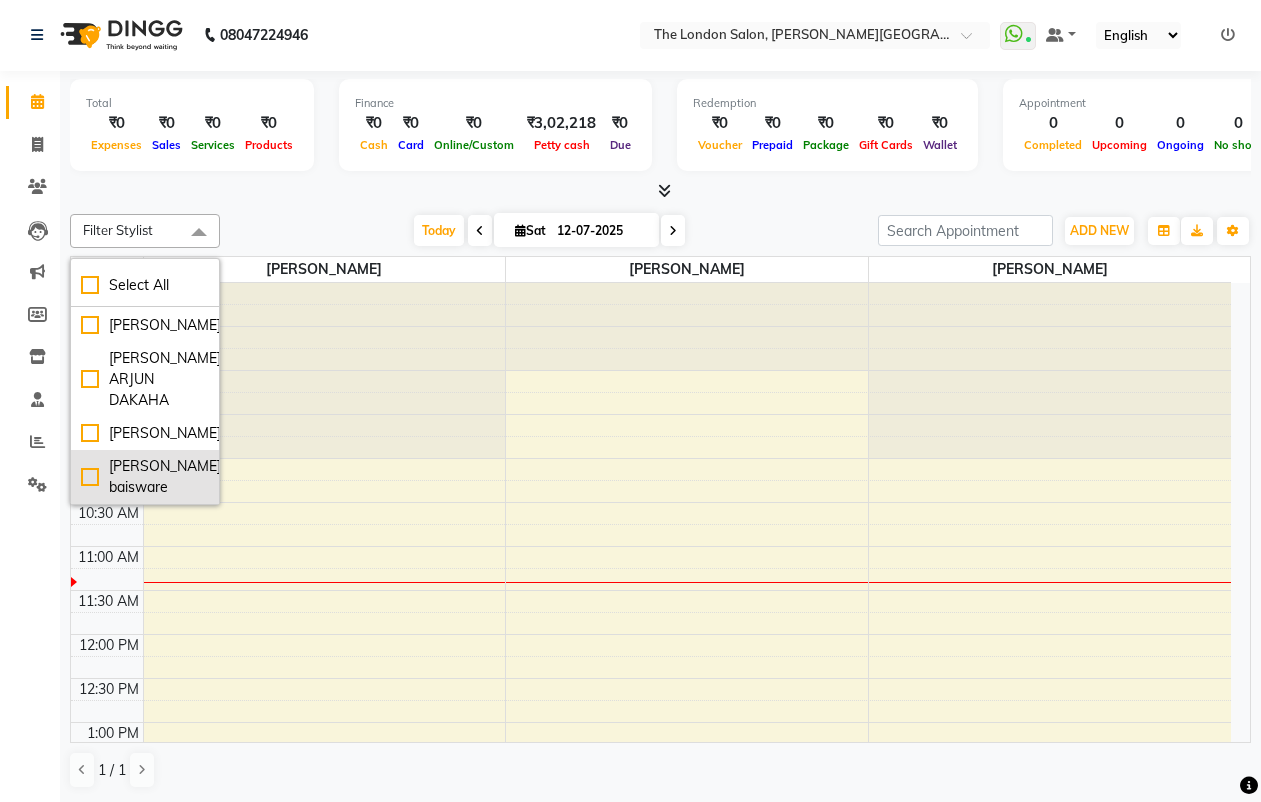 scroll, scrollTop: 0, scrollLeft: 0, axis: both 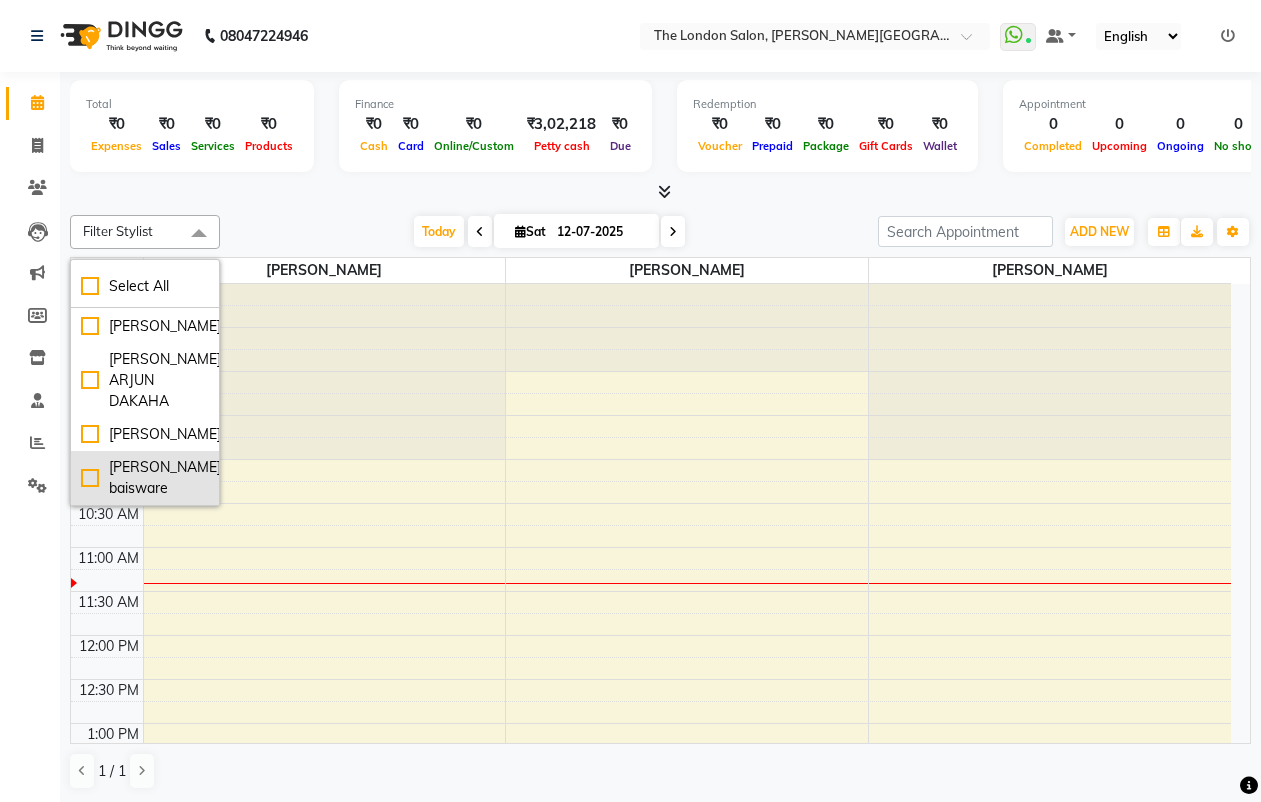 click on "[PERSON_NAME] baisware" at bounding box center (145, 478) 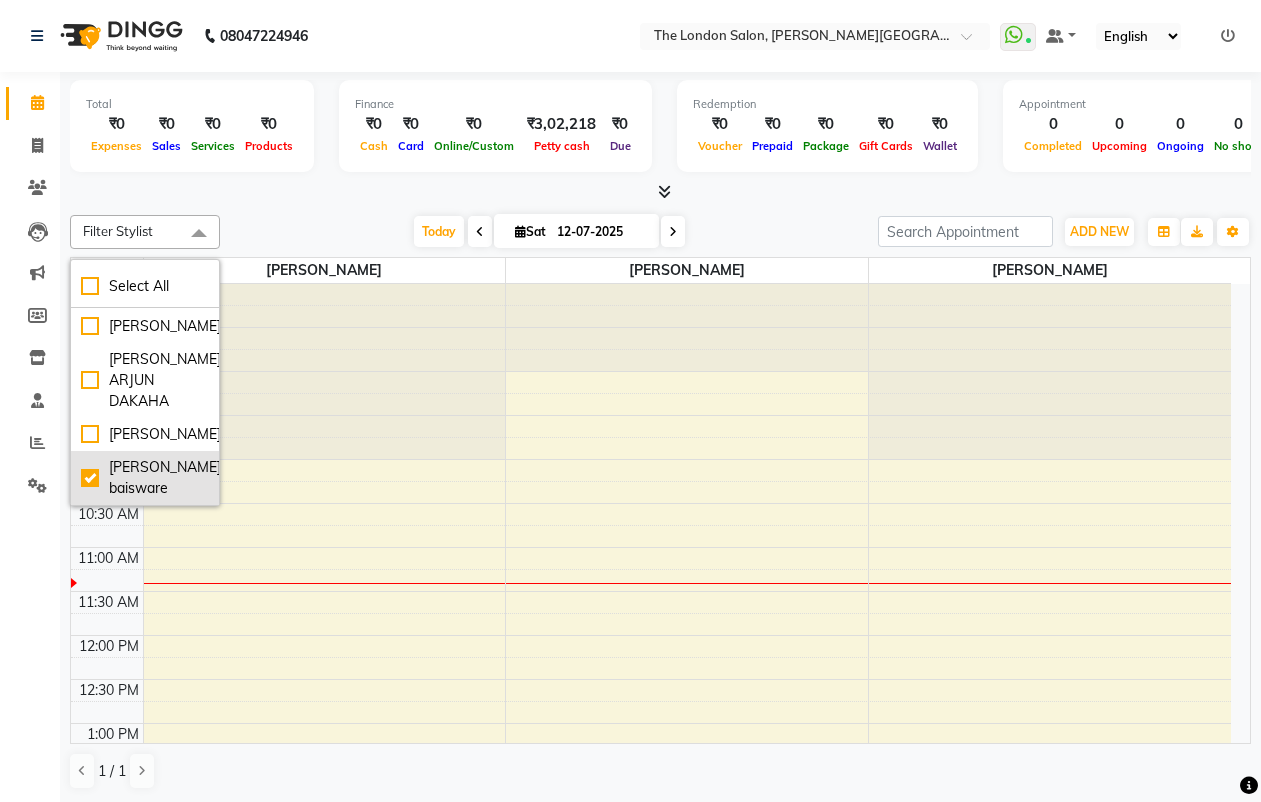 checkbox on "true" 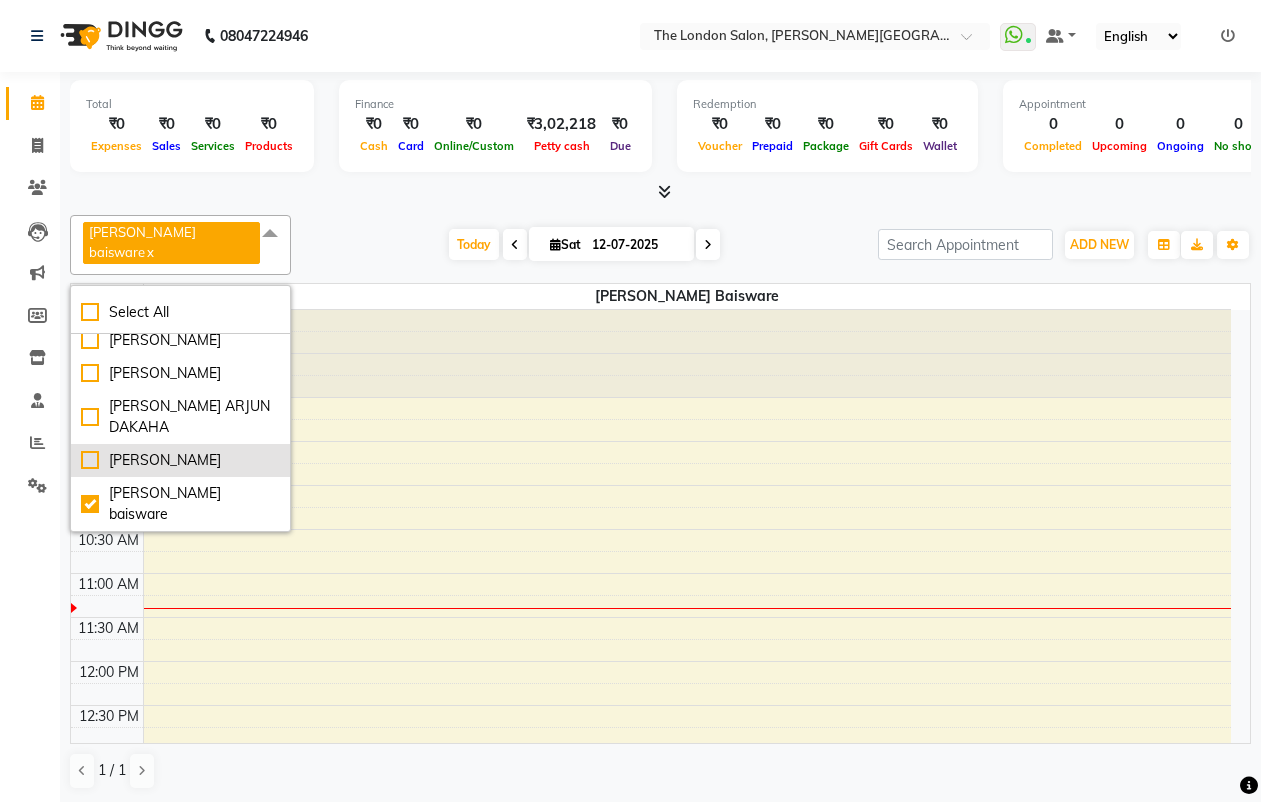 click on "[PERSON_NAME]" at bounding box center (180, 460) 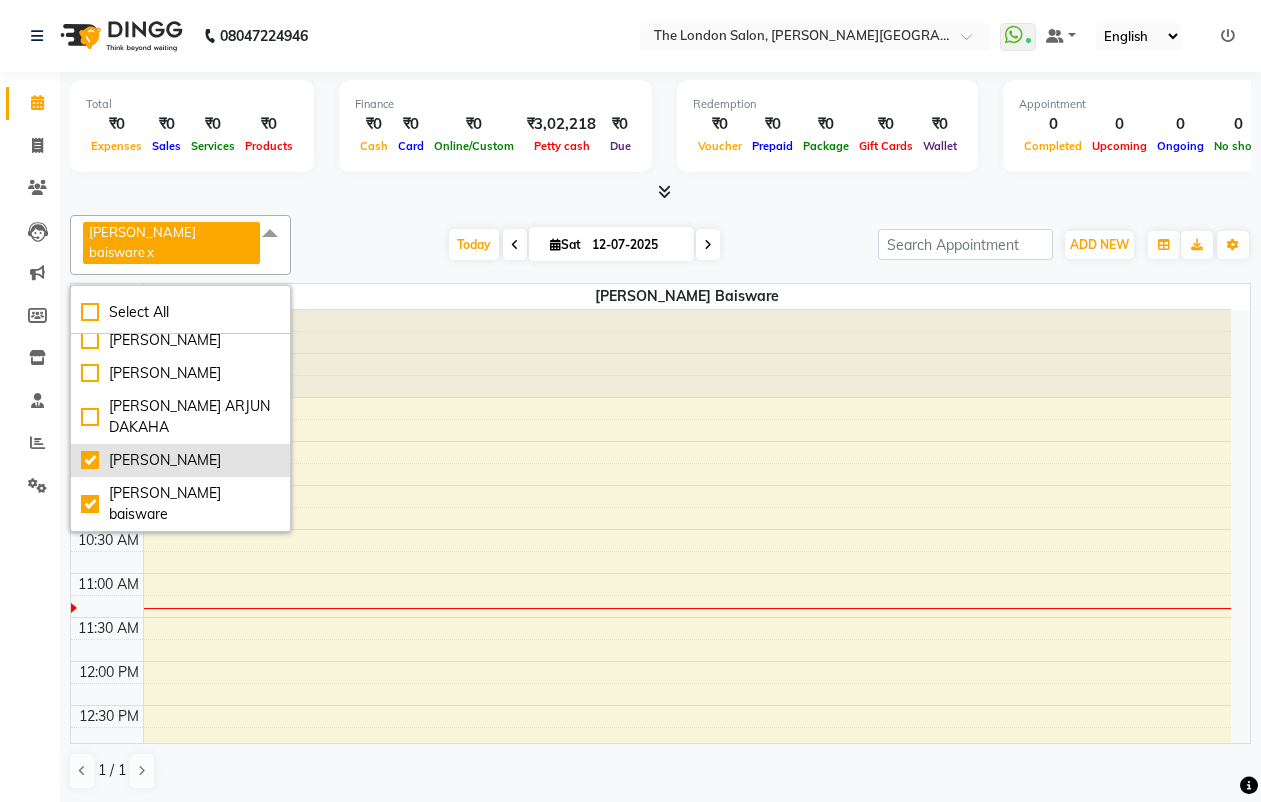checkbox on "true" 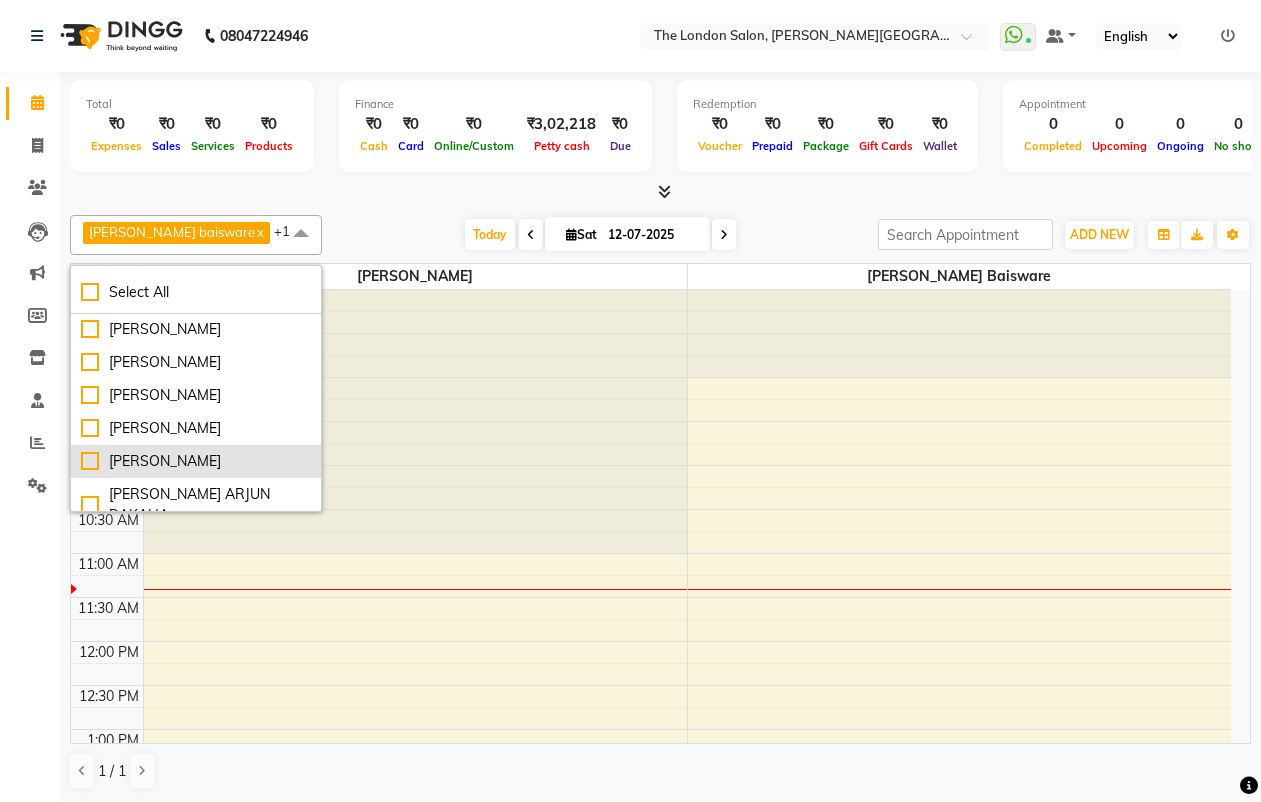 scroll, scrollTop: 0, scrollLeft: 0, axis: both 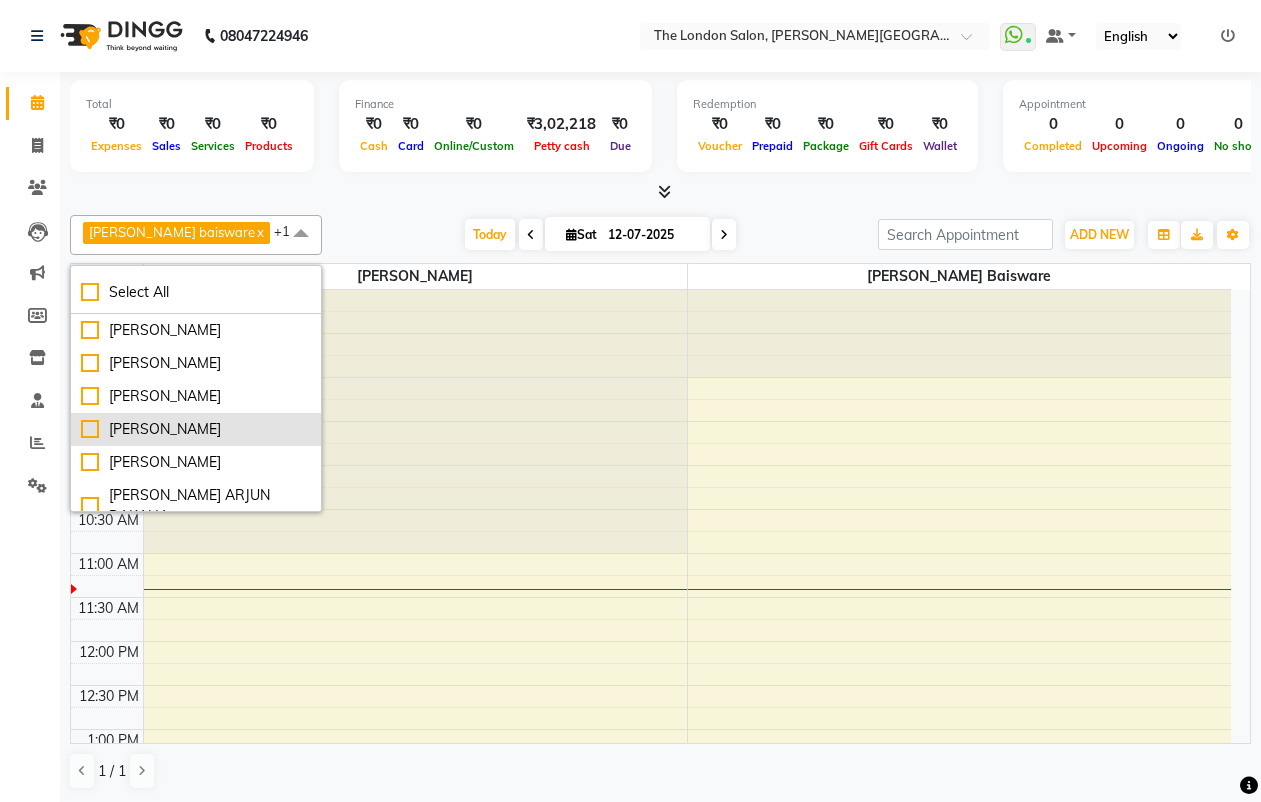 click on "[PERSON_NAME]" at bounding box center [196, 429] 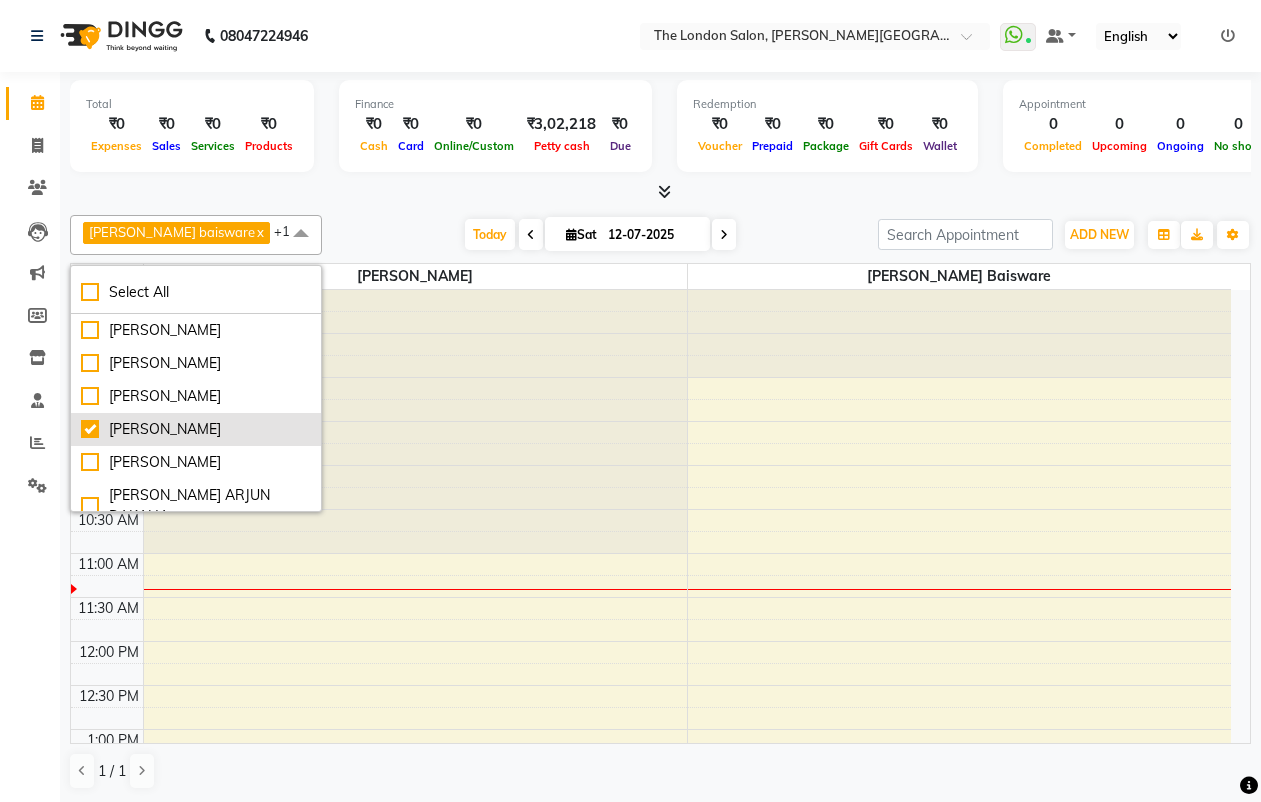 checkbox on "true" 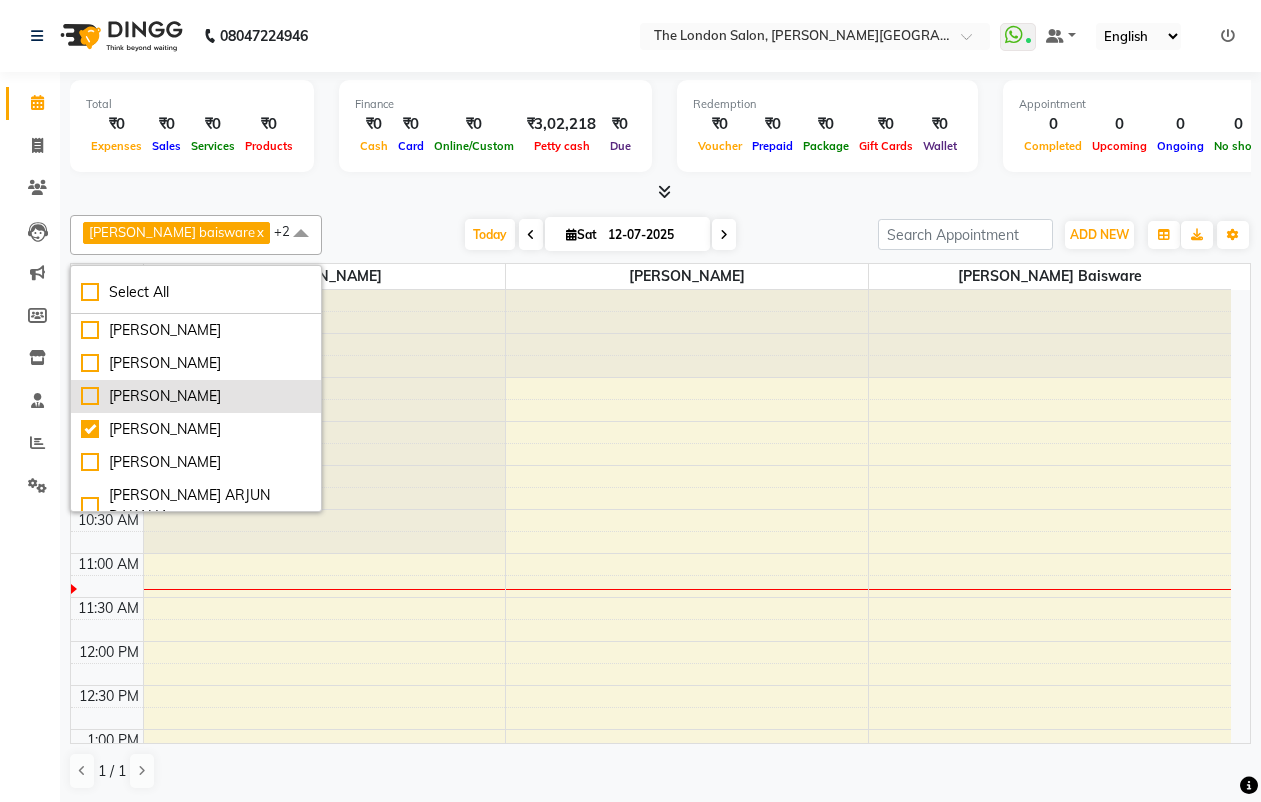 click on "[PERSON_NAME]" at bounding box center [196, 396] 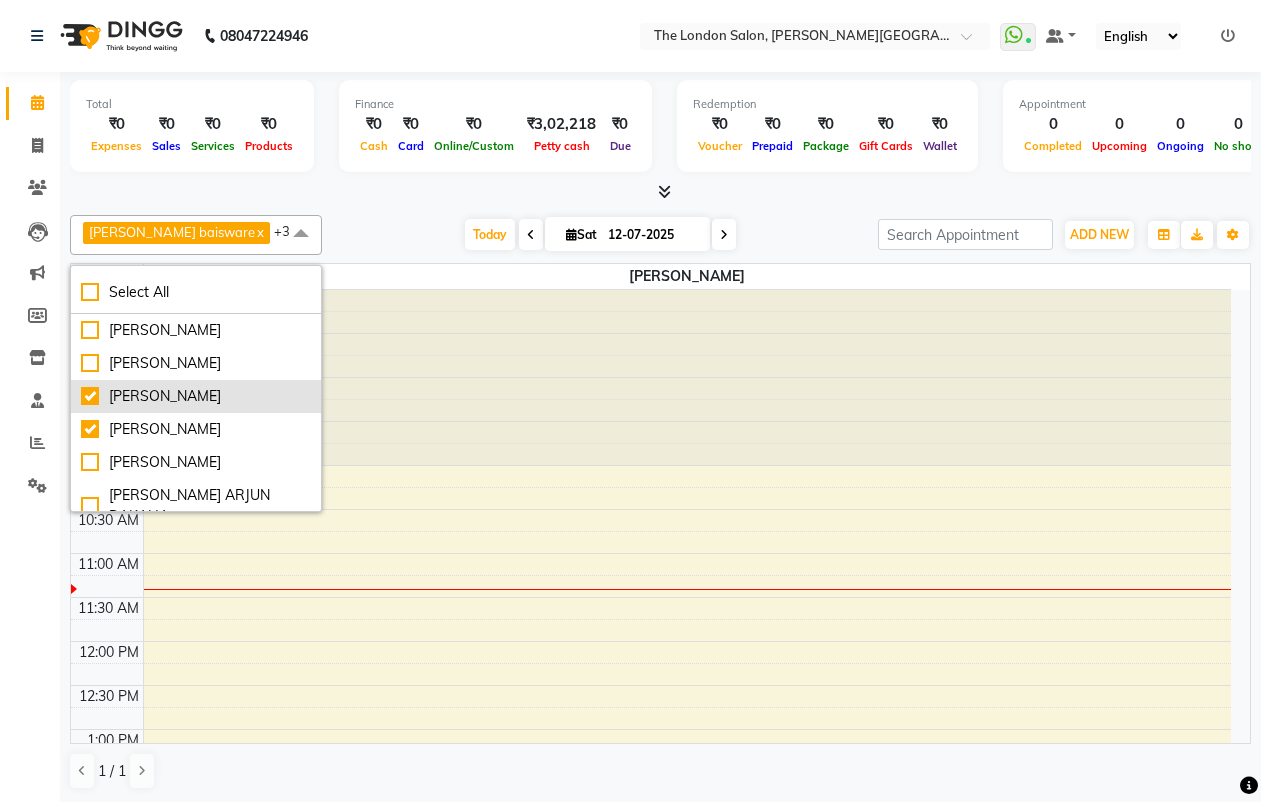 click on "[PERSON_NAME]" at bounding box center [196, 396] 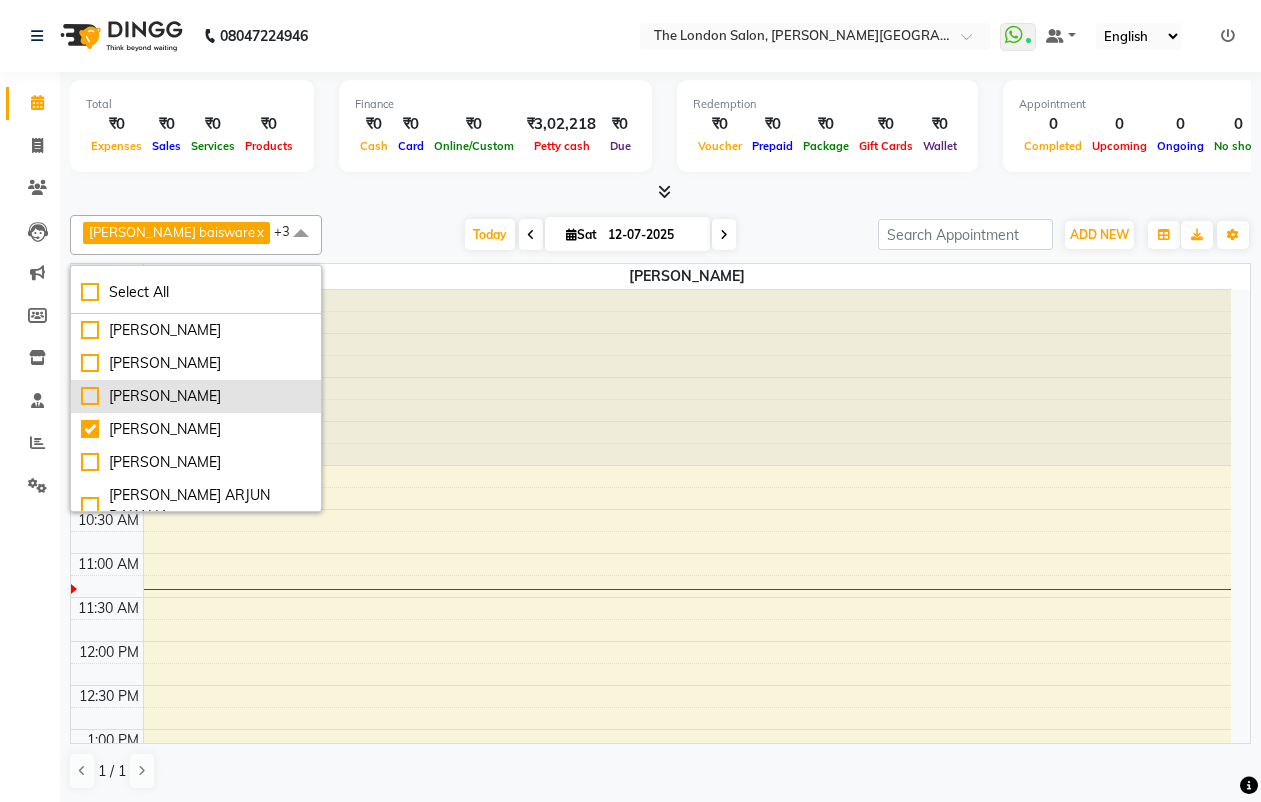 checkbox on "false" 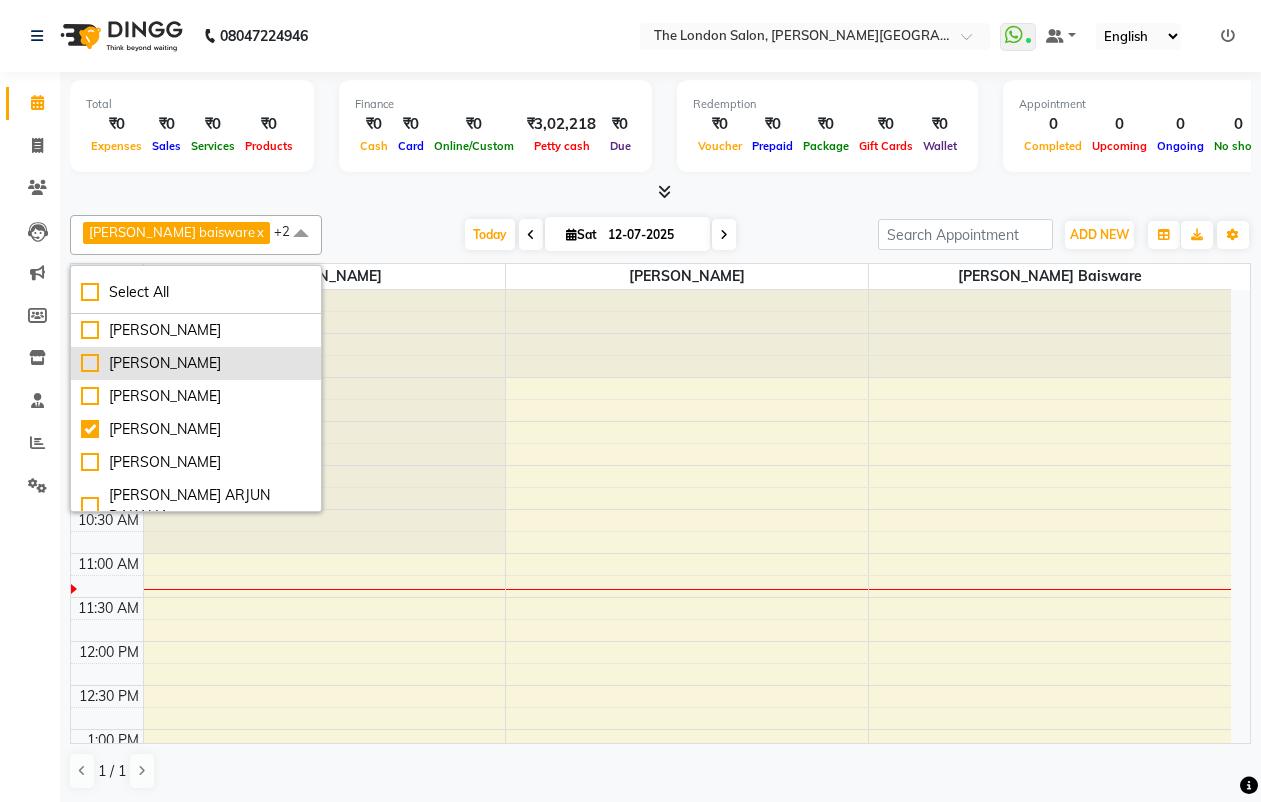 click on "[PERSON_NAME]" at bounding box center [196, 363] 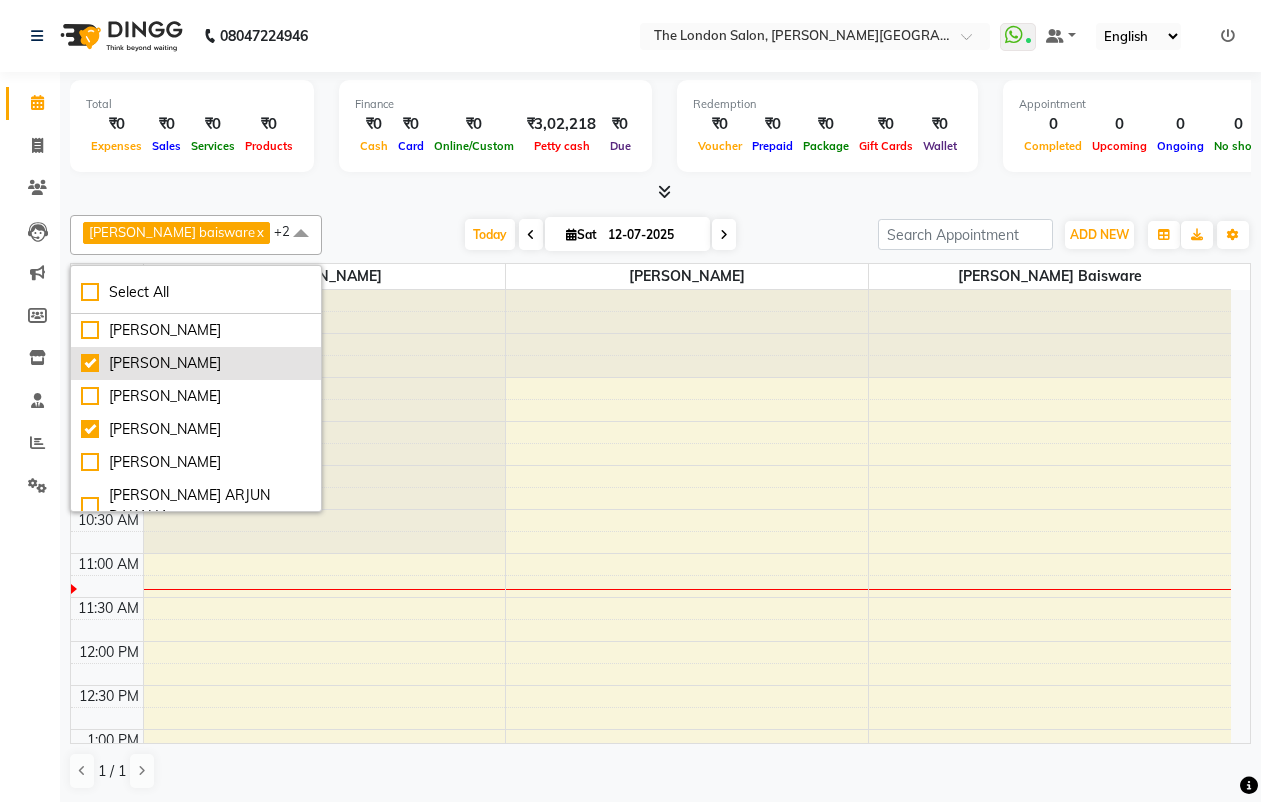 checkbox on "true" 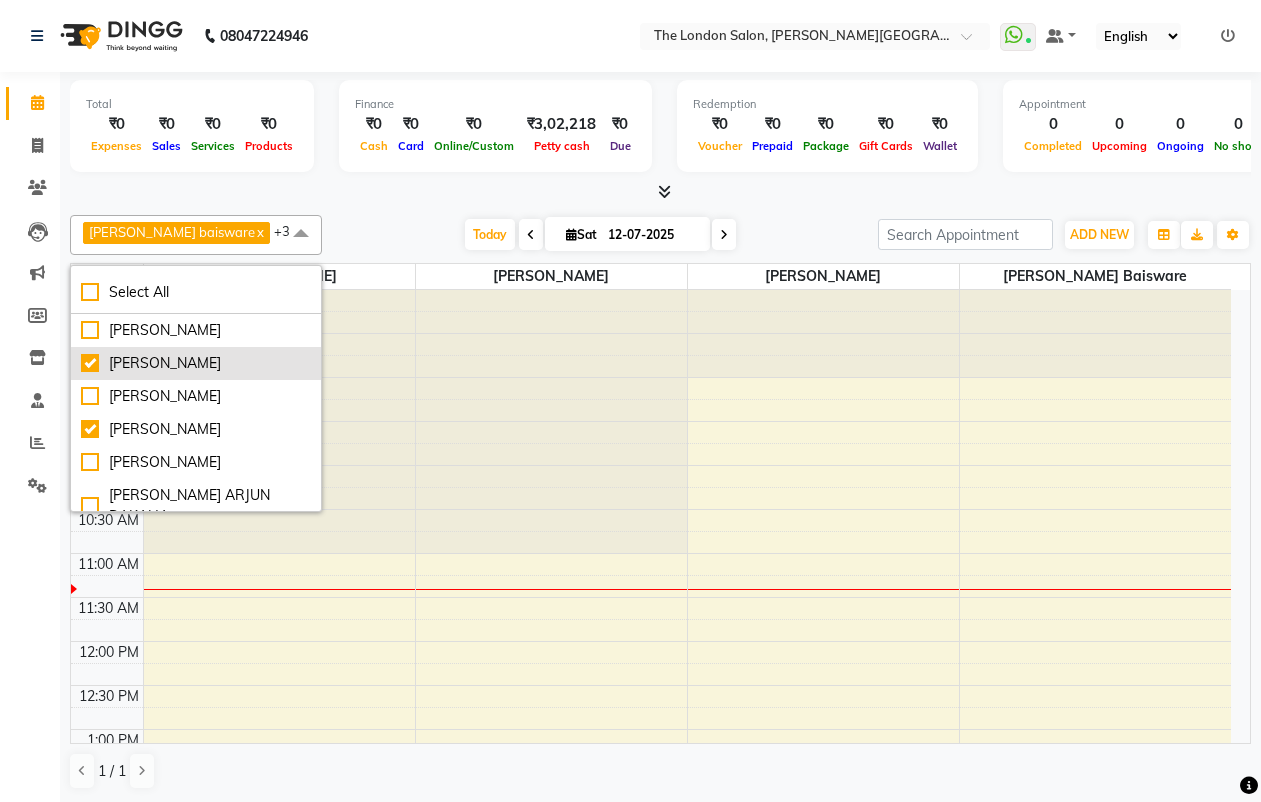scroll, scrollTop: 109, scrollLeft: 0, axis: vertical 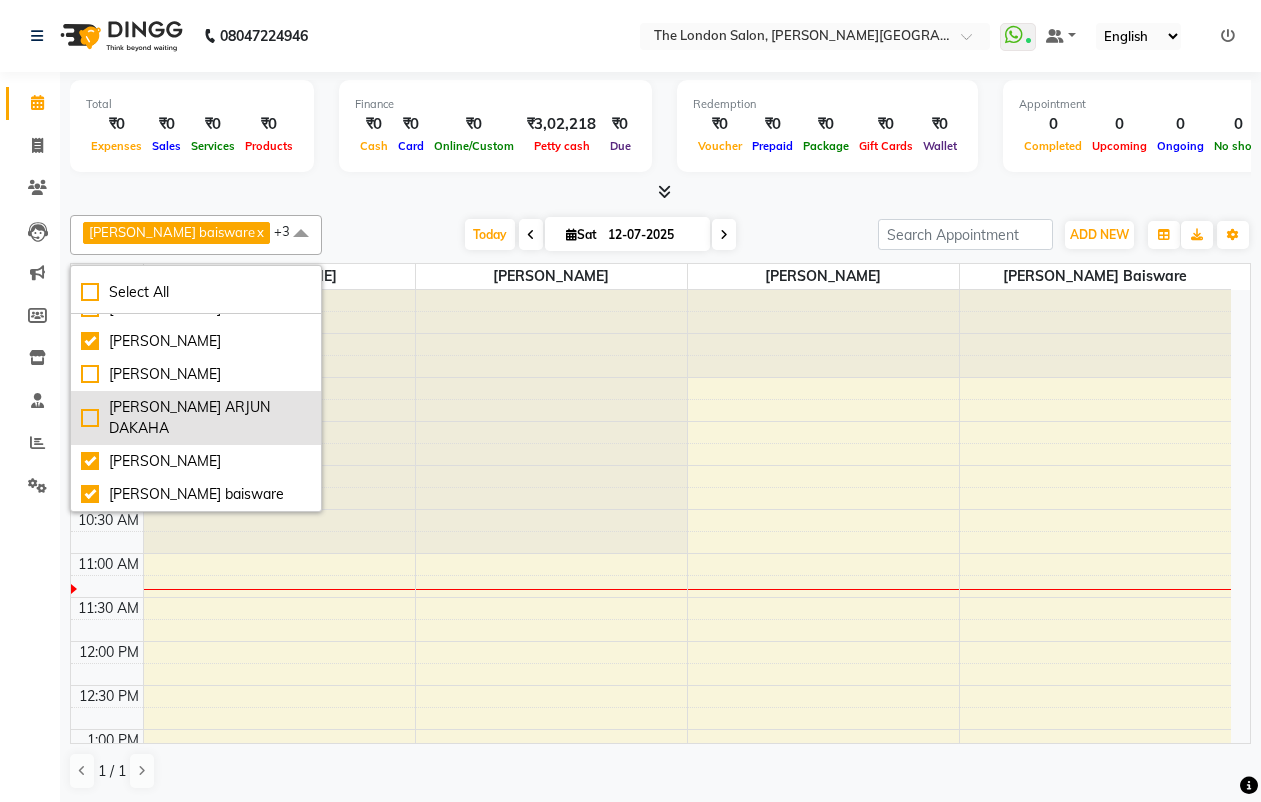 drag, startPoint x: 88, startPoint y: 414, endPoint x: 78, endPoint y: 415, distance: 10.049875 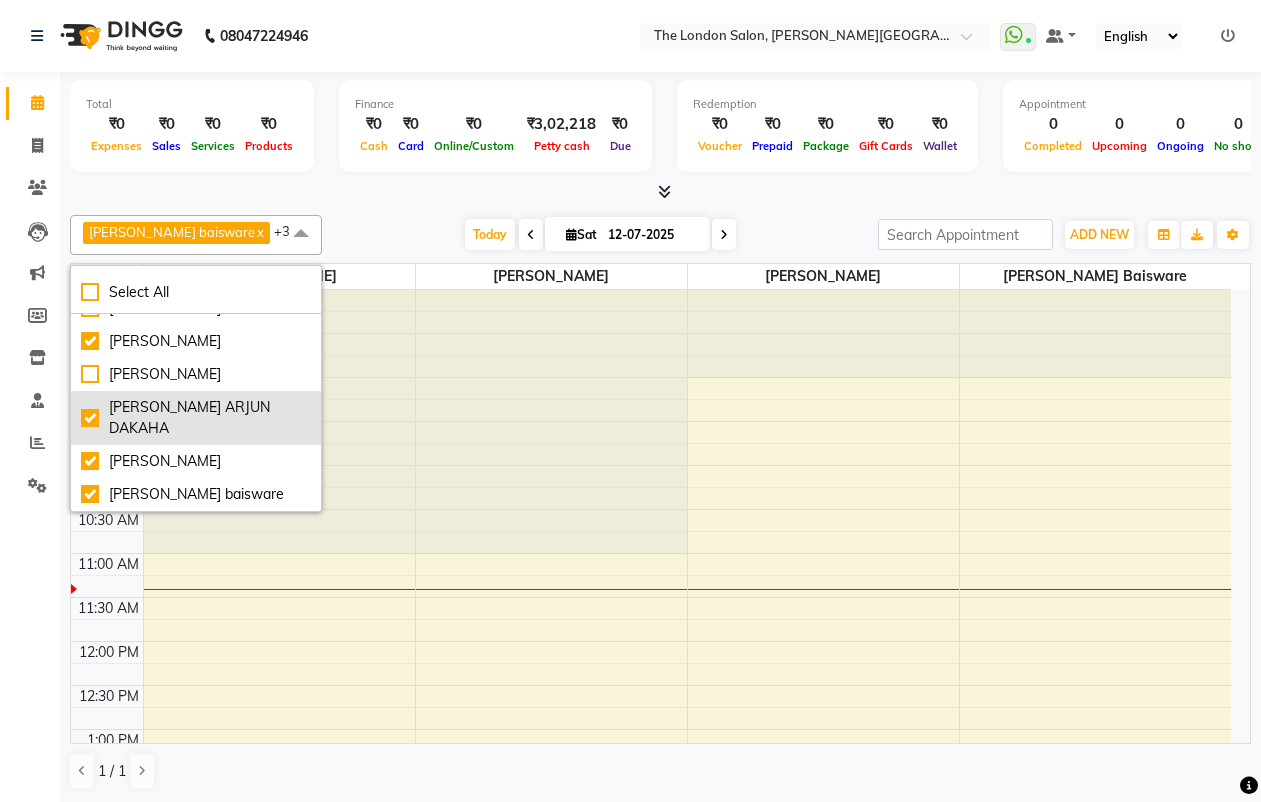 checkbox on "true" 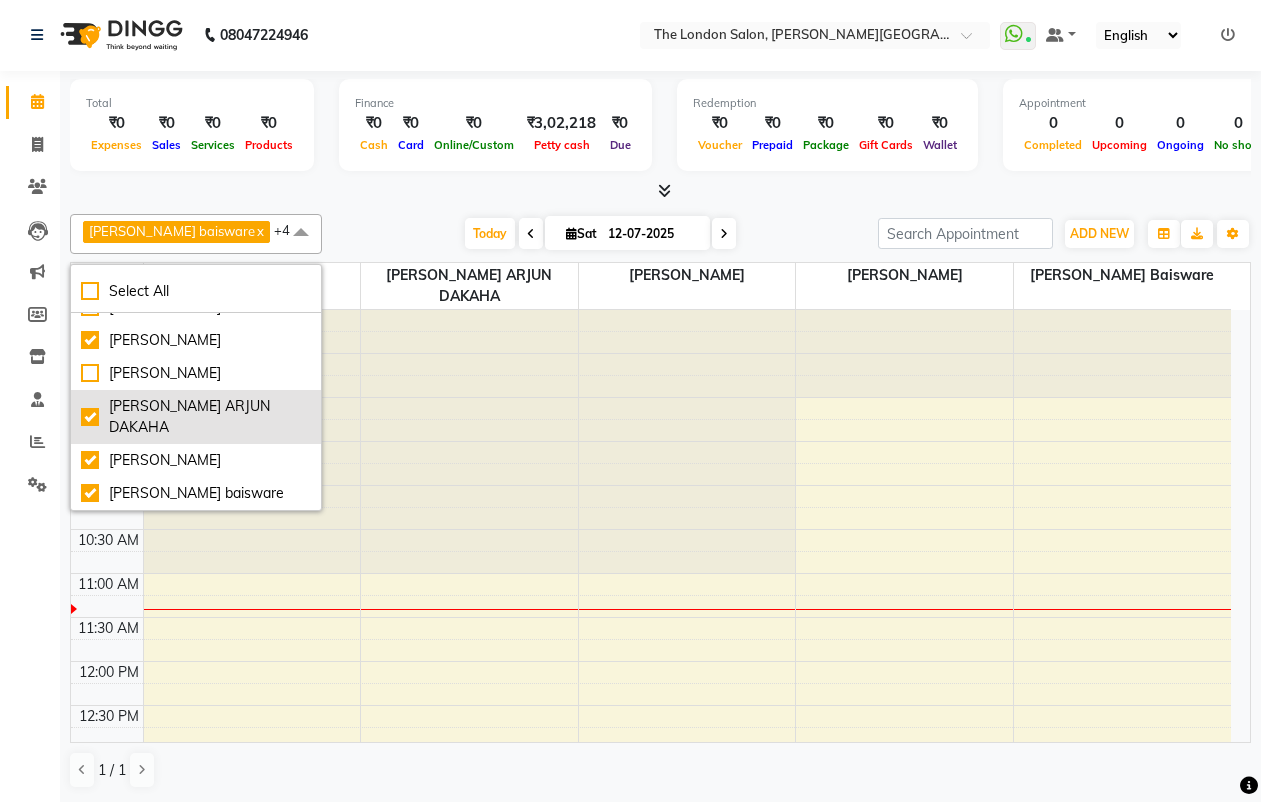 scroll, scrollTop: 0, scrollLeft: 0, axis: both 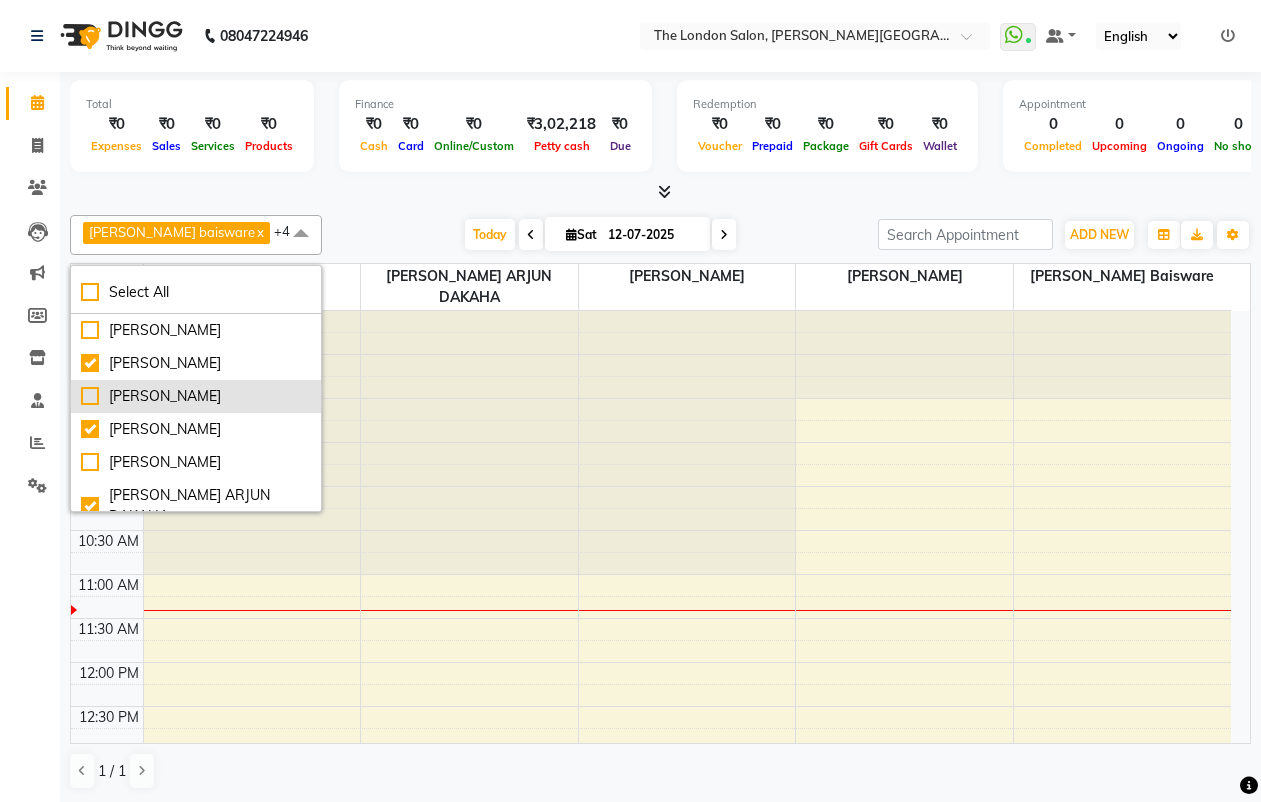 click on "[PERSON_NAME]" at bounding box center (196, 396) 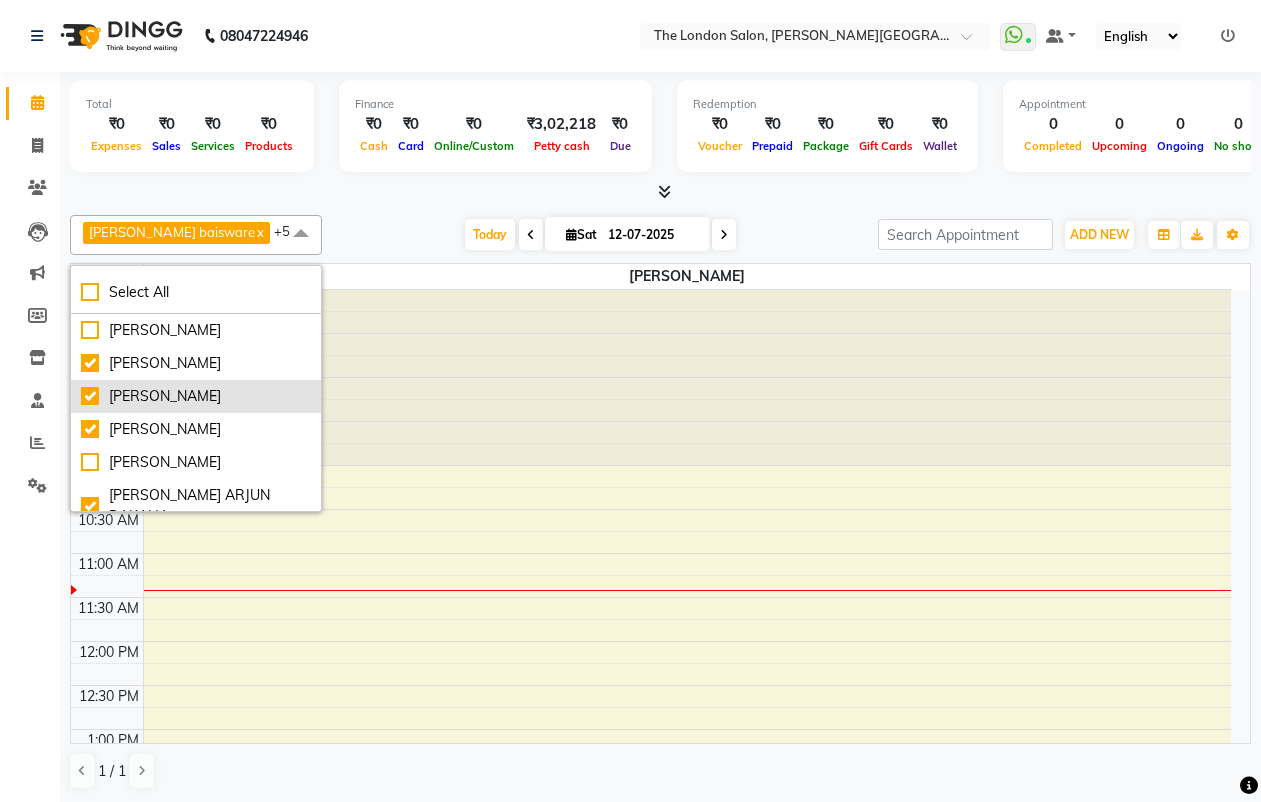 click on "[PERSON_NAME]" at bounding box center (196, 396) 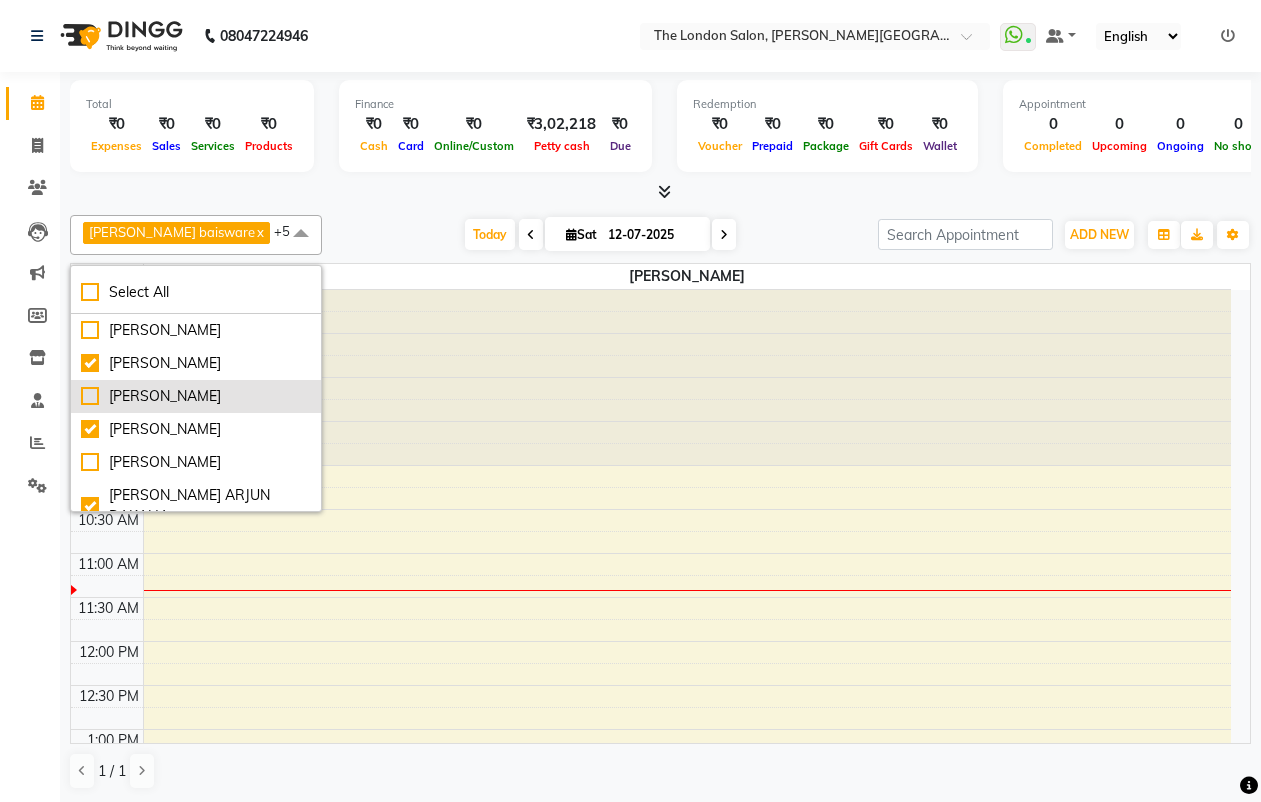 checkbox on "false" 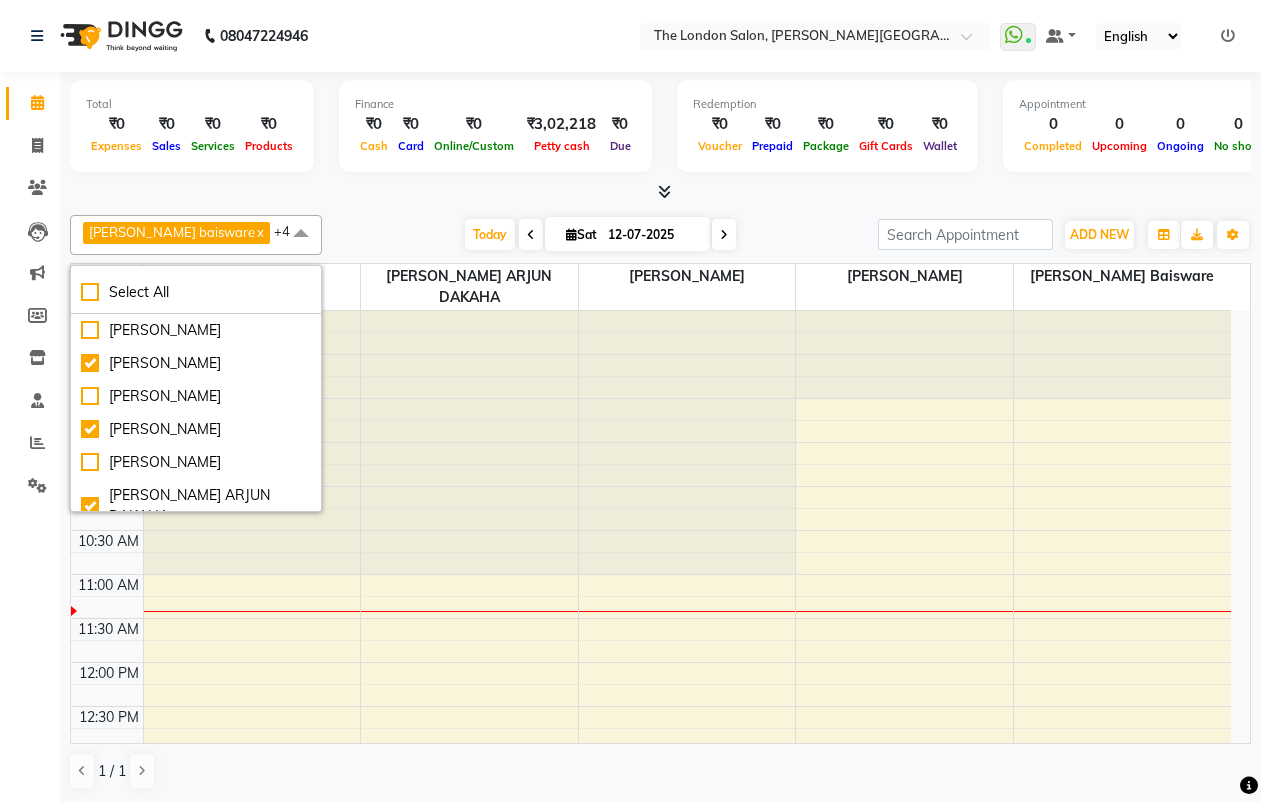 drag, startPoint x: 260, startPoint y: 195, endPoint x: 270, endPoint y: 191, distance: 10.770329 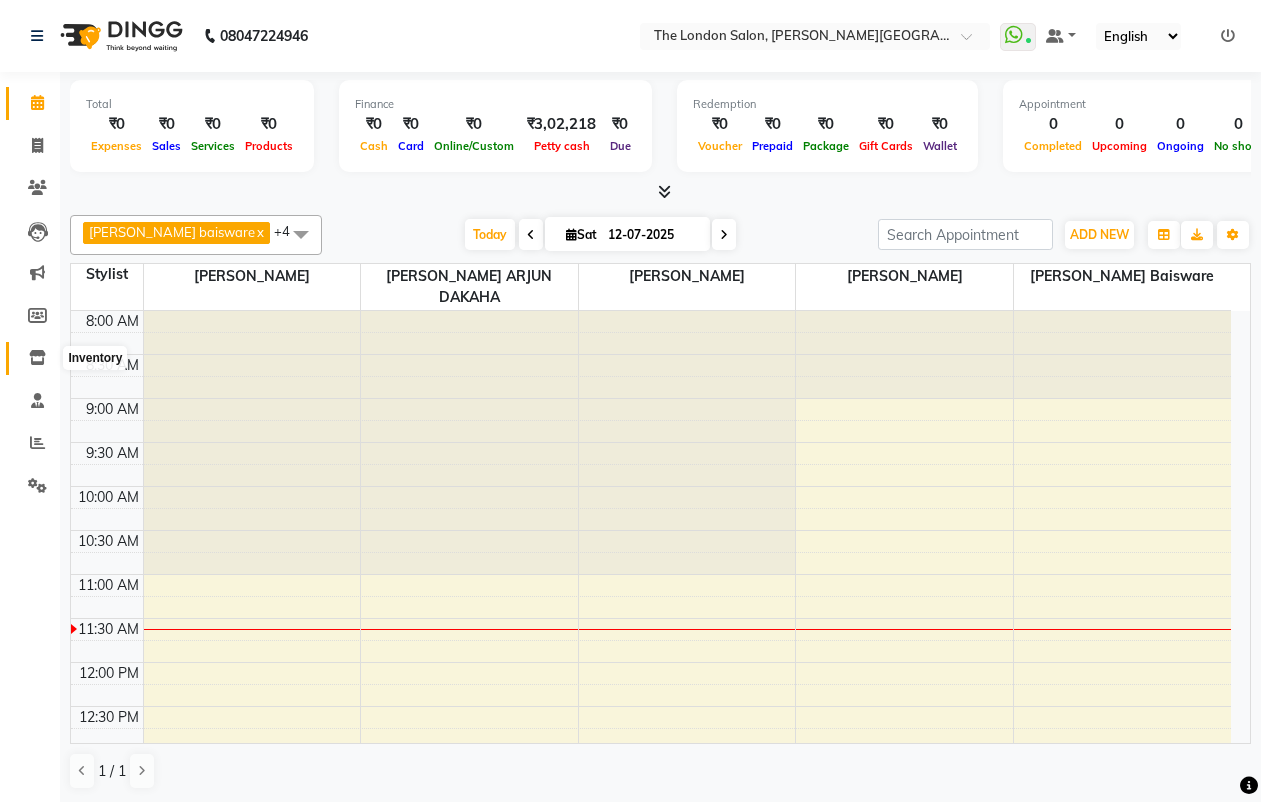 click 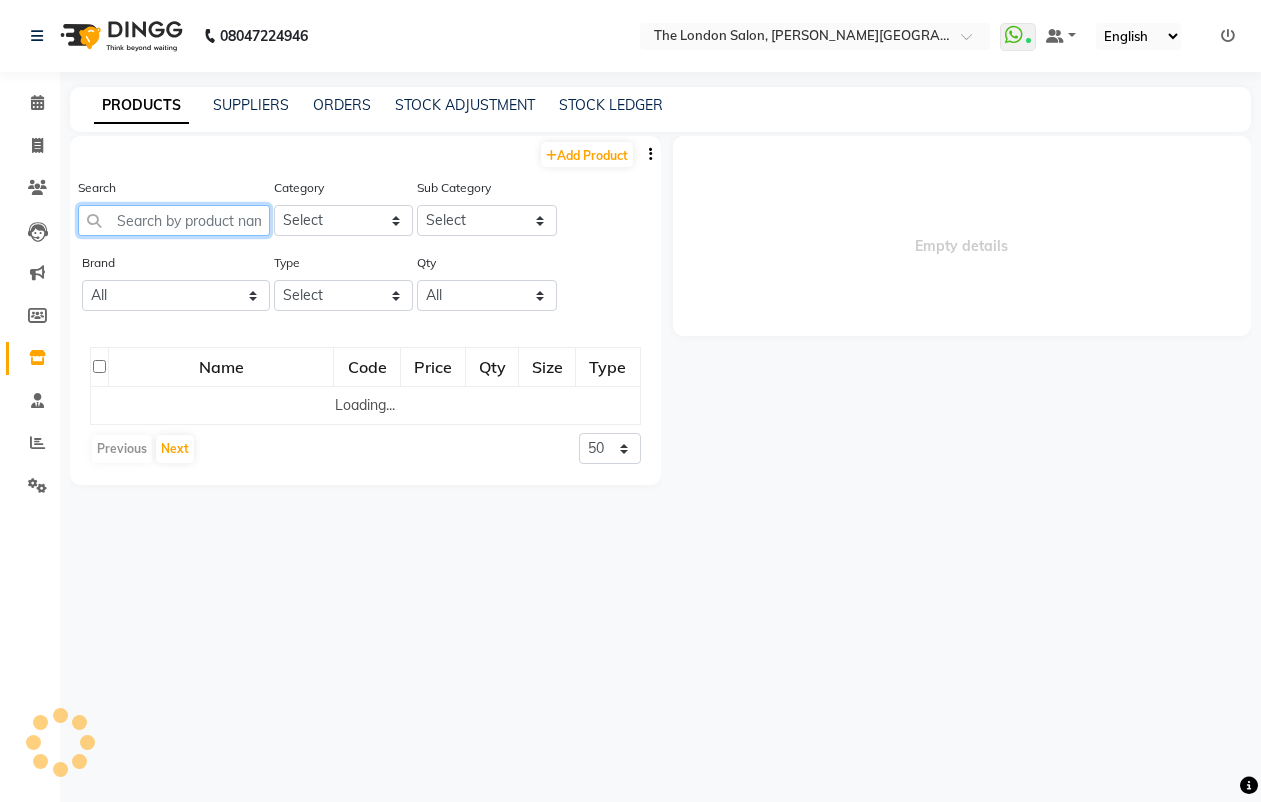 click 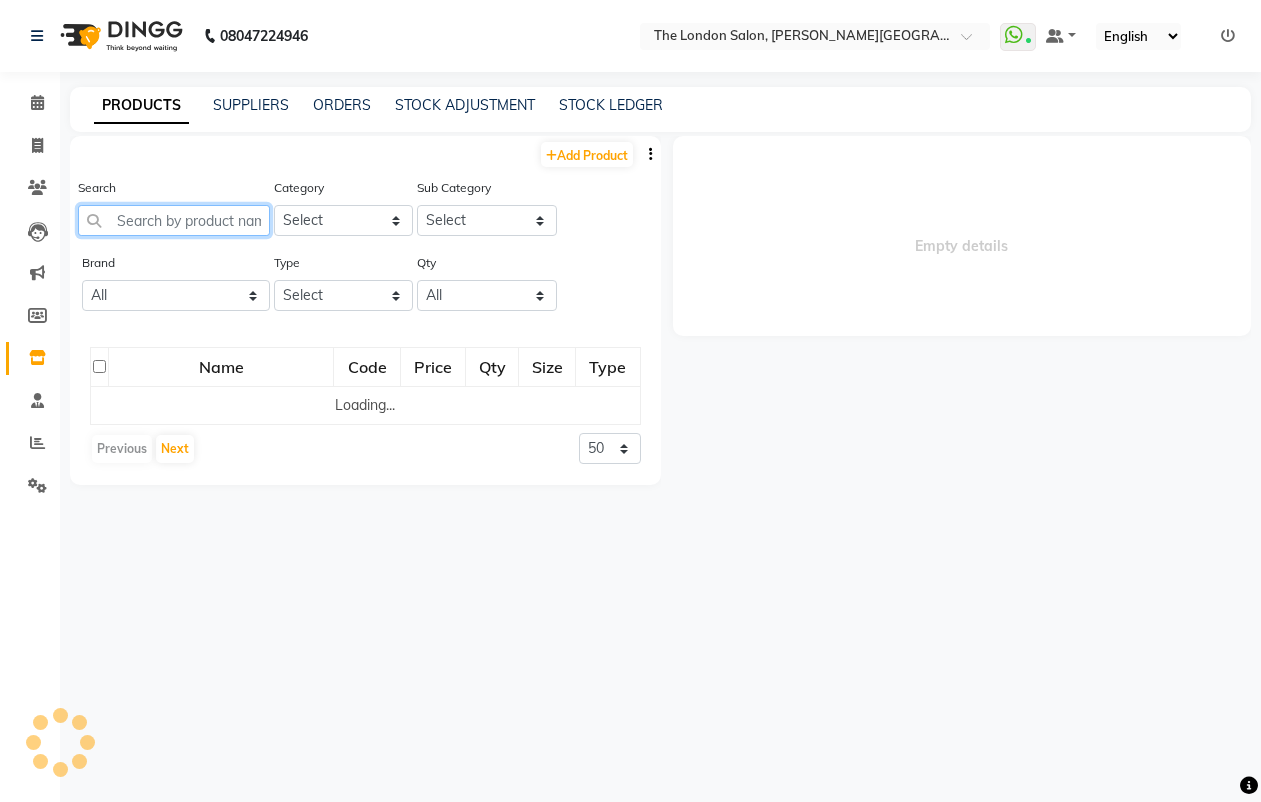 select 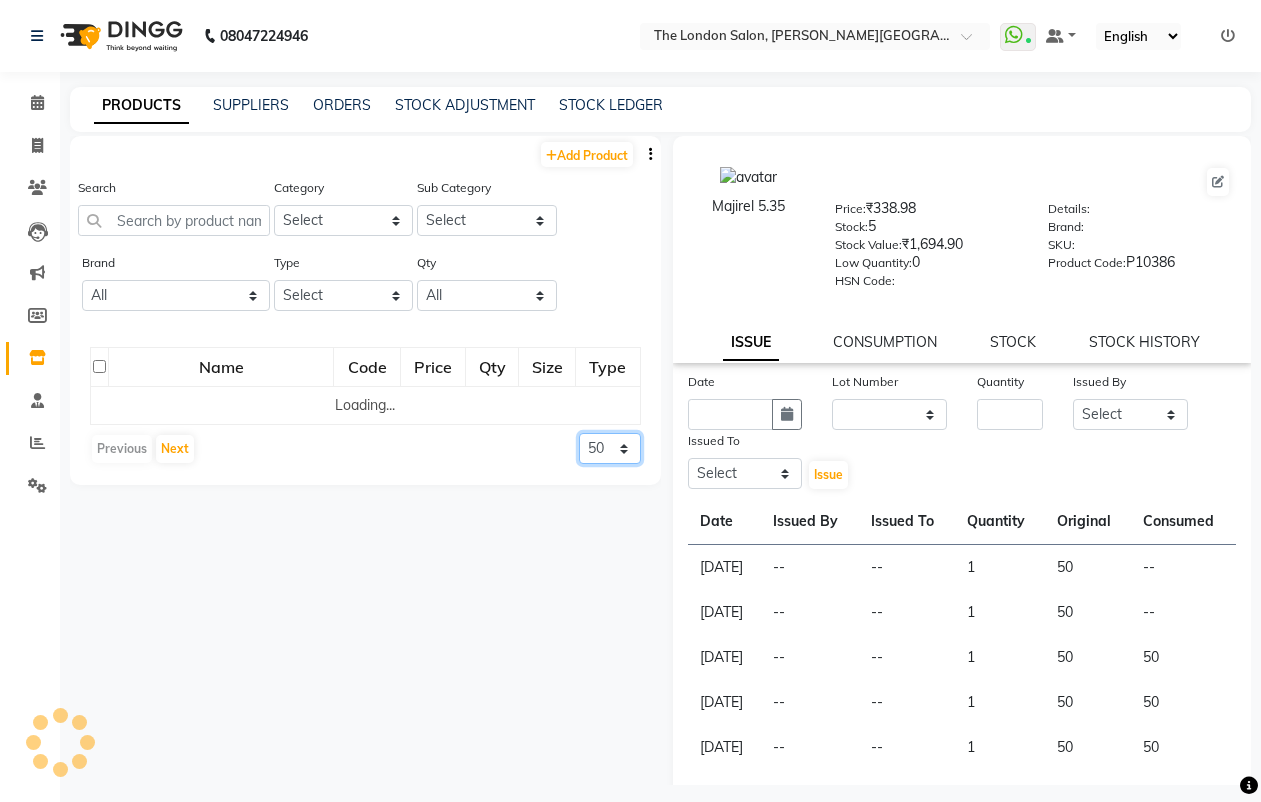 click on "50 100 500" 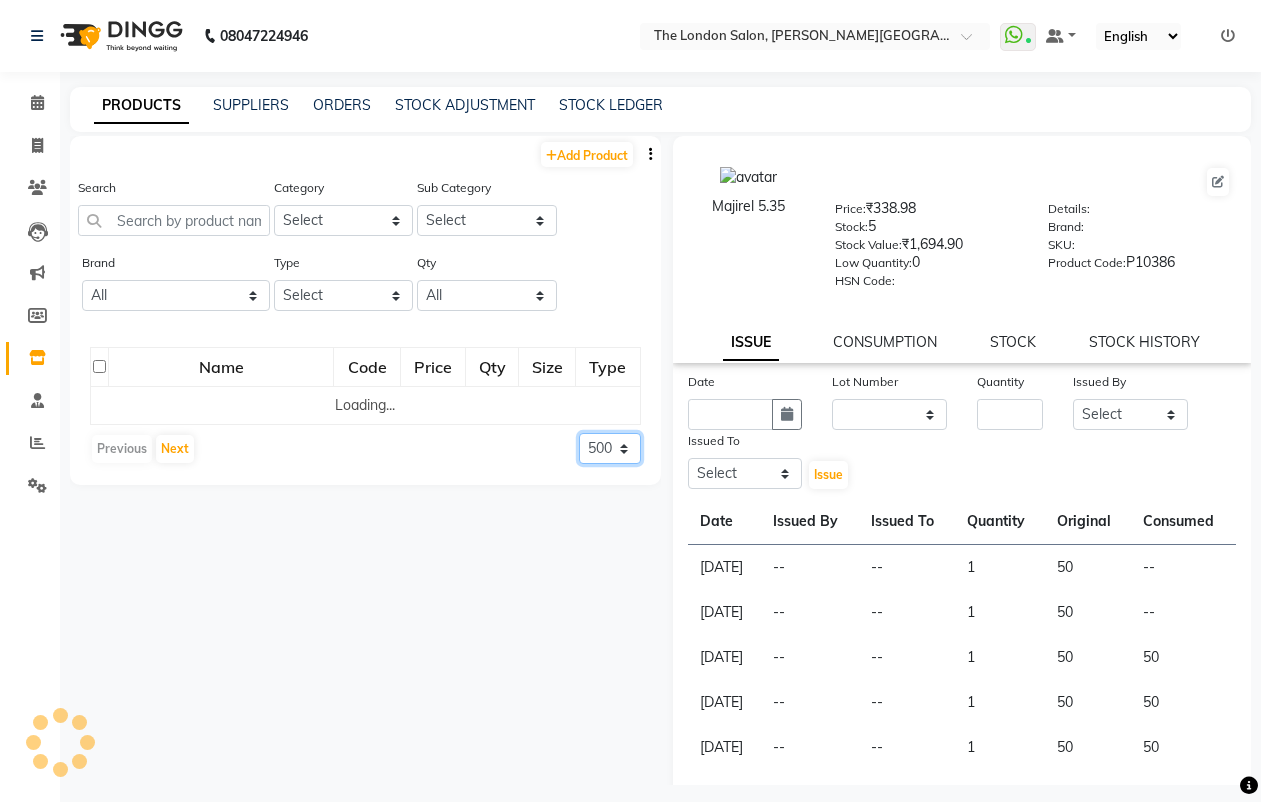 click on "50 100 500" 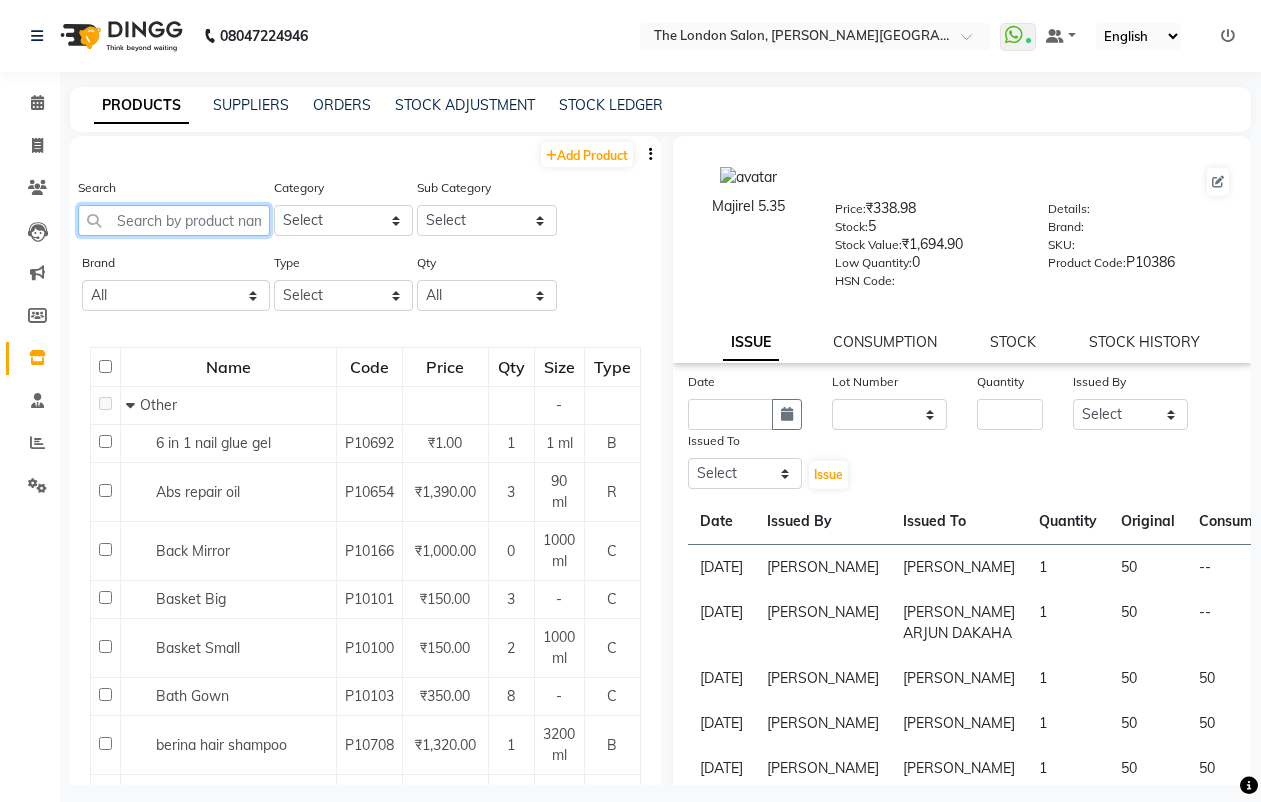 click 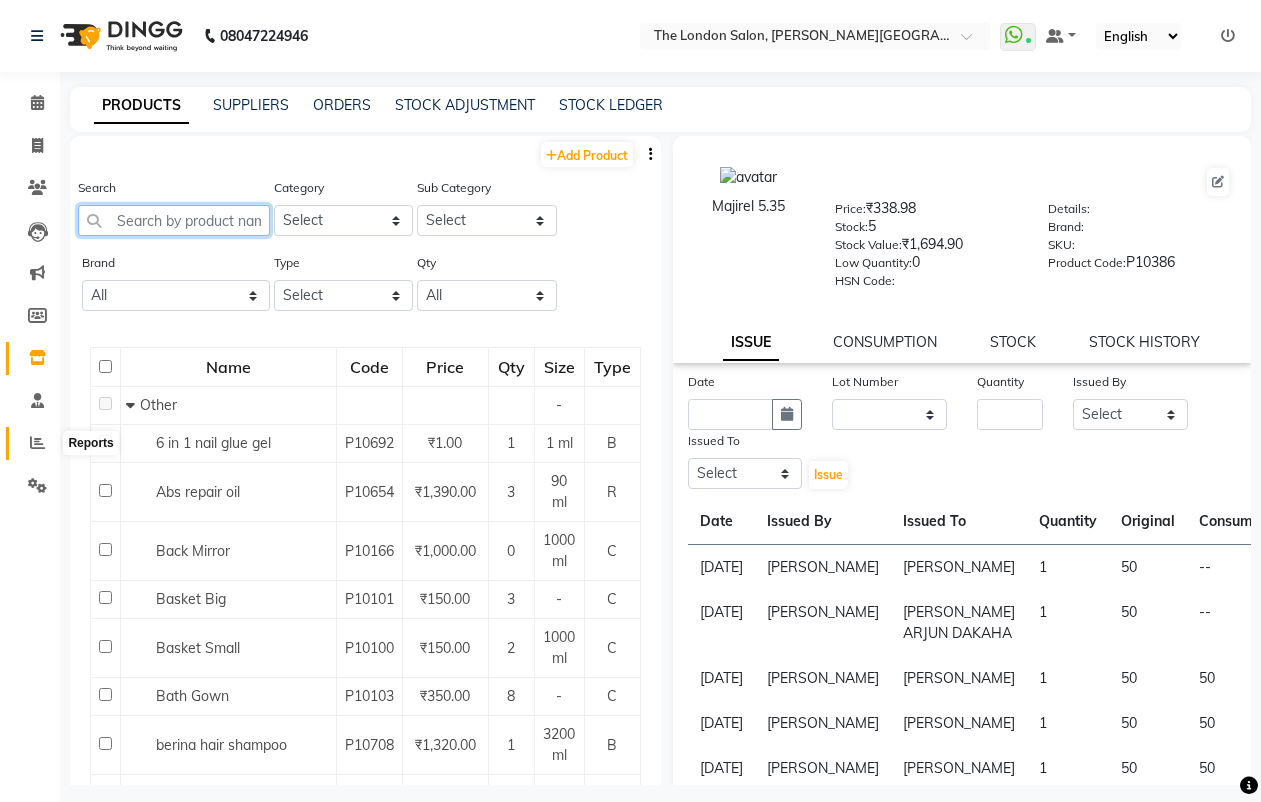 type on "5" 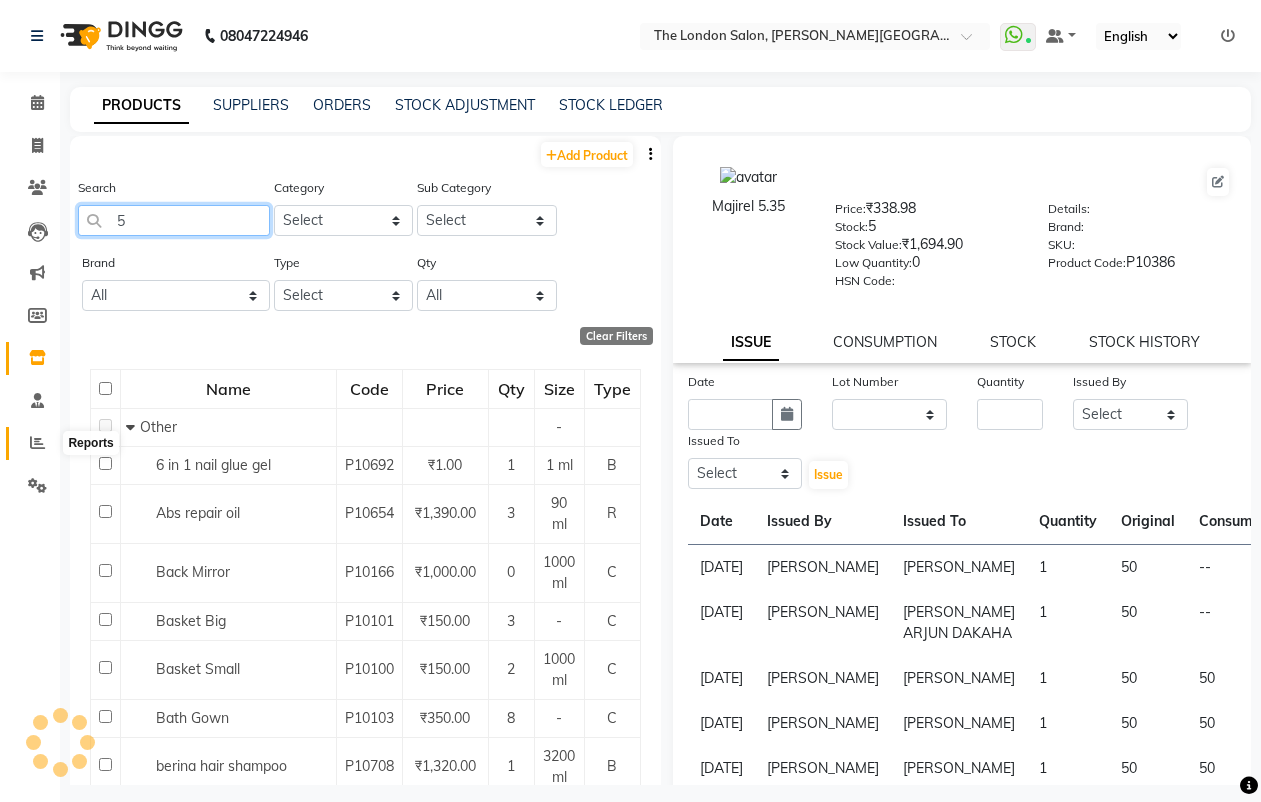 type 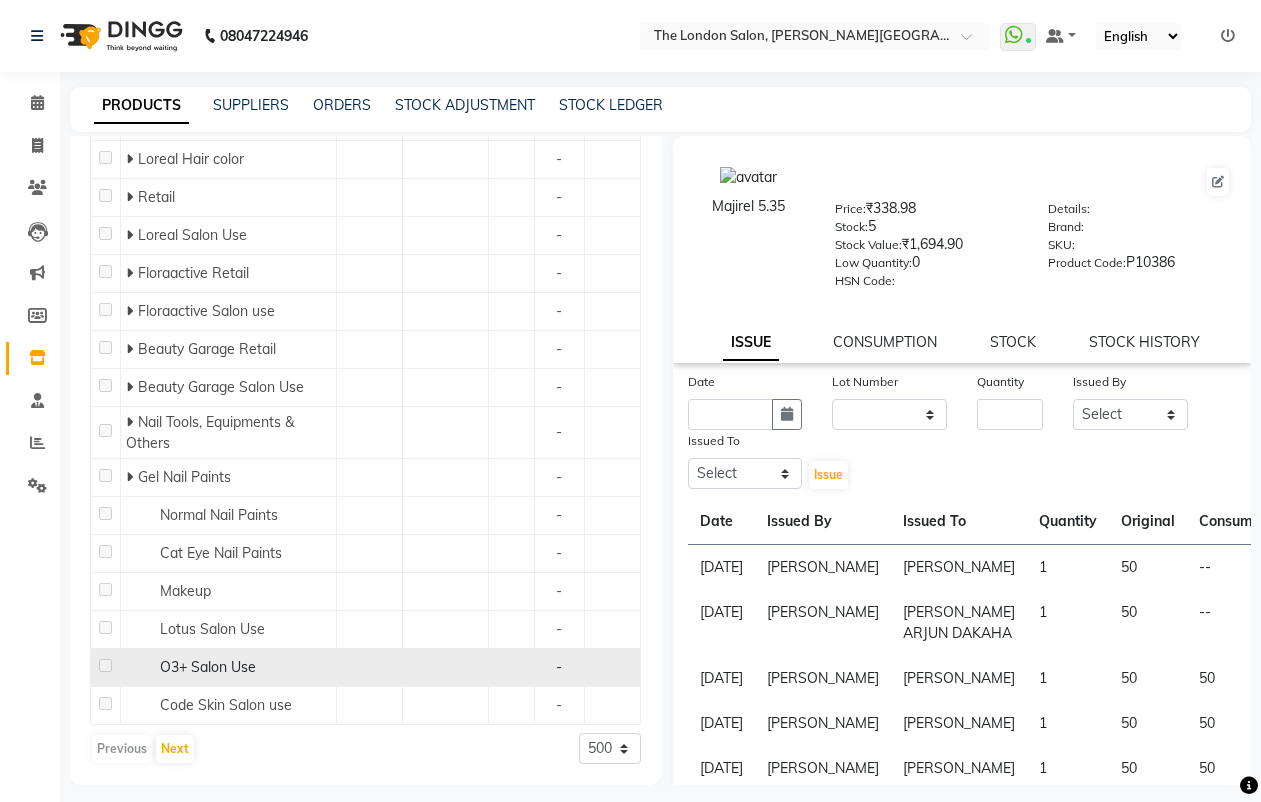 scroll, scrollTop: 4778, scrollLeft: 0, axis: vertical 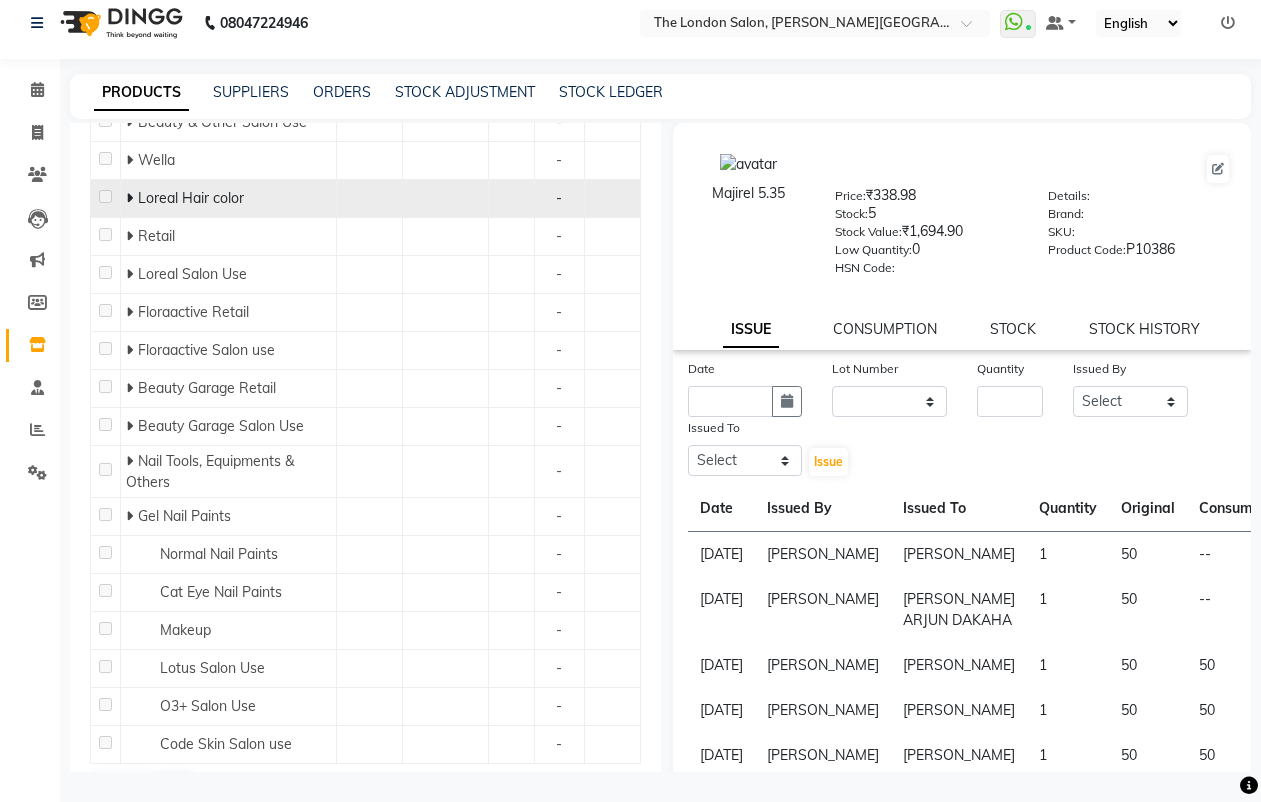 click 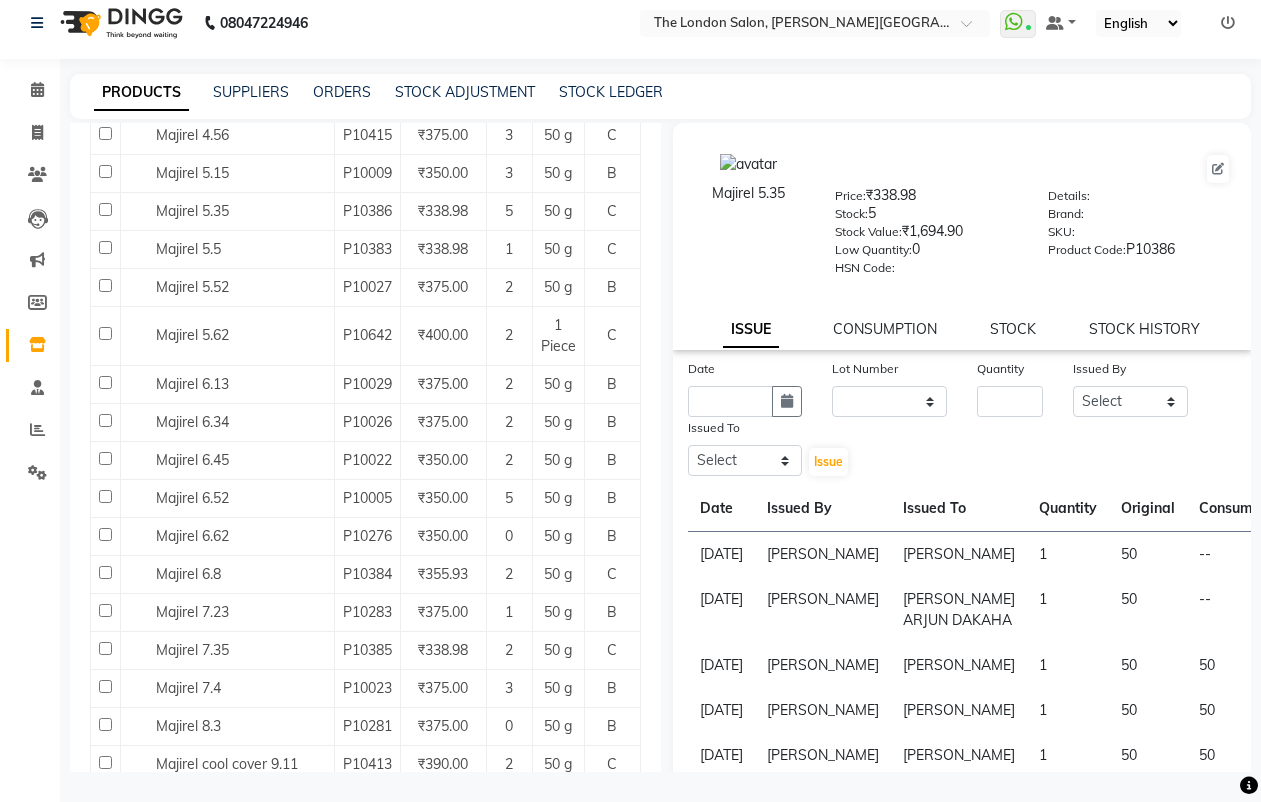 scroll, scrollTop: 5924, scrollLeft: 0, axis: vertical 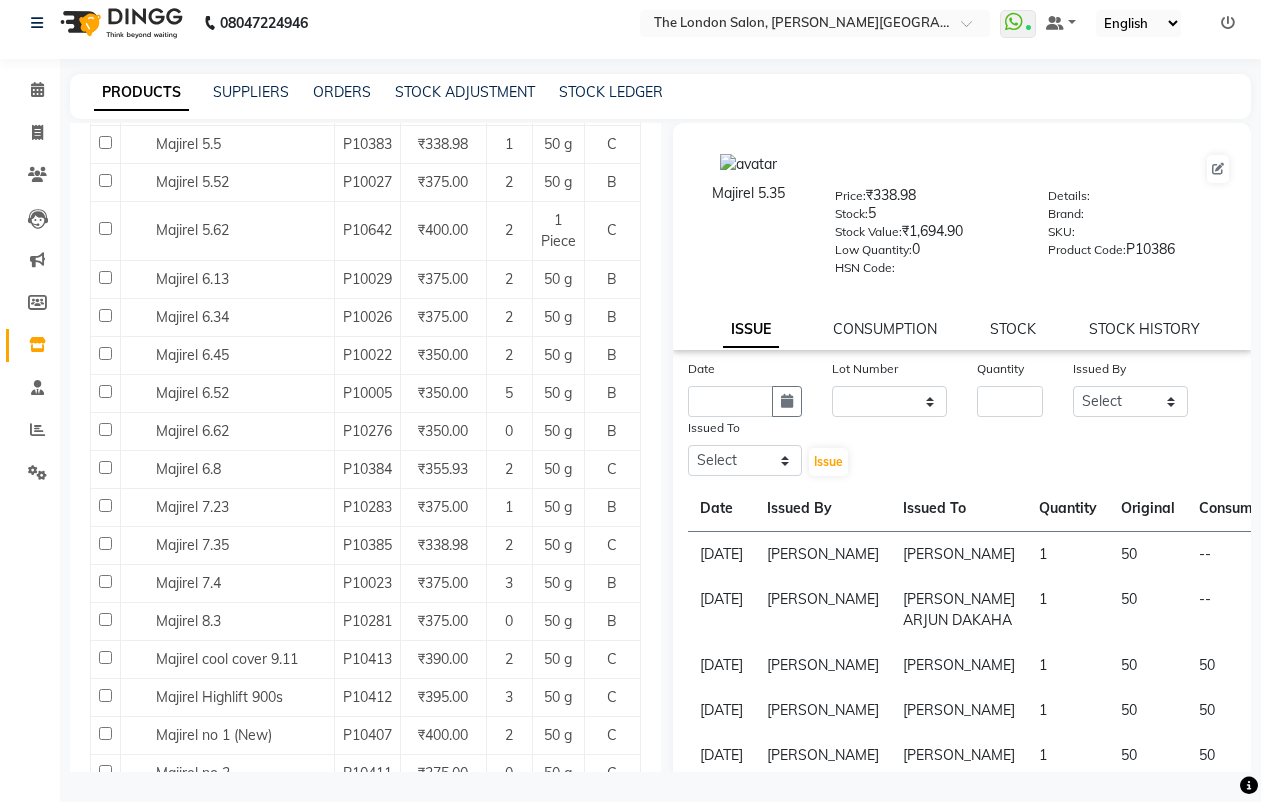 click 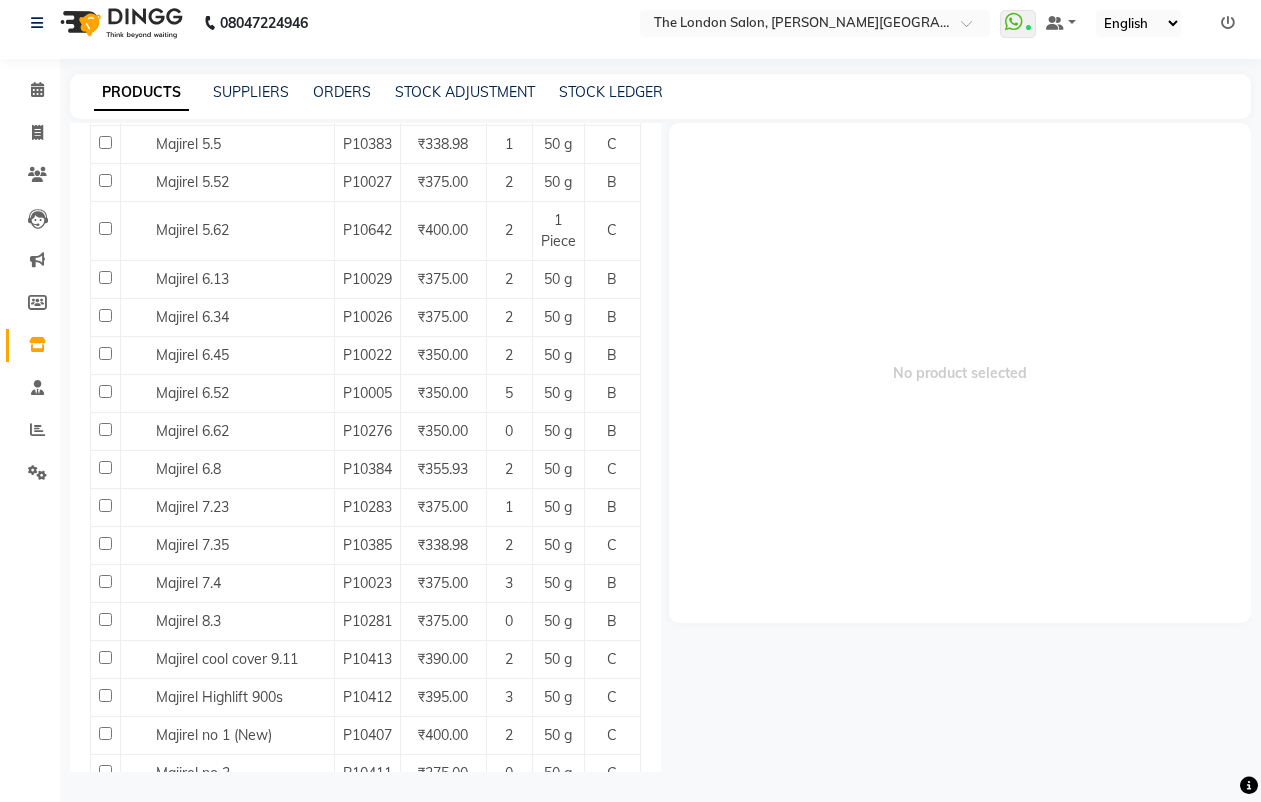 click 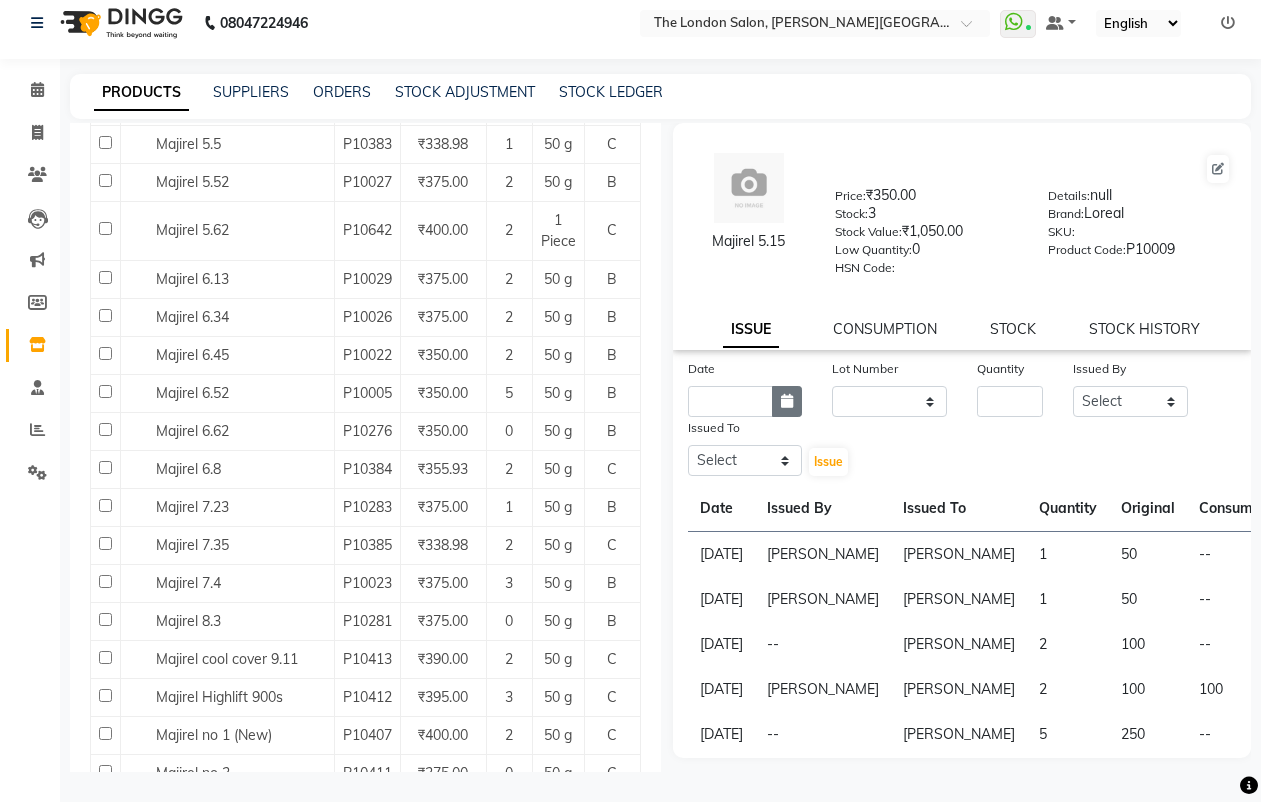click 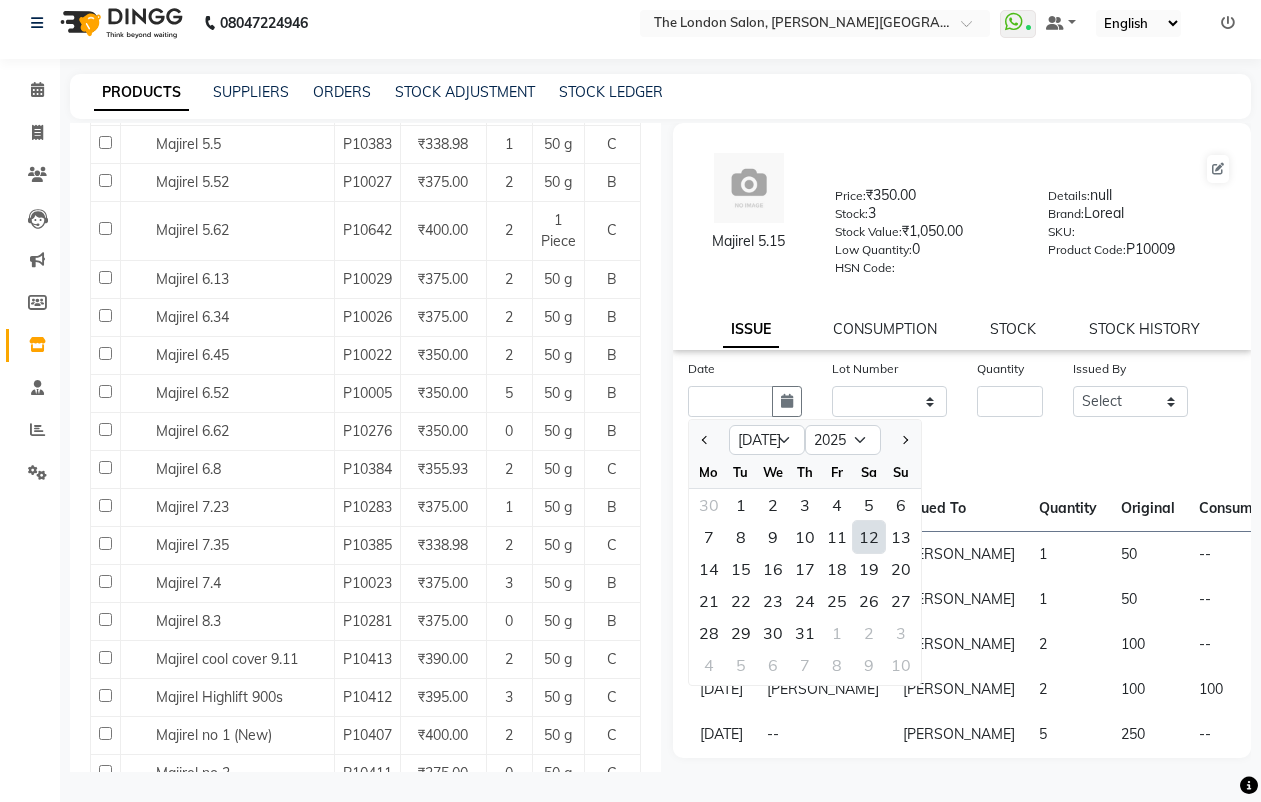 click on "12" 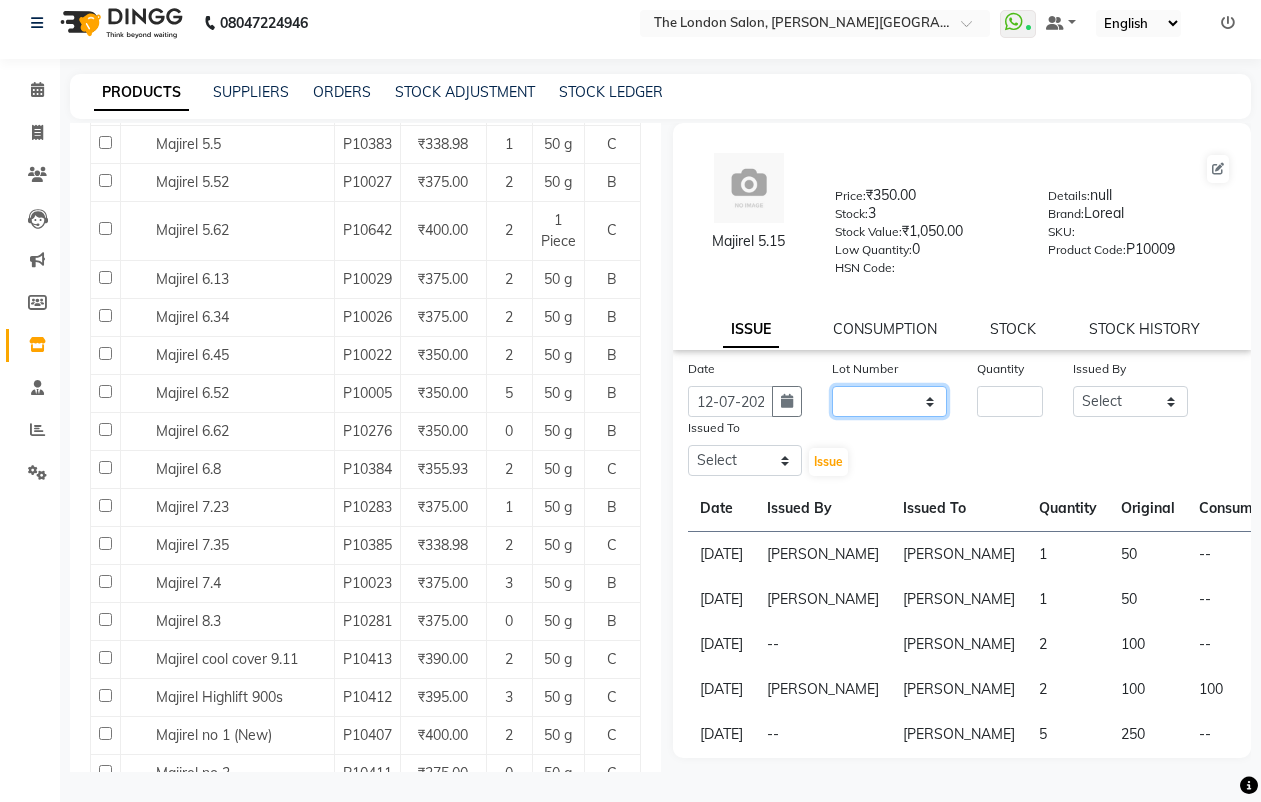 click on "None" 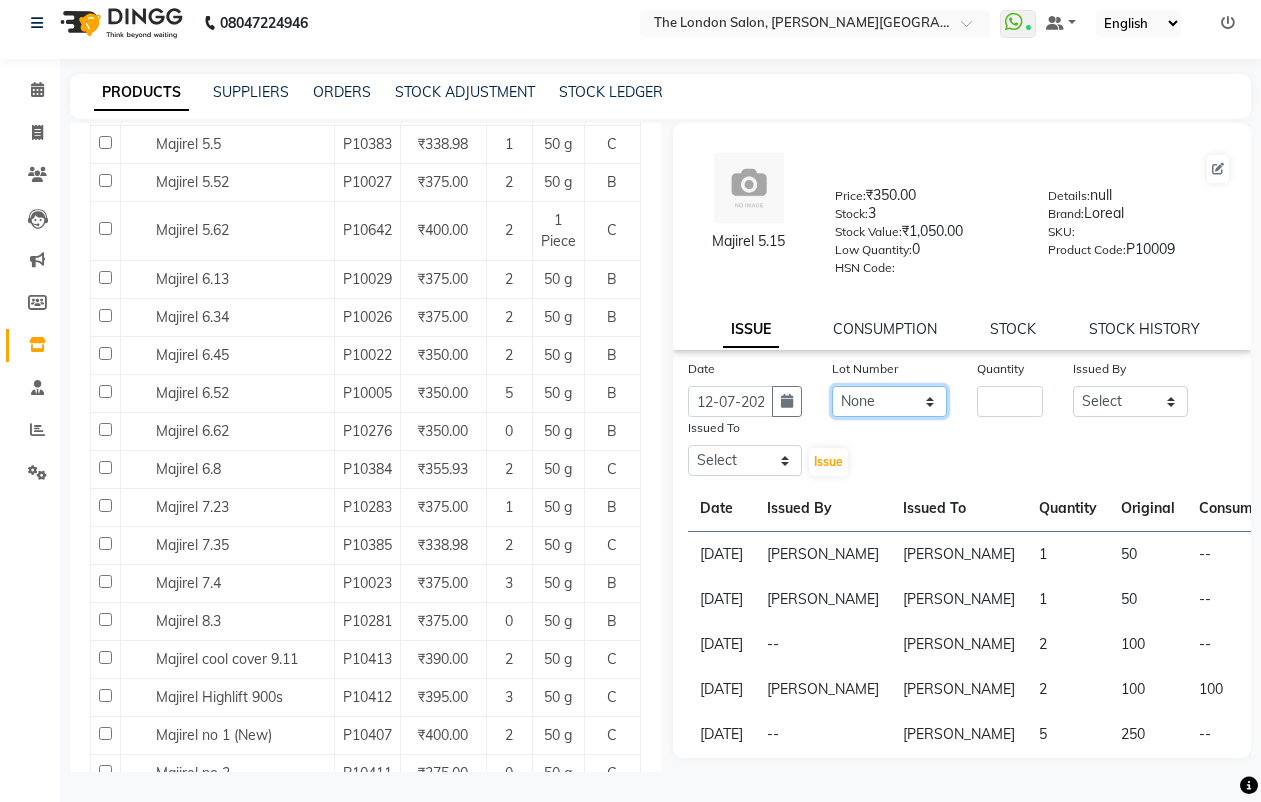 click on "None" 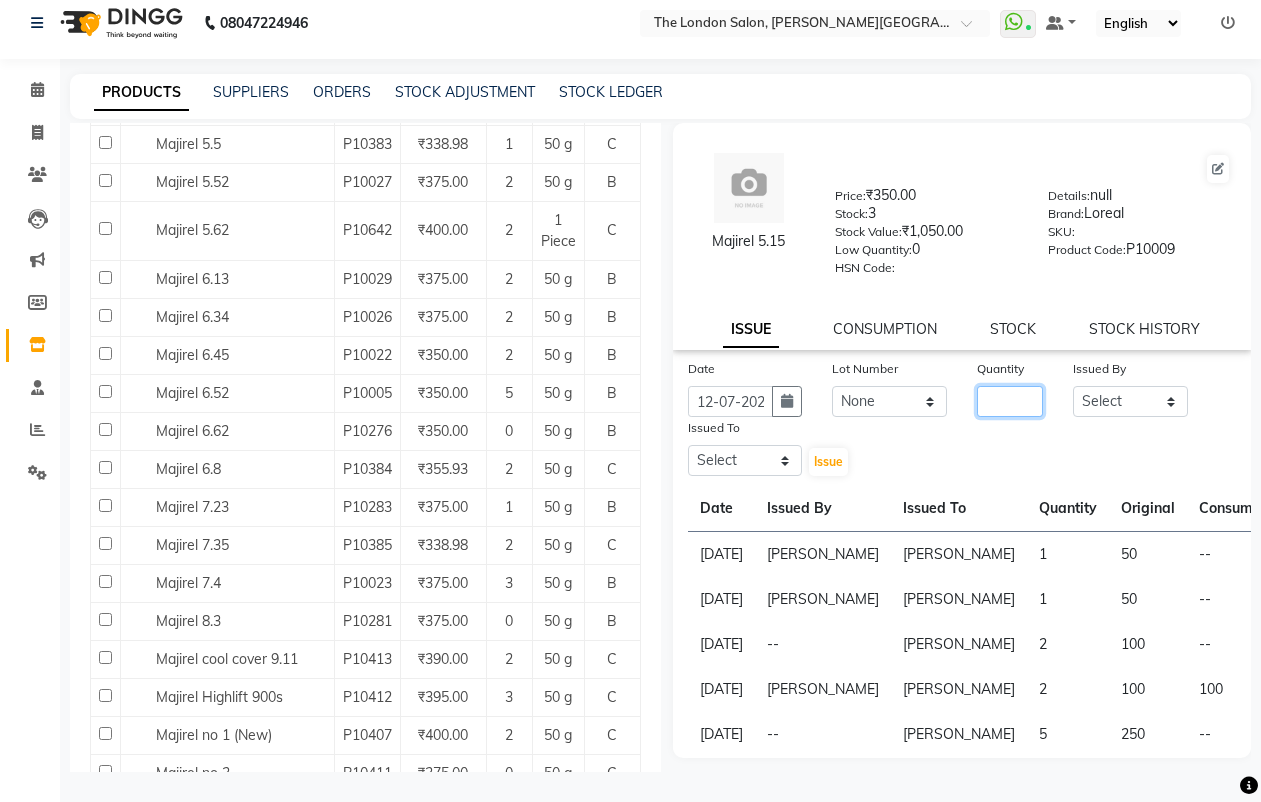 click 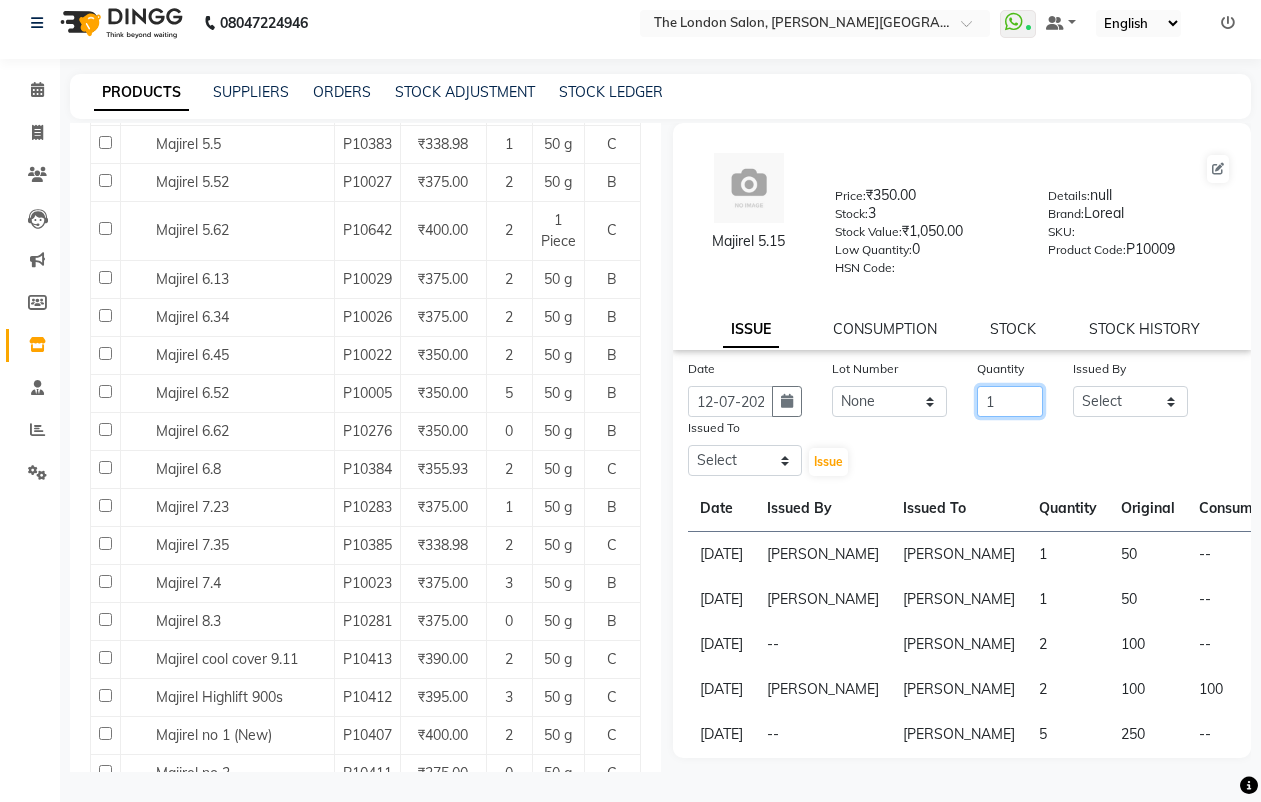 type on "1" 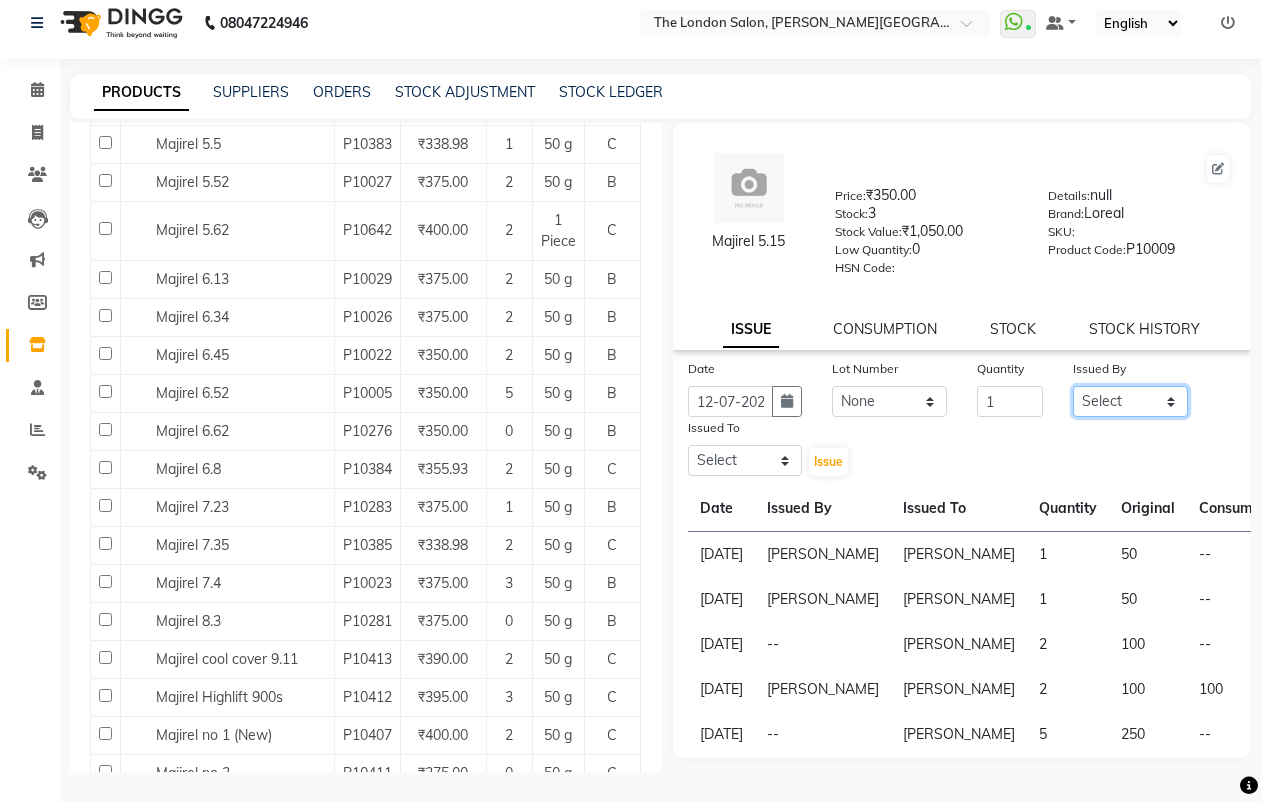 click on "Select [PERSON_NAME] [PERSON_NAME] [PERSON_NAME] [PERSON_NAME] [PERSON_NAME]  [PERSON_NAME] ARJUN DAKAHA  [PERSON_NAME] sanwane [PERSON_NAME] baisware" 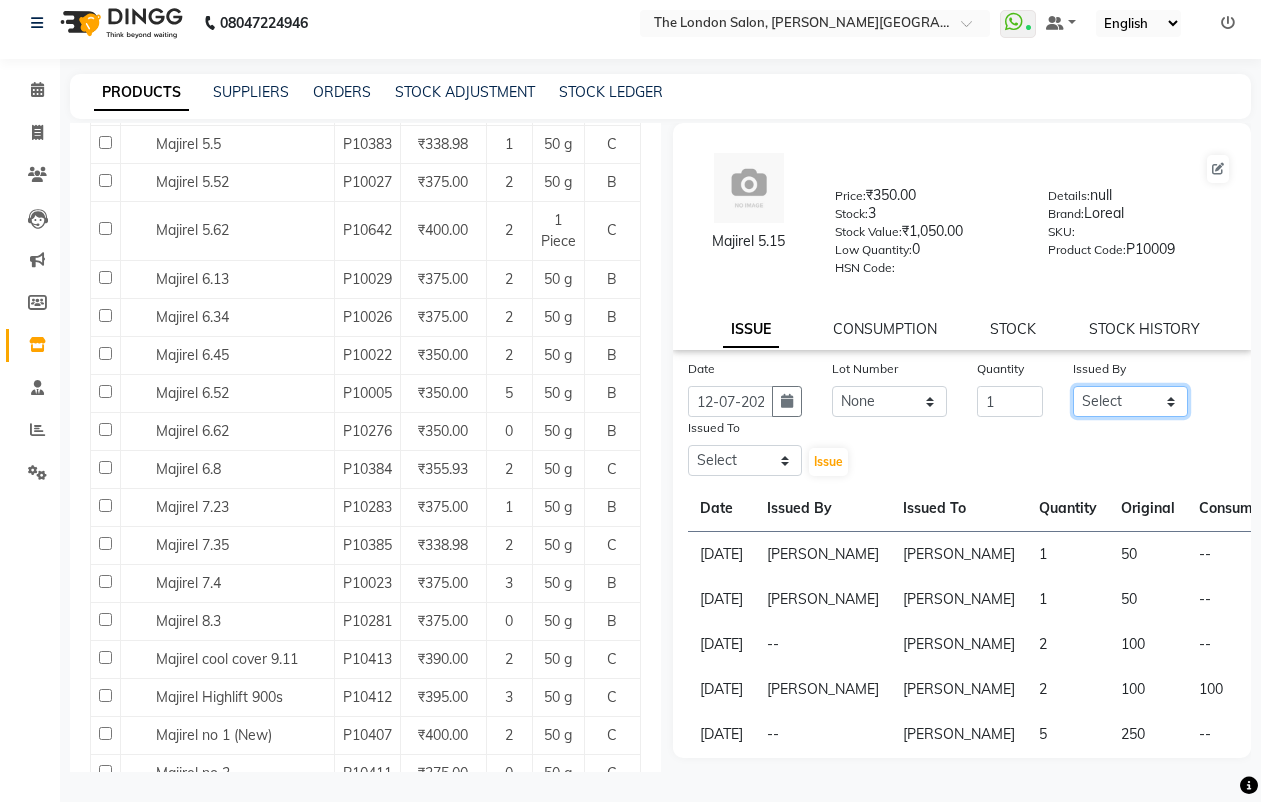 select on "82559" 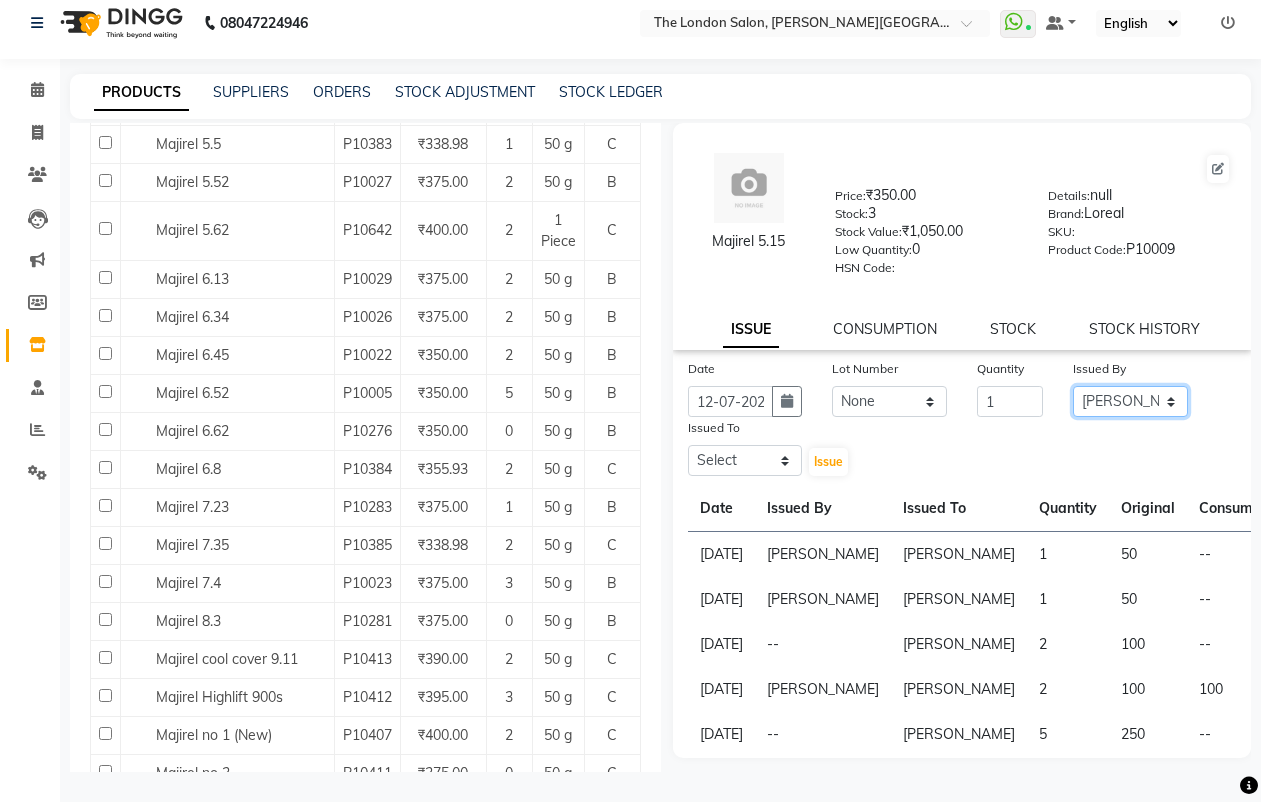 click on "Select [PERSON_NAME] [PERSON_NAME] [PERSON_NAME] [PERSON_NAME] [PERSON_NAME]  [PERSON_NAME] ARJUN DAKAHA  [PERSON_NAME] sanwane [PERSON_NAME] baisware" 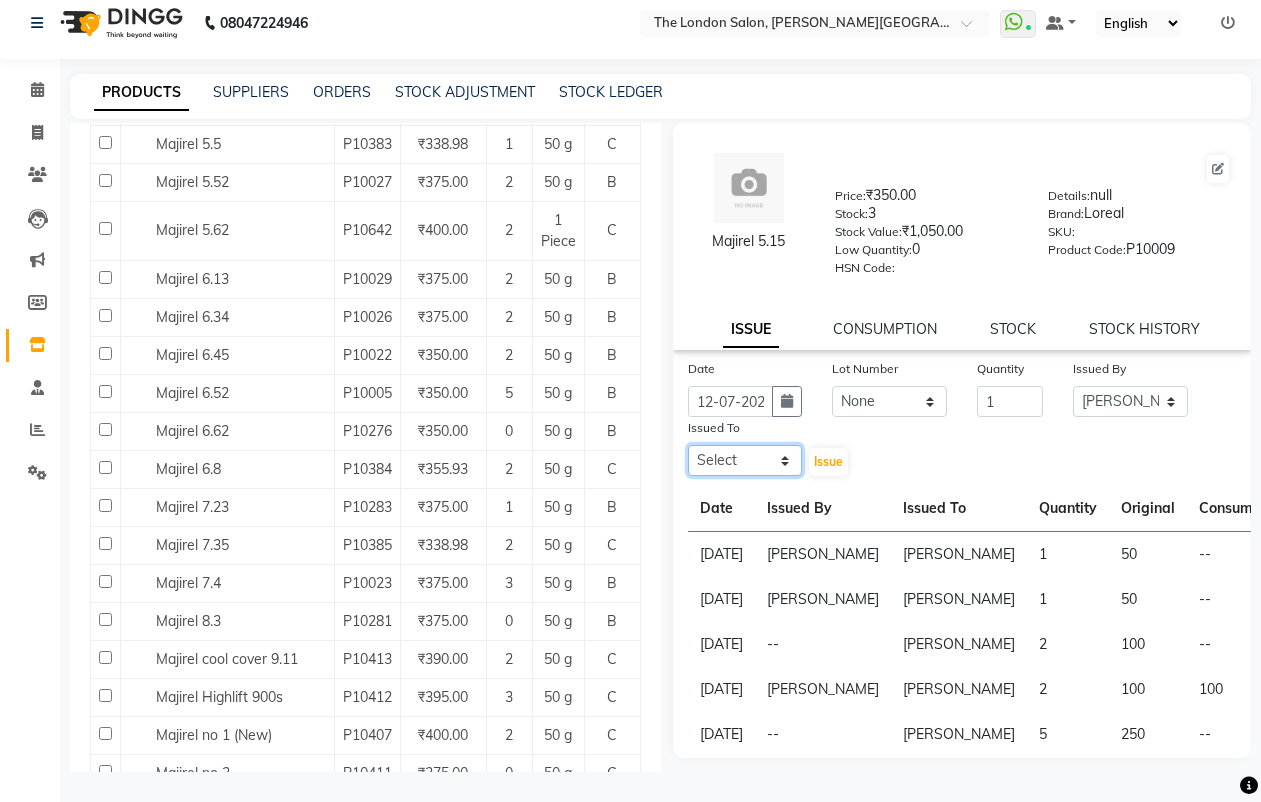 click on "Select [PERSON_NAME] [PERSON_NAME] [PERSON_NAME] [PERSON_NAME] [PERSON_NAME]  [PERSON_NAME] ARJUN DAKAHA  [PERSON_NAME] sanwane [PERSON_NAME] baisware" 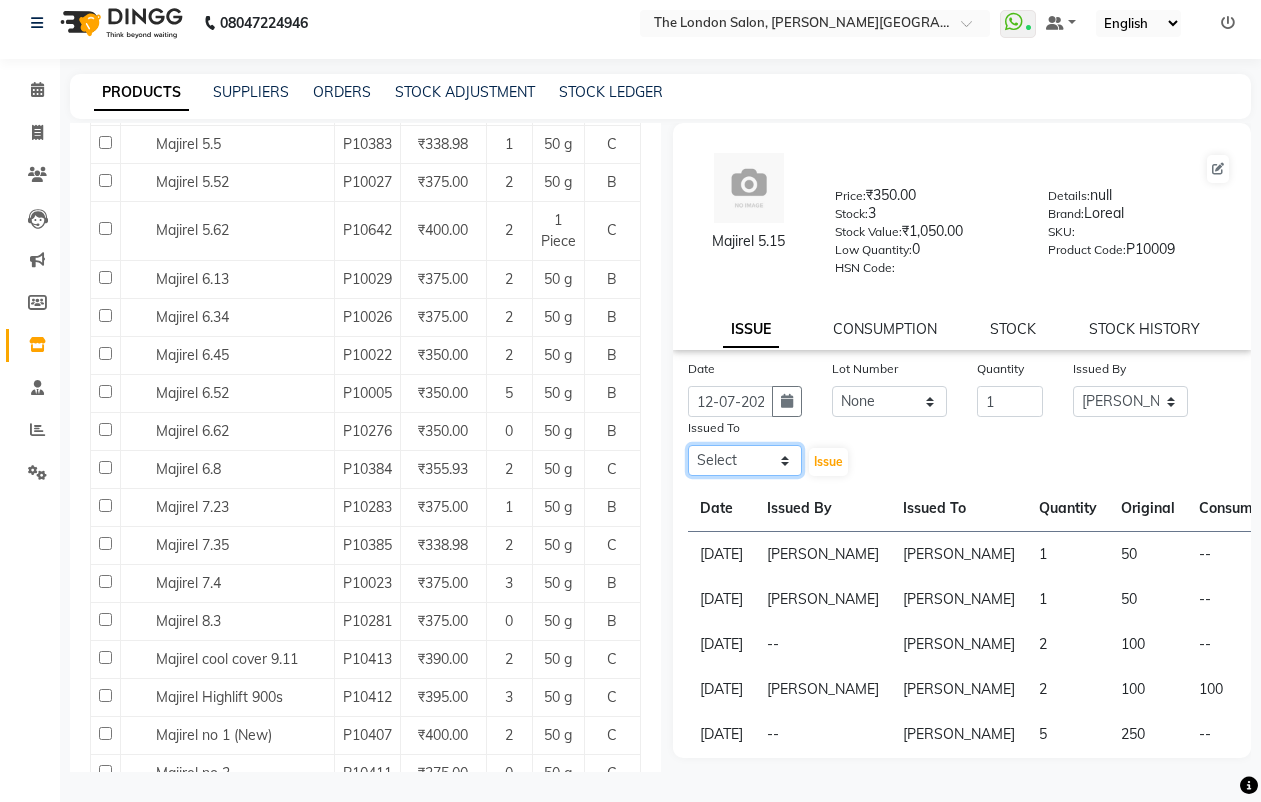 select on "44005" 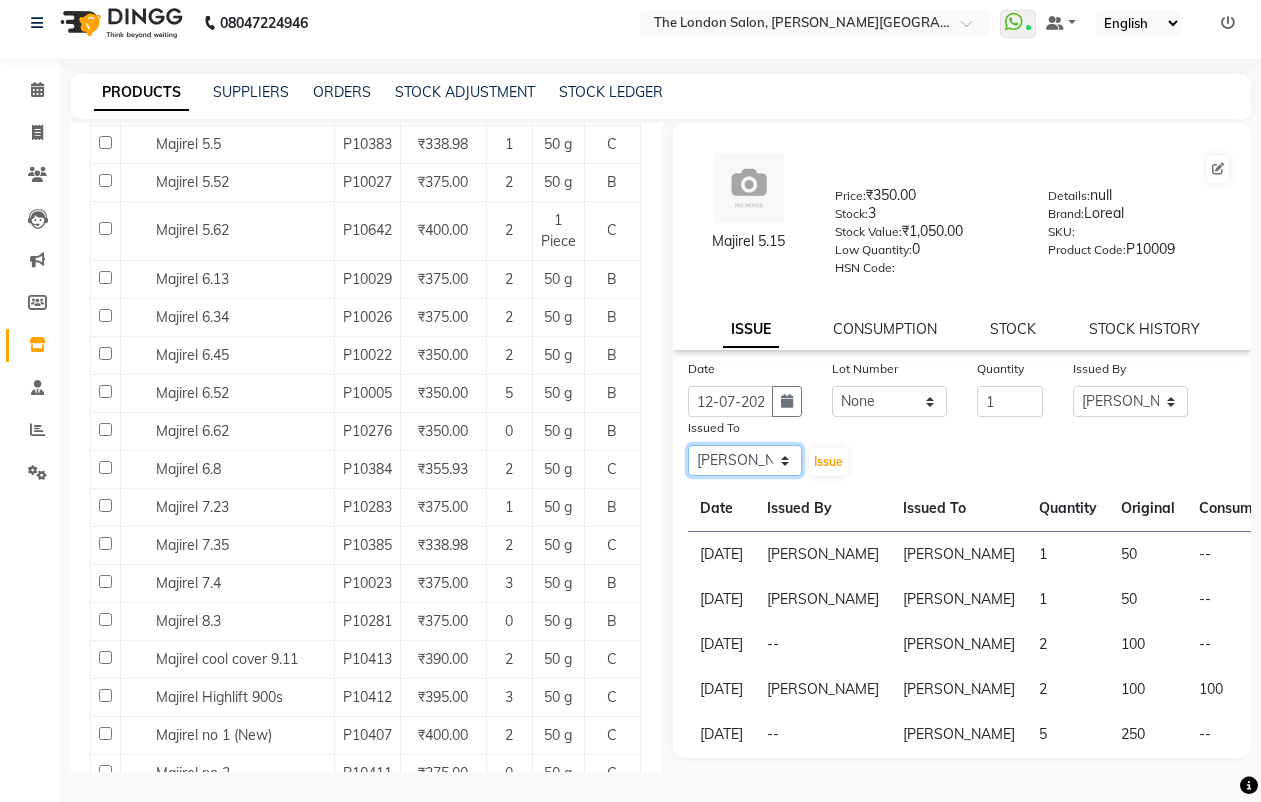click on "Select [PERSON_NAME] [PERSON_NAME] [PERSON_NAME] [PERSON_NAME] [PERSON_NAME]  [PERSON_NAME] ARJUN DAKAHA  [PERSON_NAME] sanwane [PERSON_NAME] baisware" 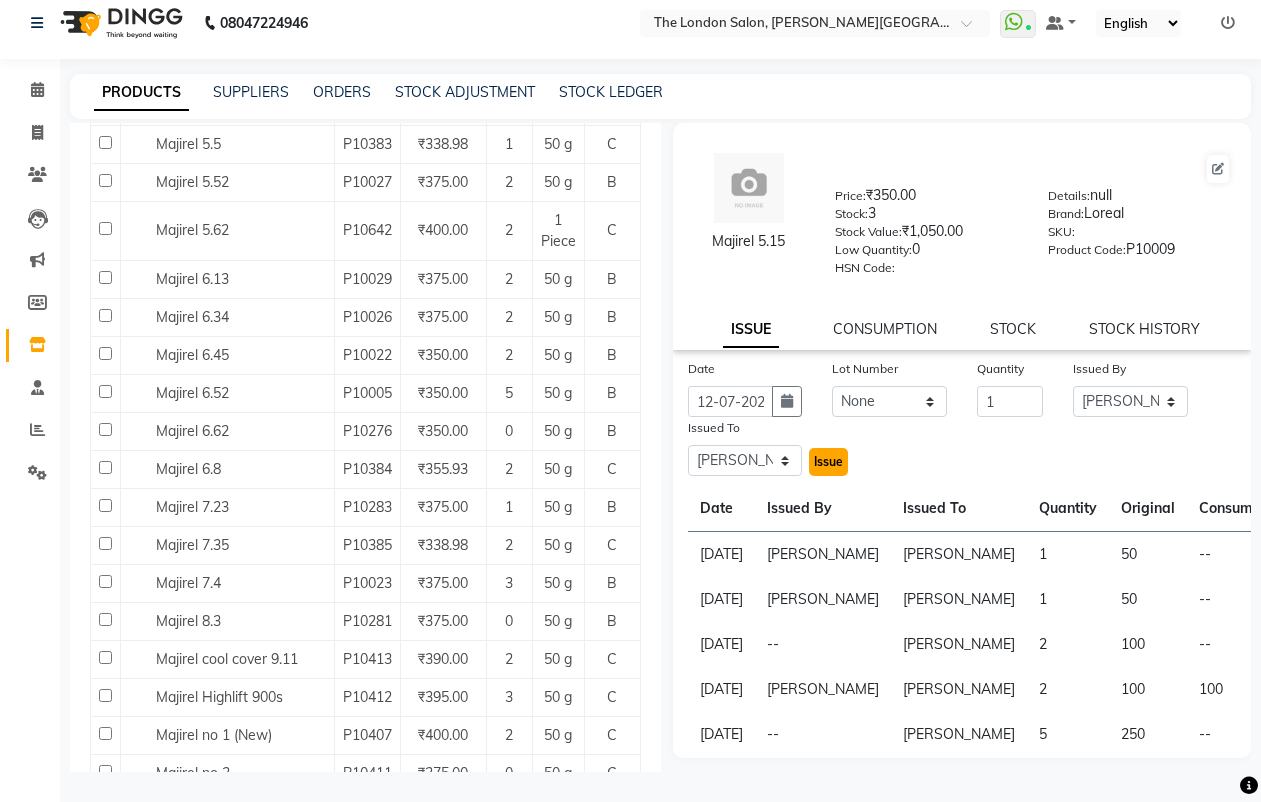 click on "Issue" 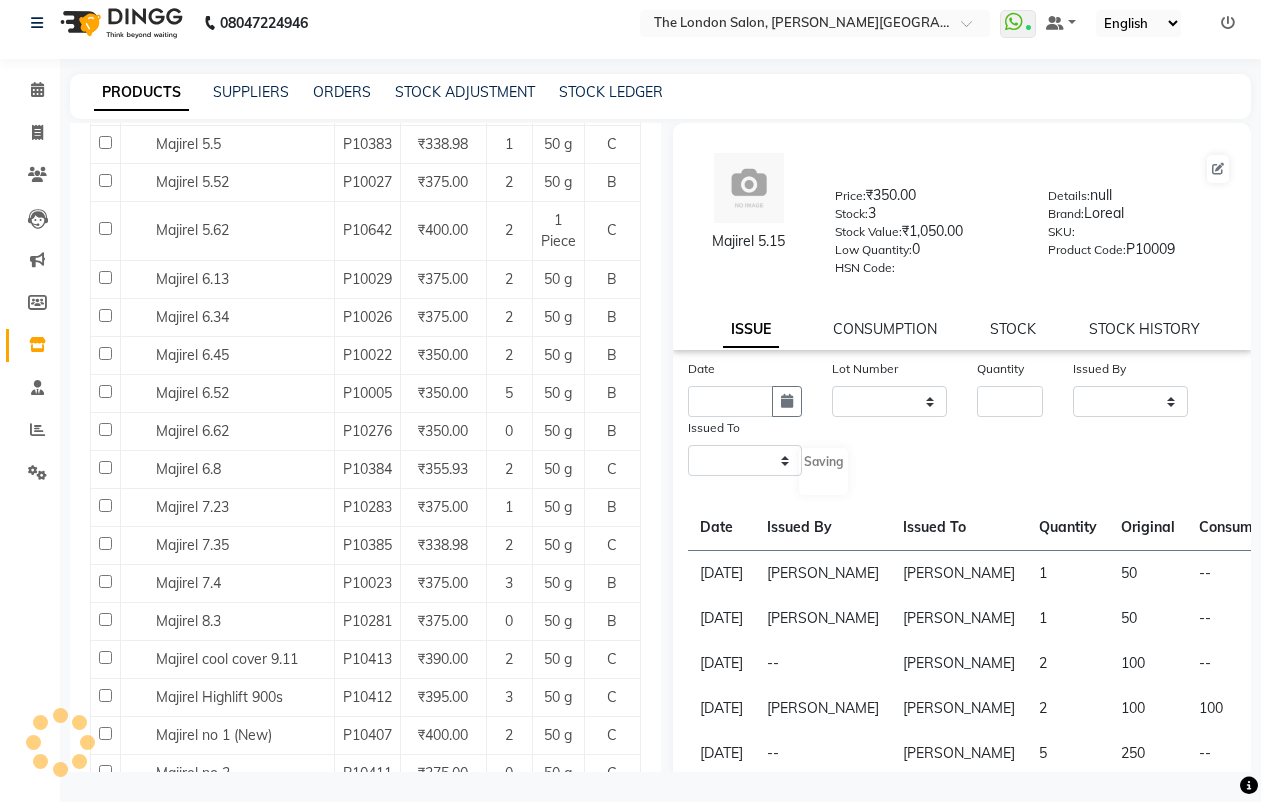 select 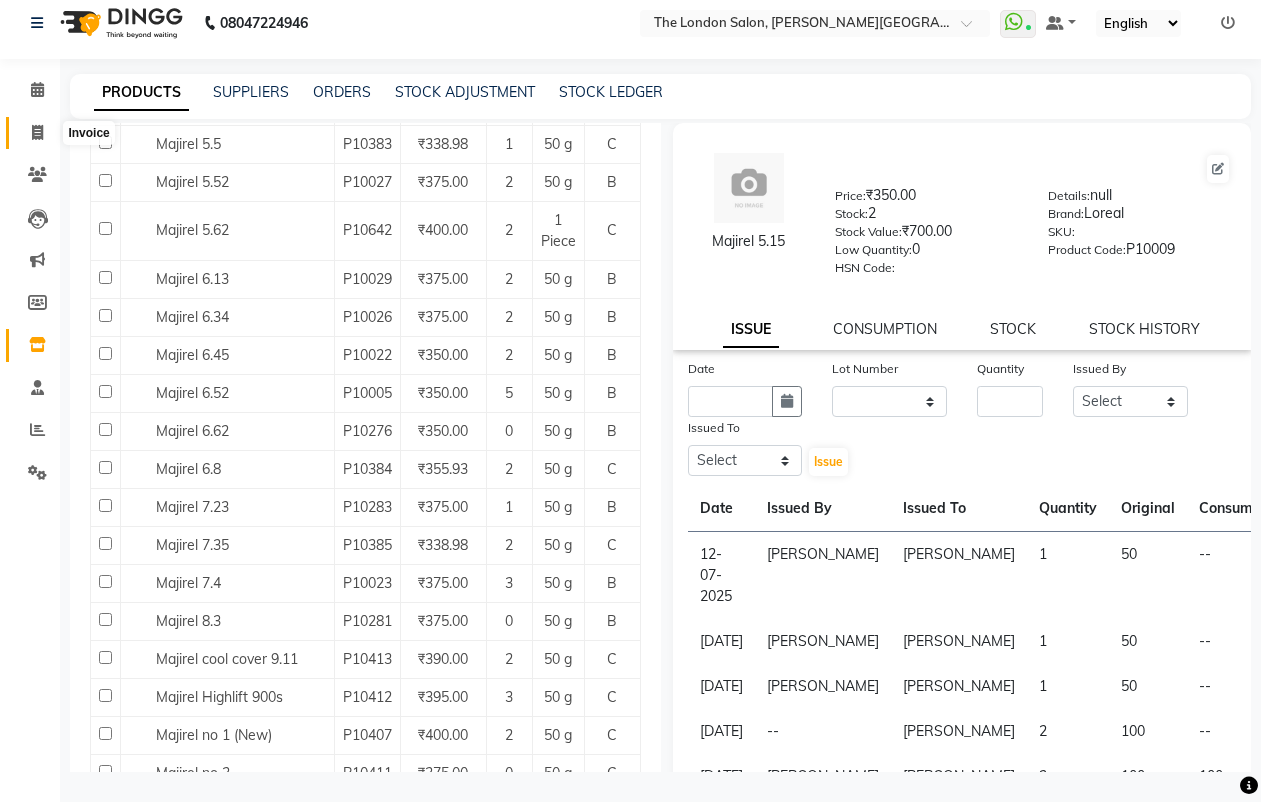 click 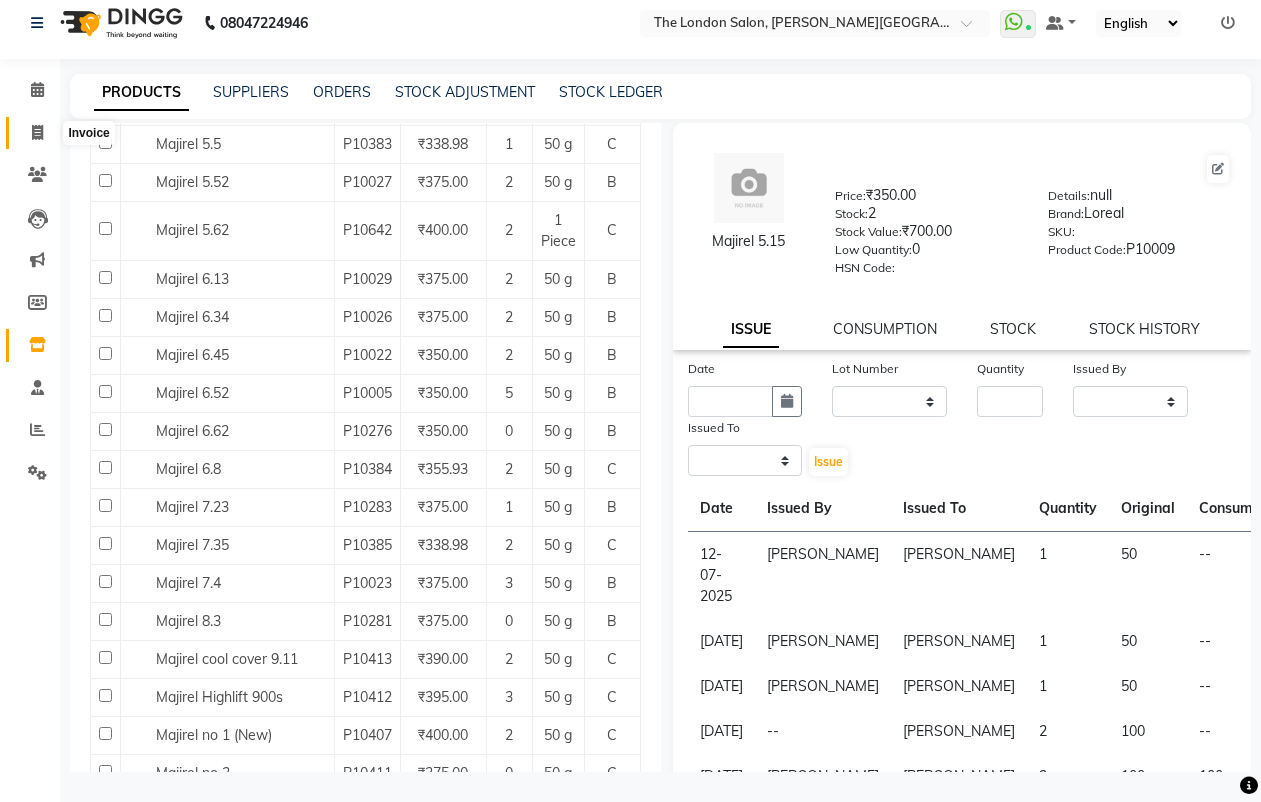 select on "4682" 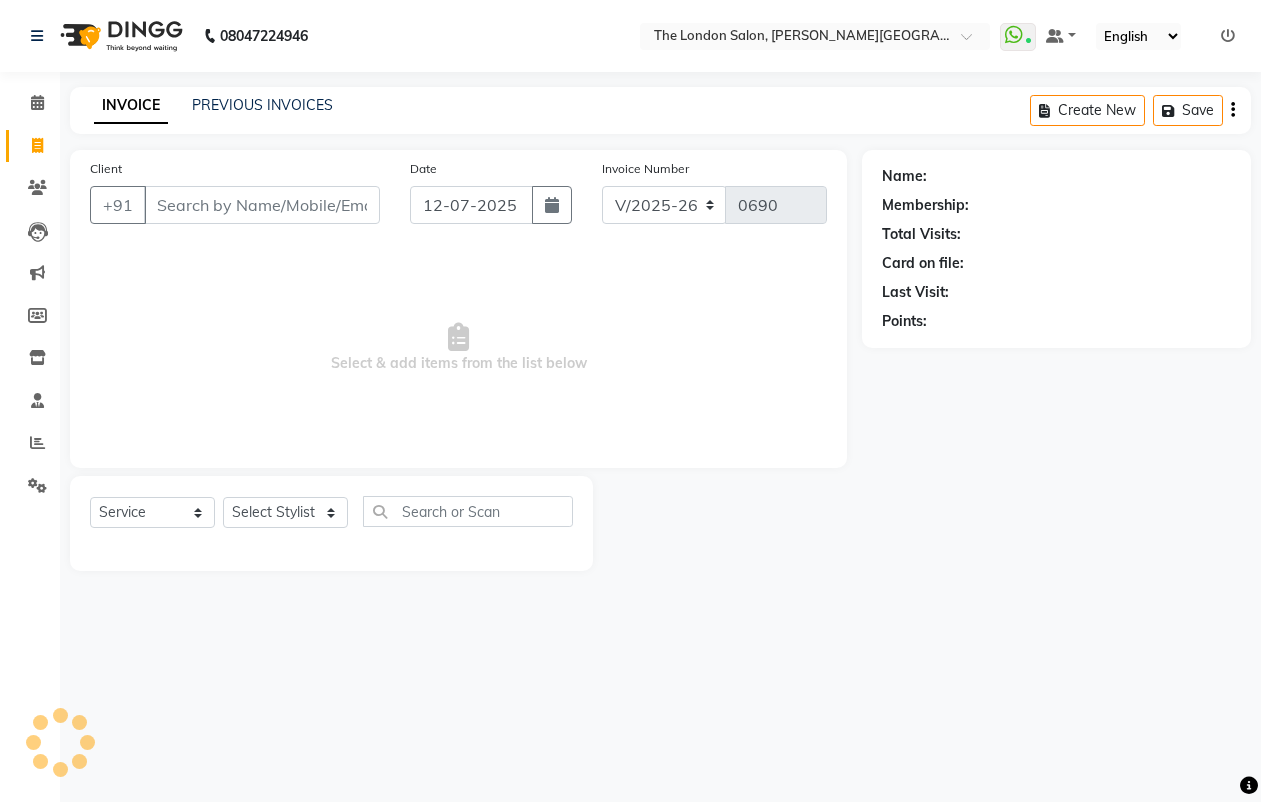 scroll, scrollTop: 0, scrollLeft: 0, axis: both 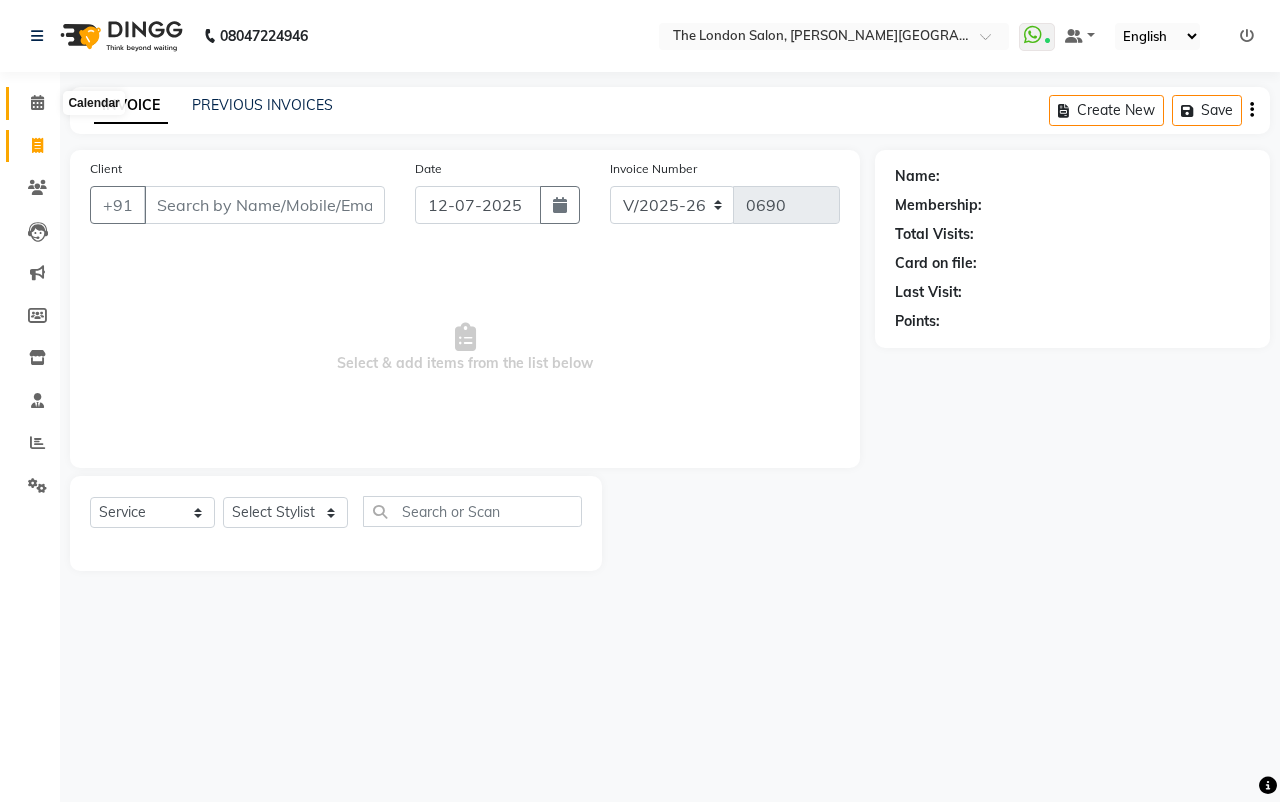 click 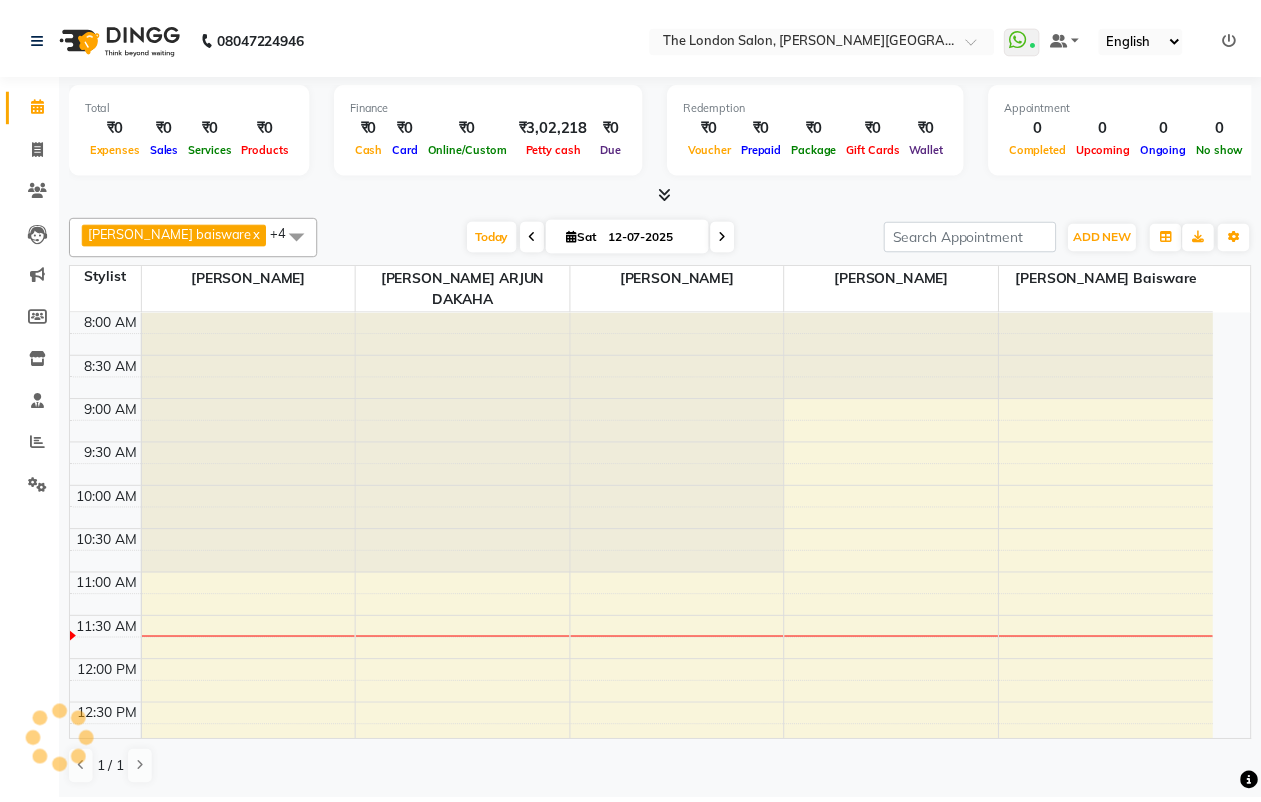 scroll, scrollTop: 0, scrollLeft: 0, axis: both 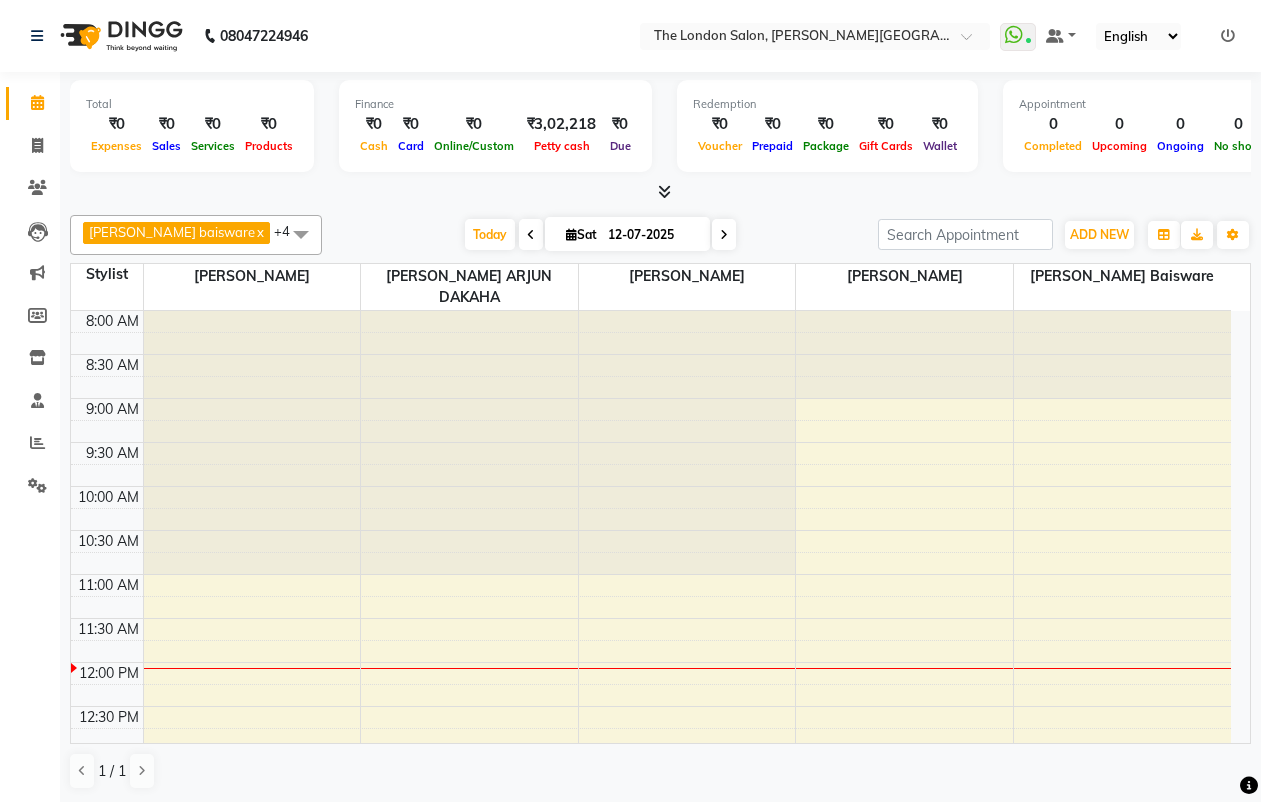 click at bounding box center (301, 234) 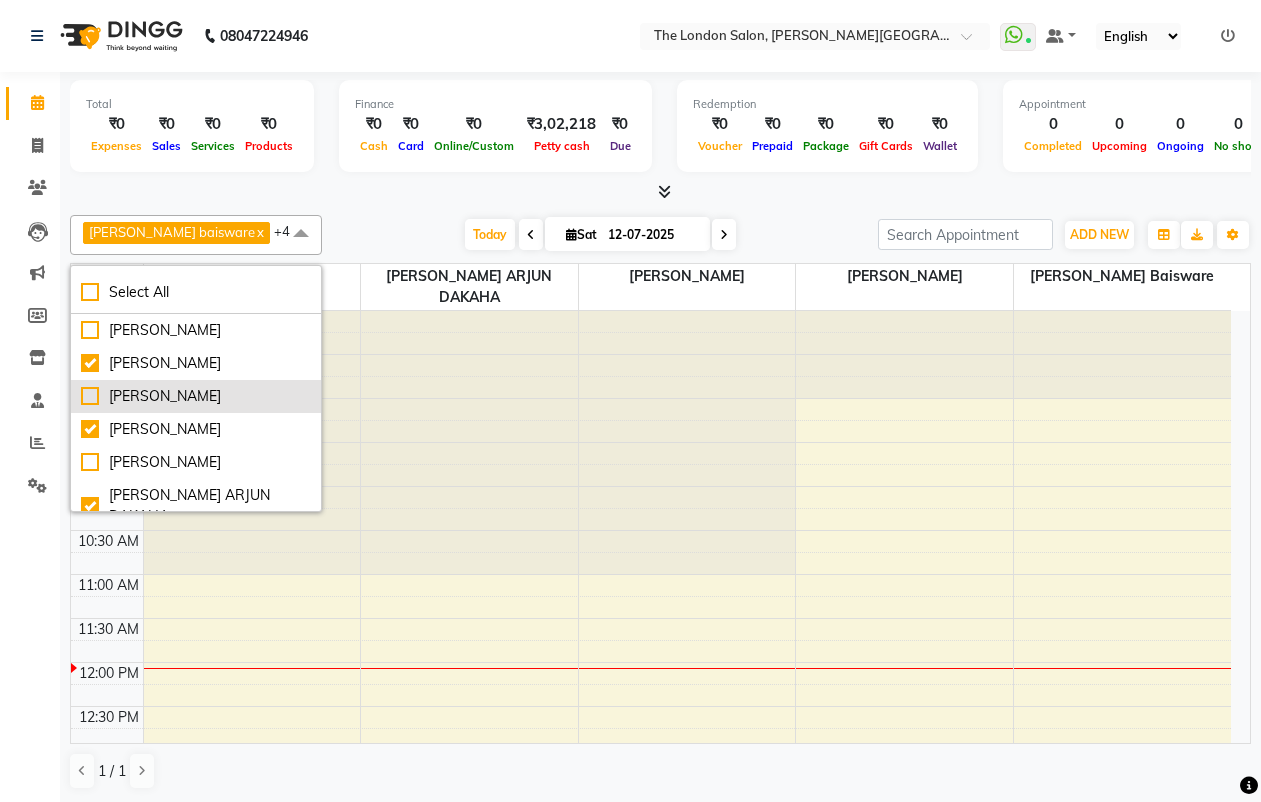 click on "[PERSON_NAME]" at bounding box center (196, 396) 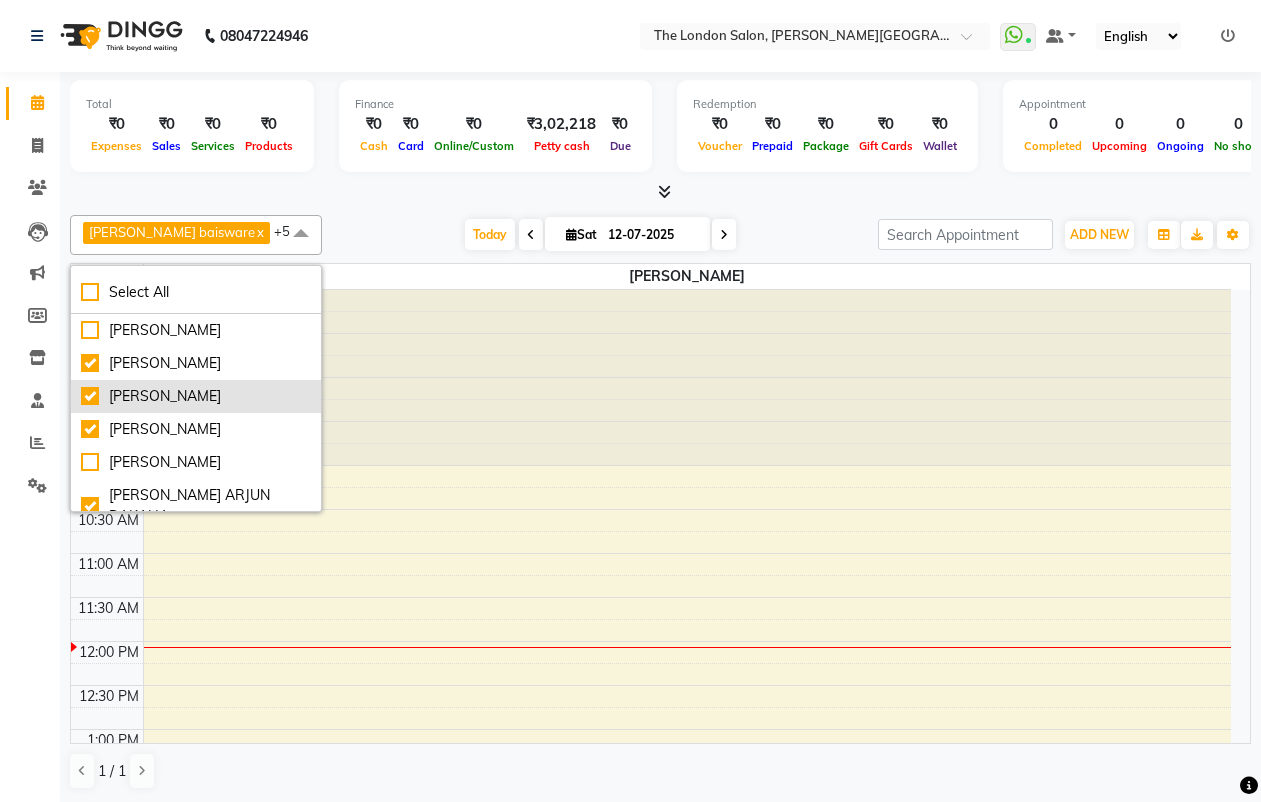 click on "[PERSON_NAME]" at bounding box center [196, 396] 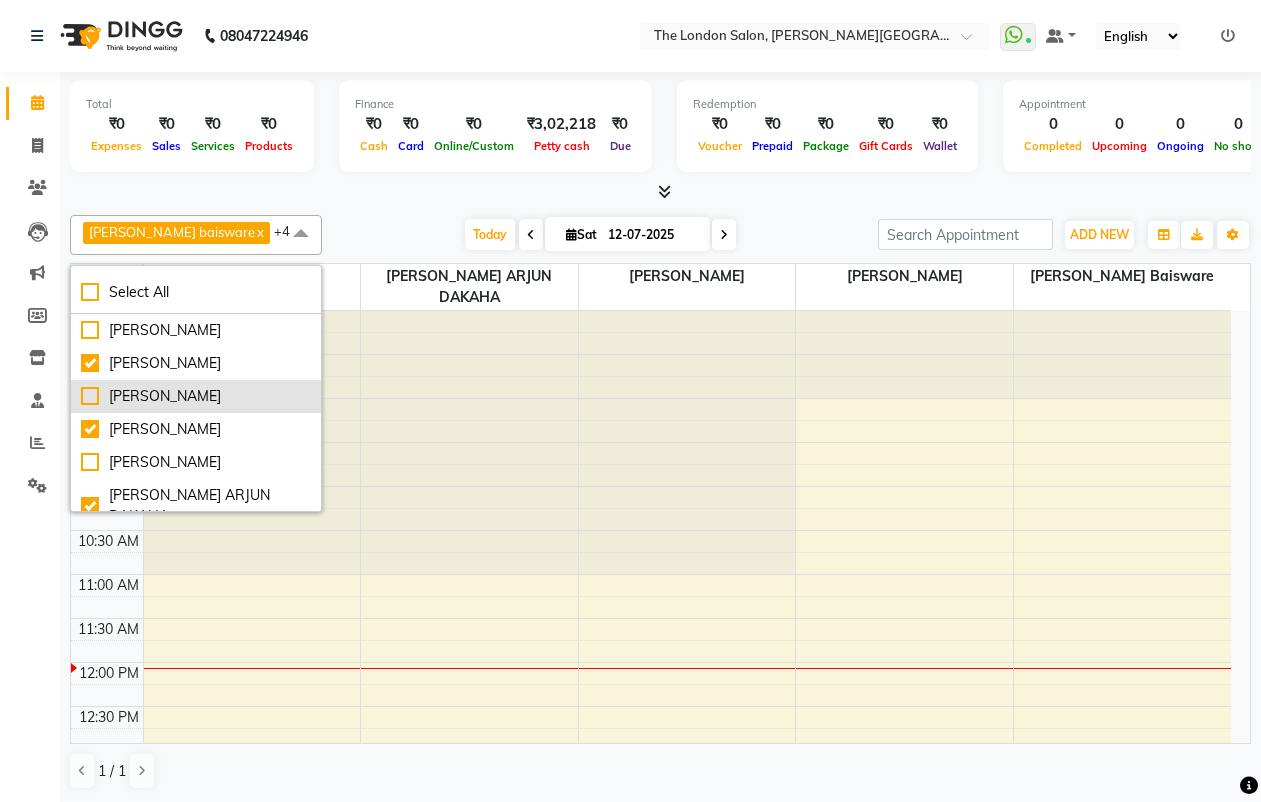 click on "[PERSON_NAME]" at bounding box center [196, 396] 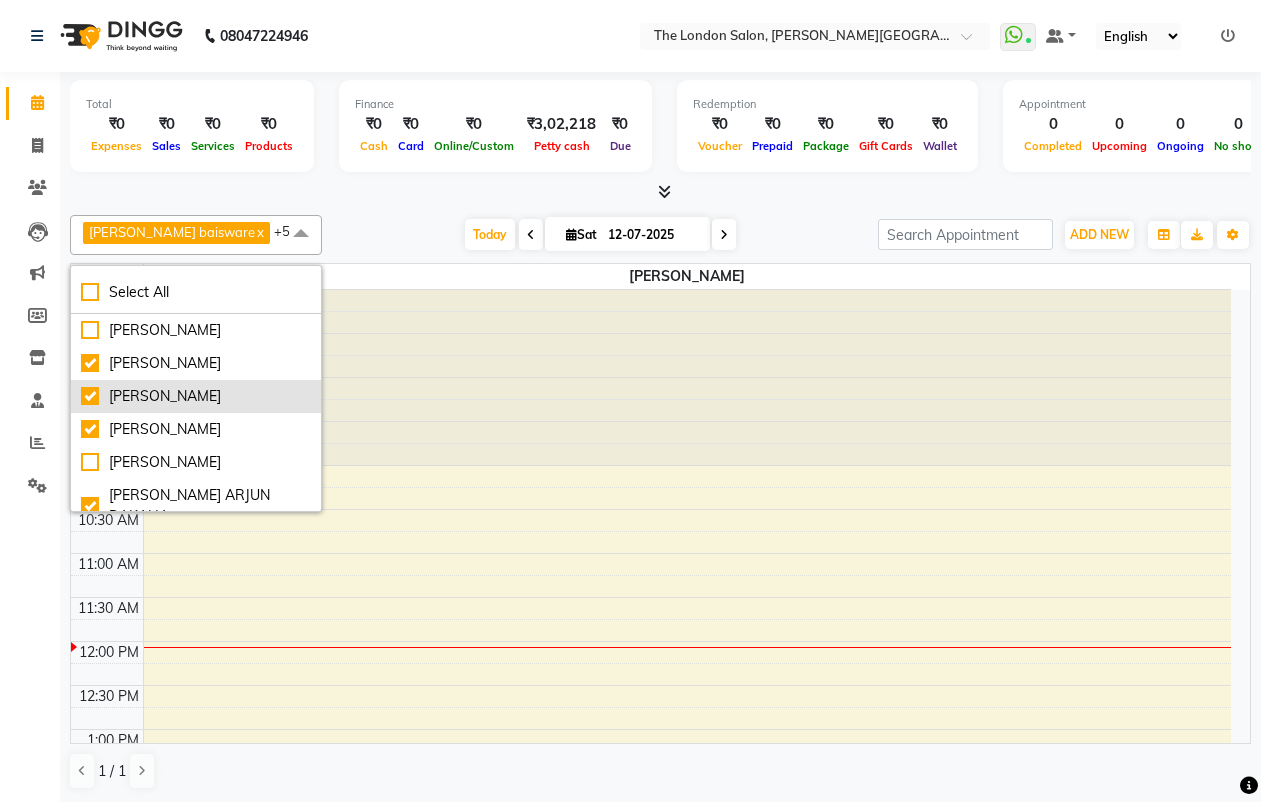 click on "[PERSON_NAME]" at bounding box center (196, 396) 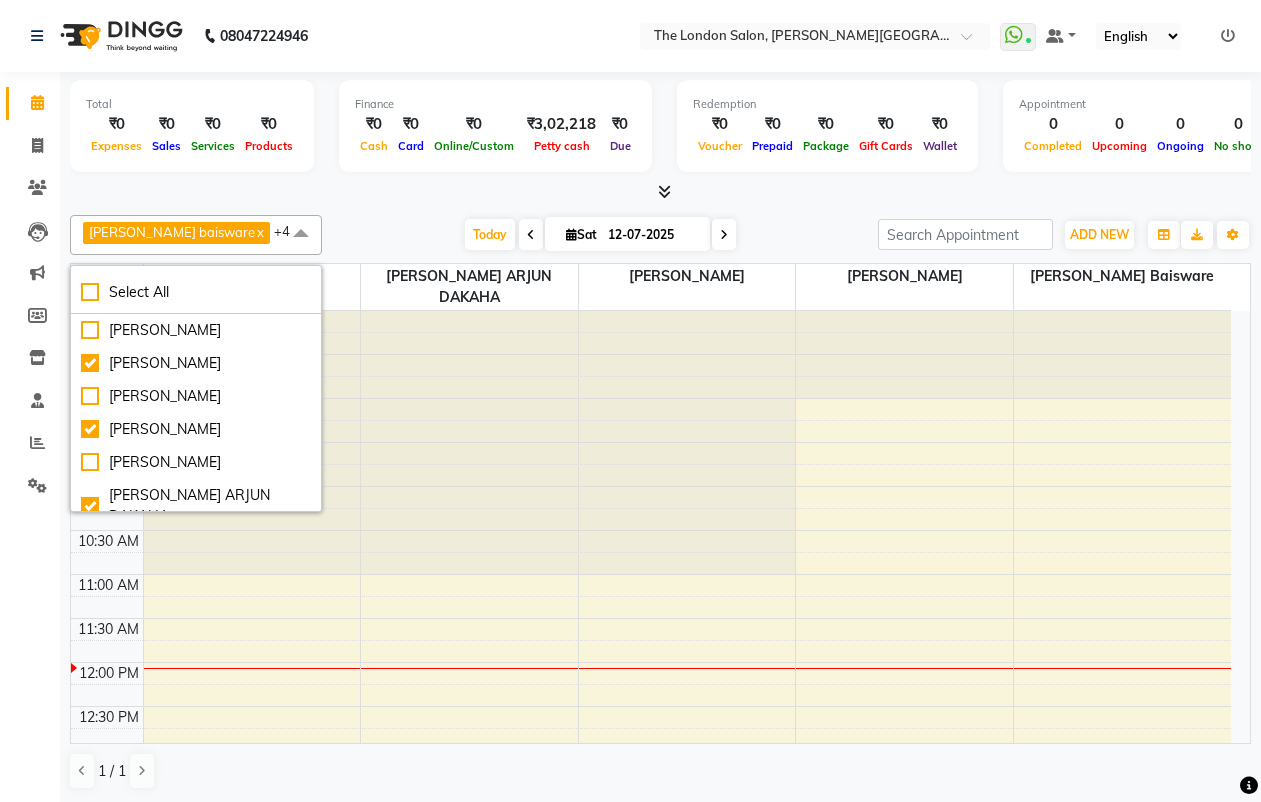 click at bounding box center (660, 192) 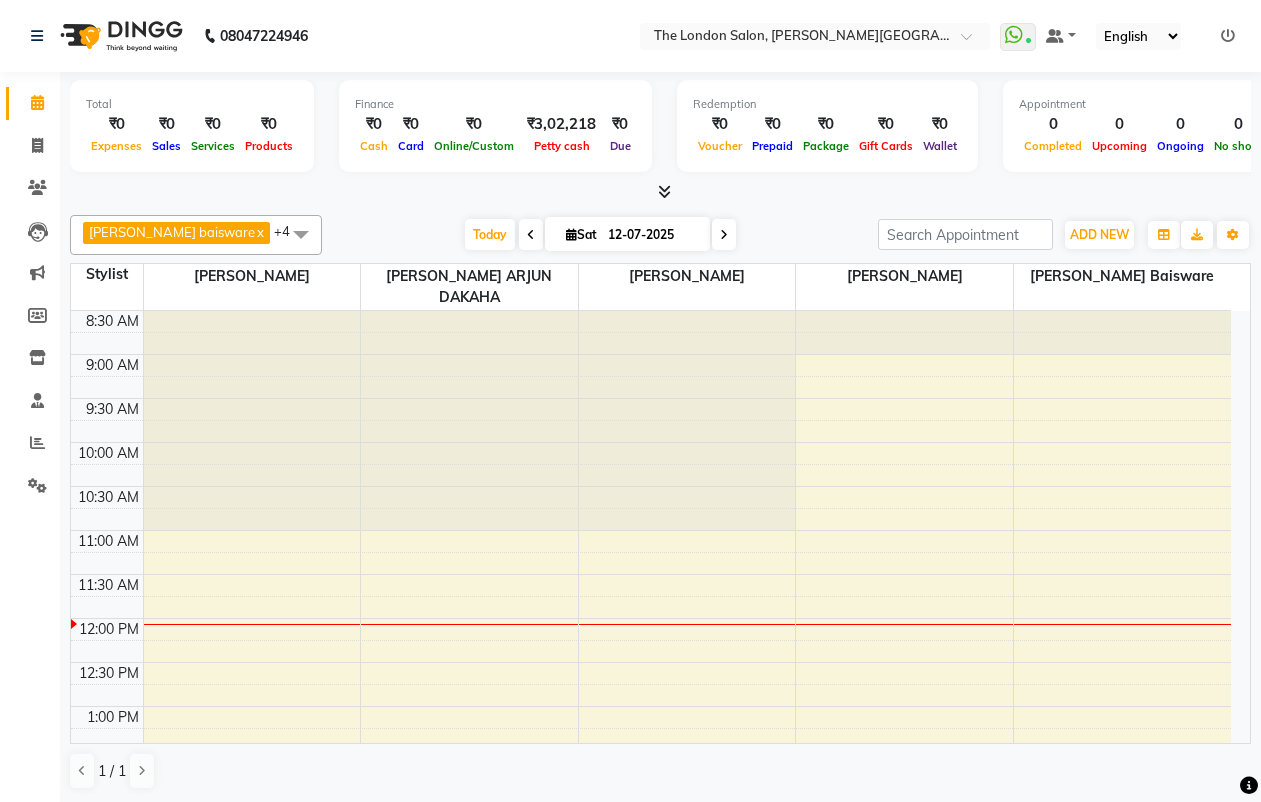 scroll, scrollTop: 0, scrollLeft: 0, axis: both 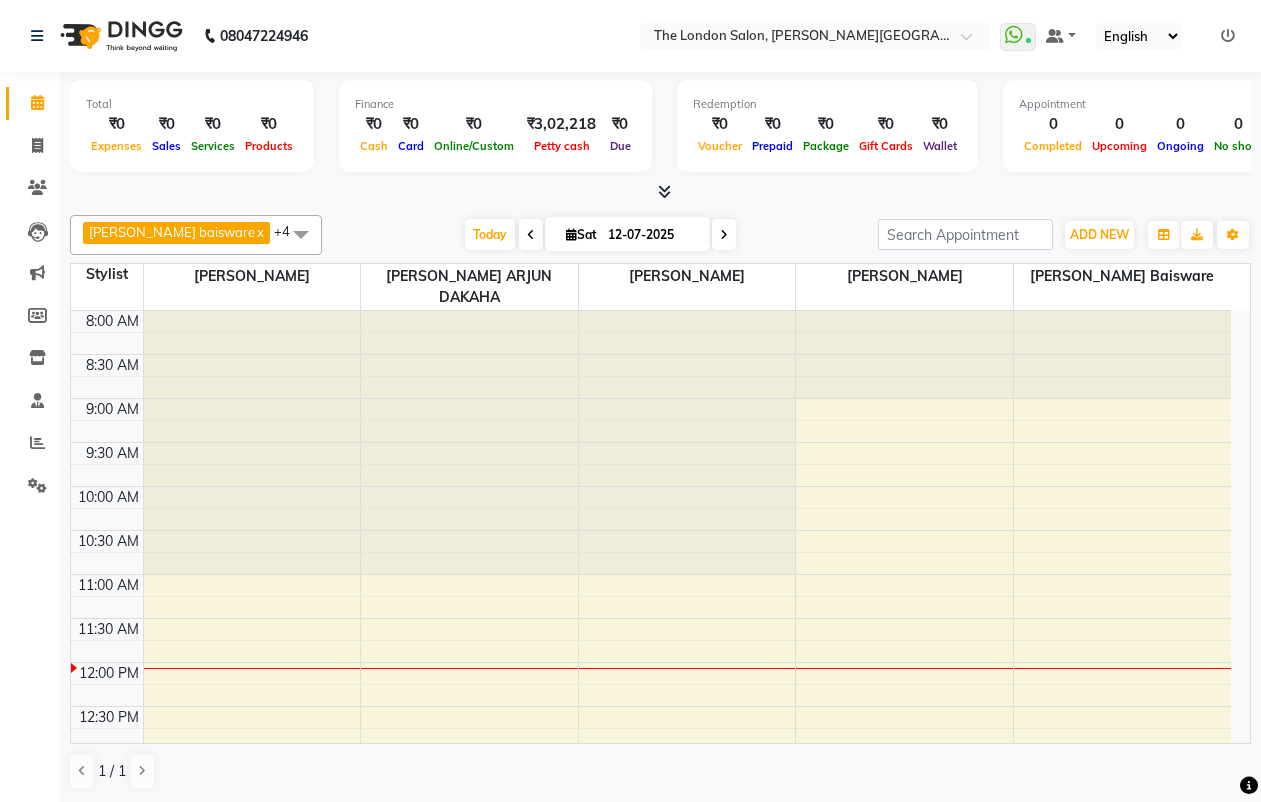 click at bounding box center [301, 234] 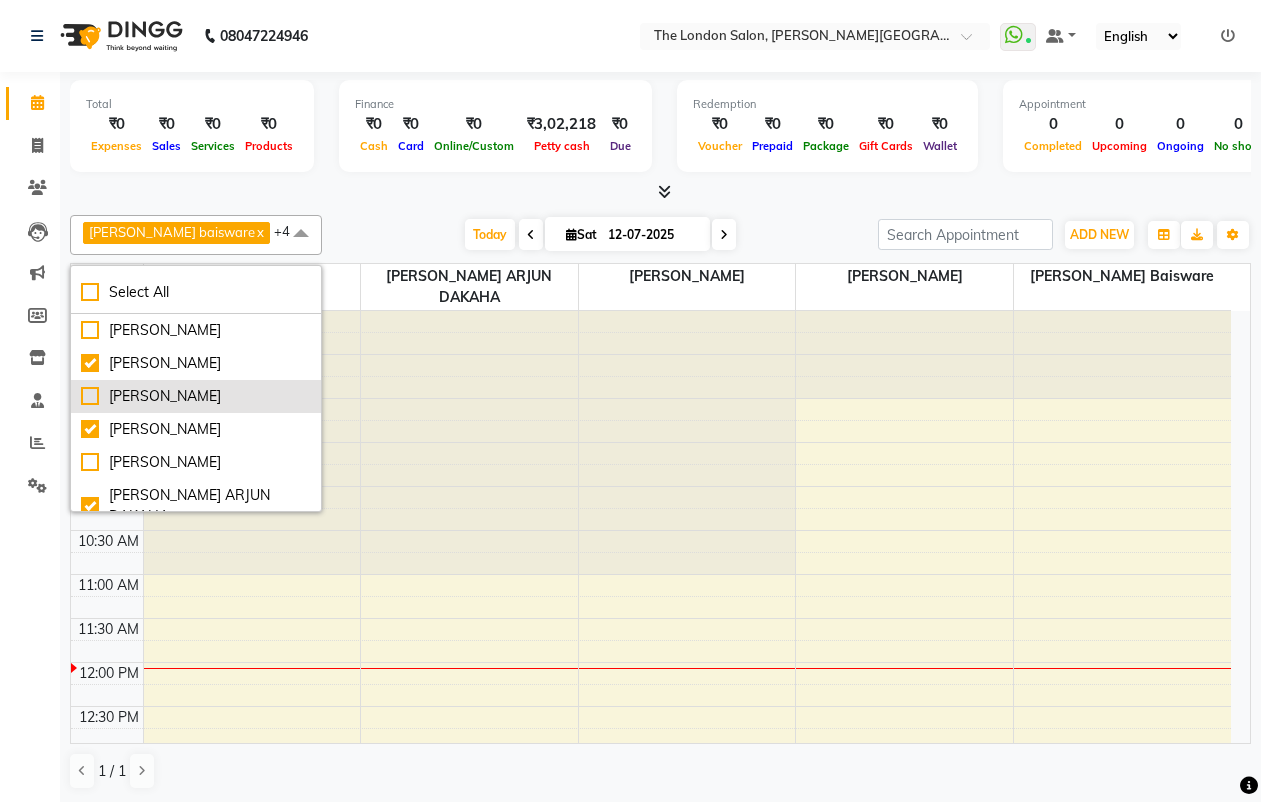 click on "[PERSON_NAME]" at bounding box center (196, 396) 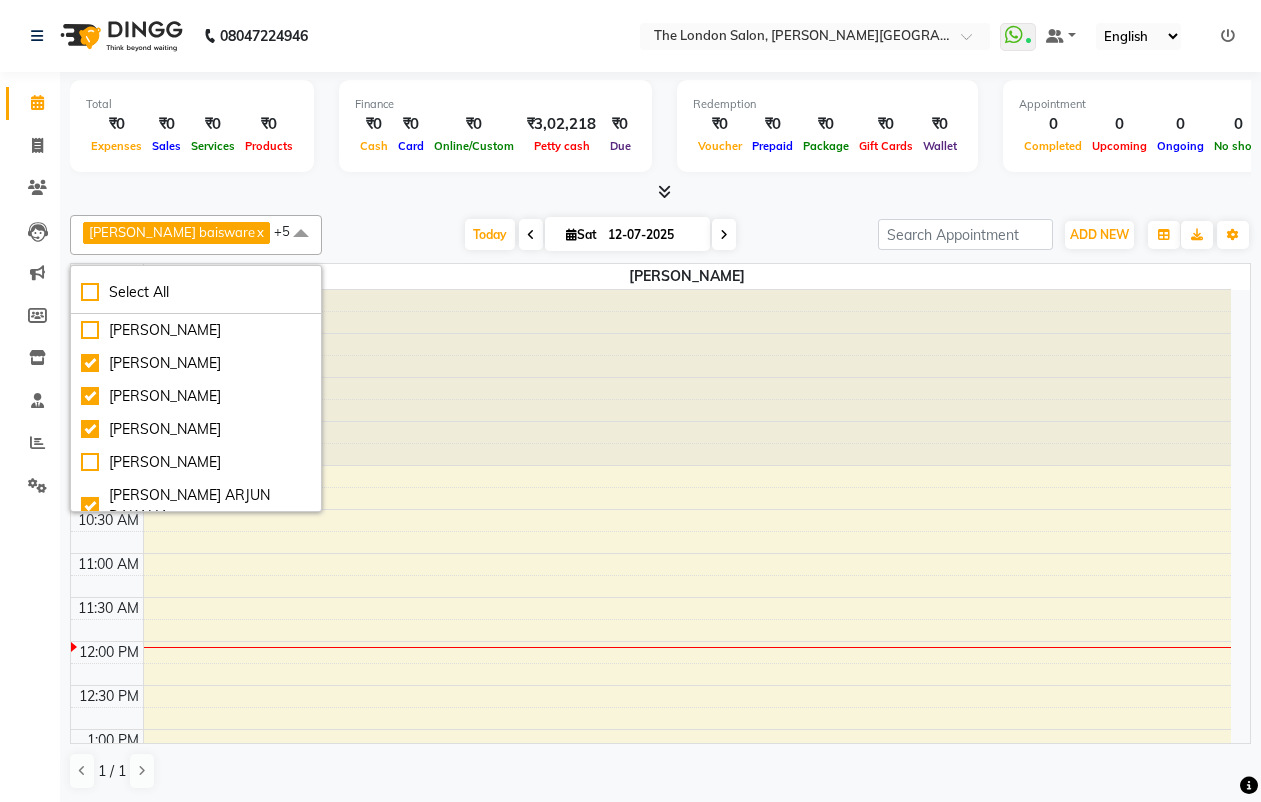click on "[DATE]  [DATE]" at bounding box center (600, 235) 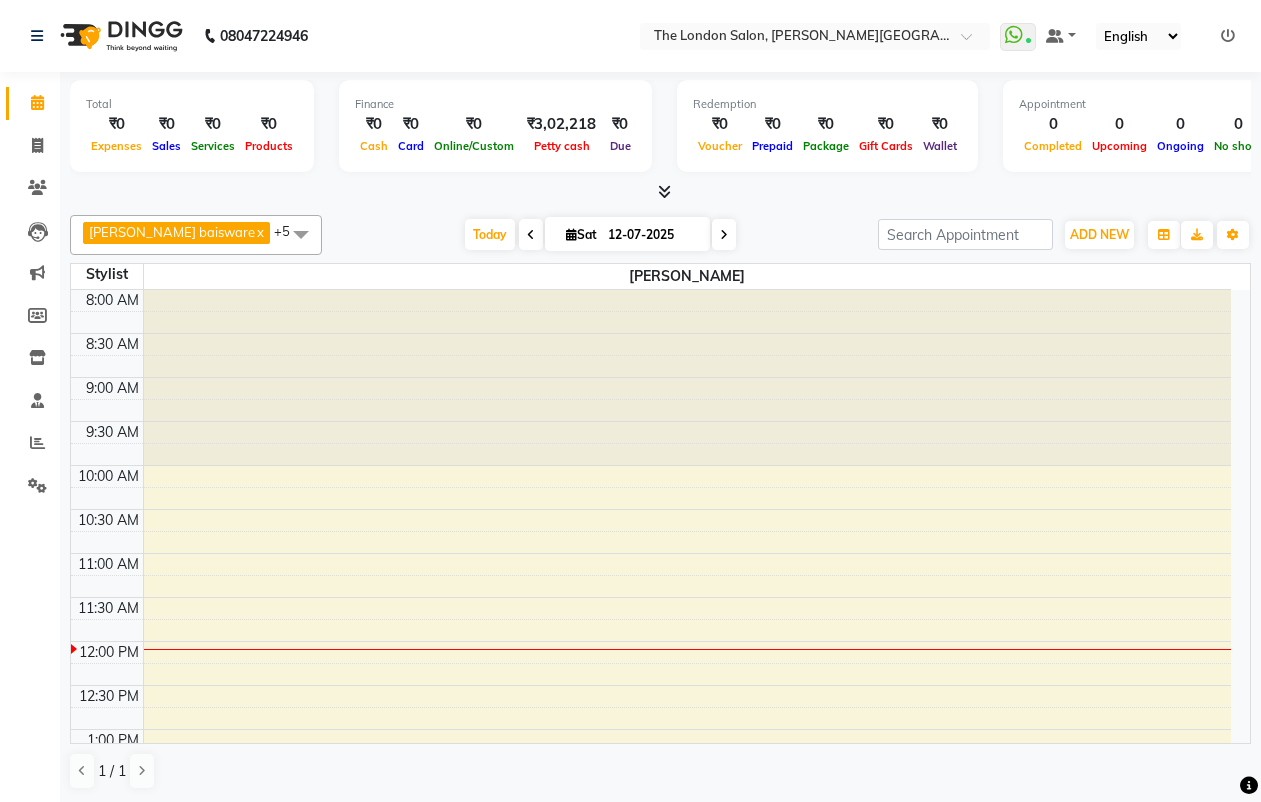 click at bounding box center [301, 234] 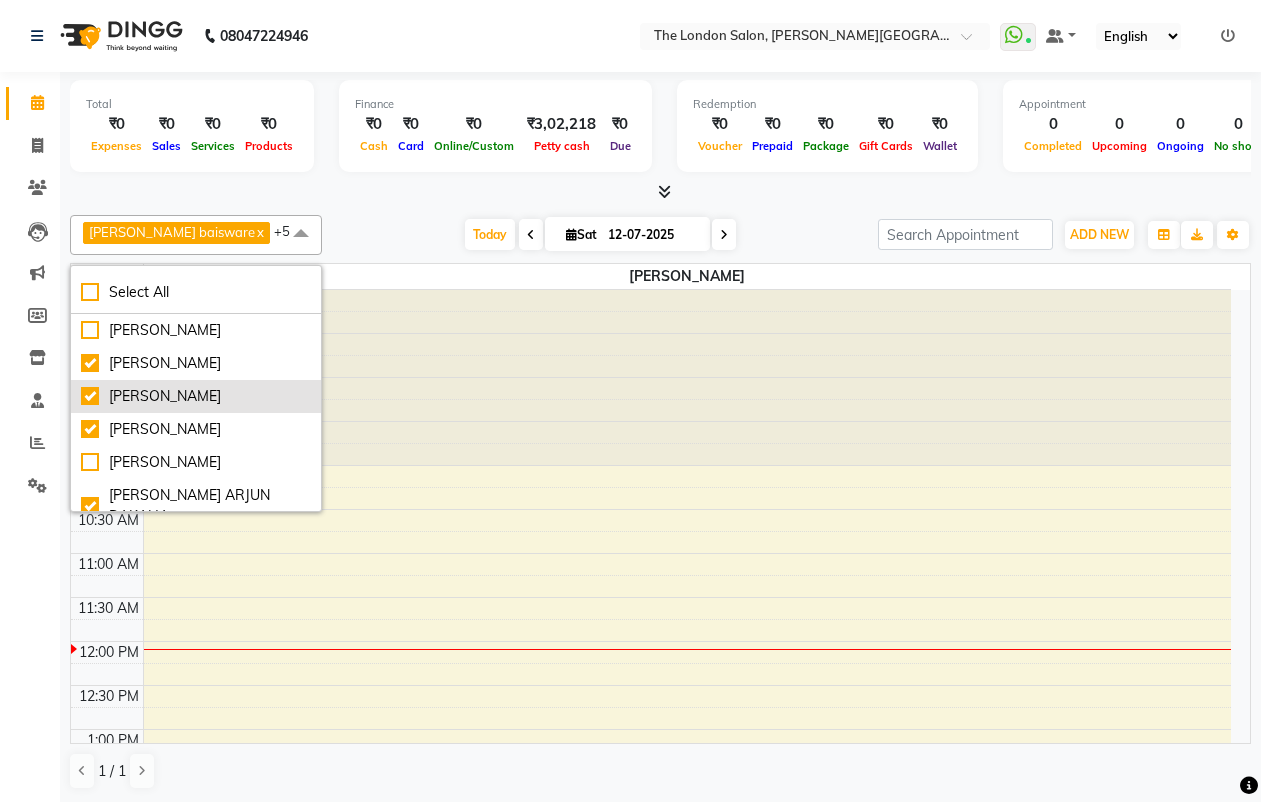 click on "[PERSON_NAME]" at bounding box center (196, 396) 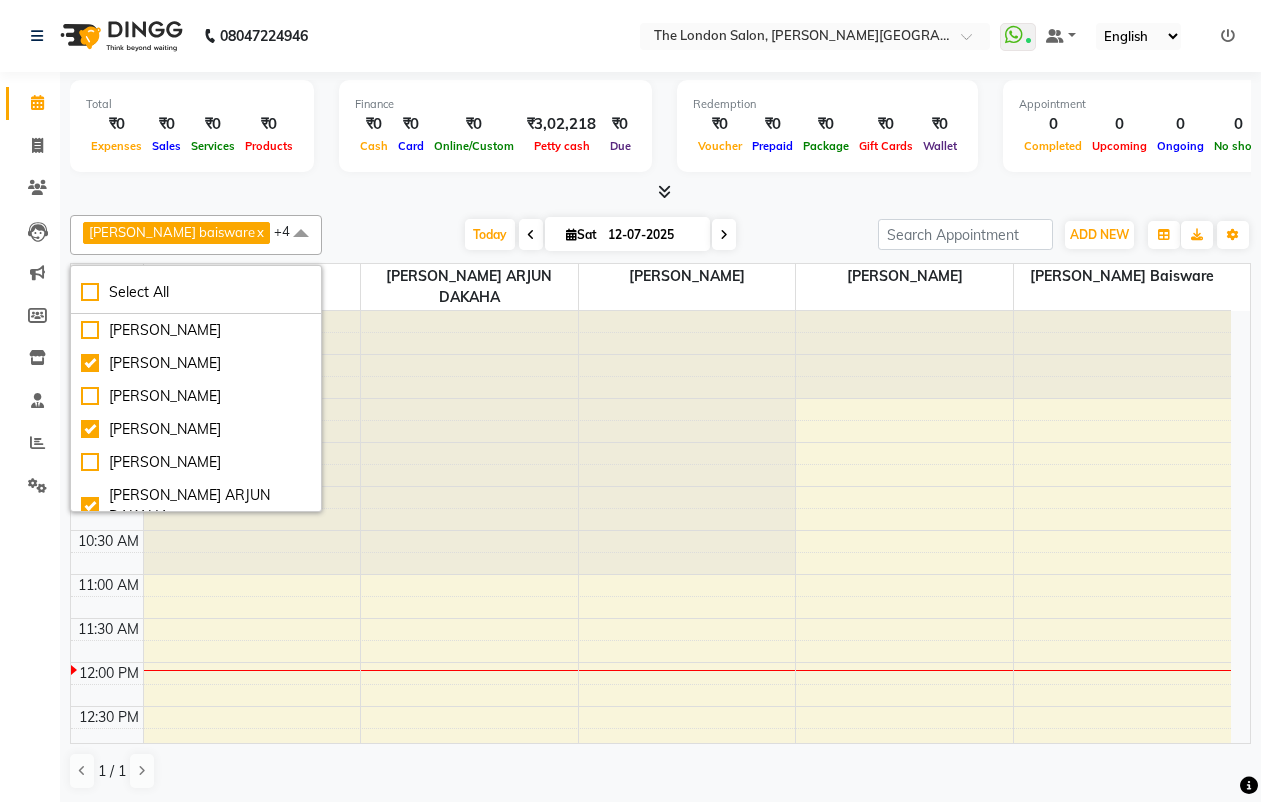 click on "[PERSON_NAME] baisware   x [PERSON_NAME] sanwane  x [PERSON_NAME]  x [PERSON_NAME]  x [PERSON_NAME] ARJUN DAKAHA   x +4 Select All [PERSON_NAME] [PERSON_NAME] [PERSON_NAME] [PERSON_NAME] [PERSON_NAME]  [PERSON_NAME] ARJUN DAKAHA  [PERSON_NAME] sanwane [PERSON_NAME] baisware  [DATE]  [DATE] Toggle Dropdown Add Invoice Add Expense Add Attendance Add Client Add Transaction Toggle Dropdown Add Invoice Add Expense Add Attendance Add Client ADD NEW Toggle Dropdown Add Invoice Add Expense Add Attendance Add Client Add Transaction [PERSON_NAME] baisware   x [PERSON_NAME] sanwane  x [PERSON_NAME]  x [PERSON_NAME]  x [PERSON_NAME] ARJUN DAKAHA   x +4 Select All [PERSON_NAME] [PERSON_NAME] [PERSON_NAME] [PERSON_NAME] [PERSON_NAME]  [PERSON_NAME] ARJUN DAKAHA  [PERSON_NAME] sanwane [PERSON_NAME] baisware  Group By  Staff View   Room View  View as Vertical  Vertical - Week View  Horizontal  Horizontal - Week View  List  Toggle Dropdown Calendar Settings Manage Tags   Arrange Stylists   Reset Stylists  Full Screen Appointment Form Zoom 100% Staff/Room Display Count 8 Stylist [PERSON_NAME] 8:00 AM" 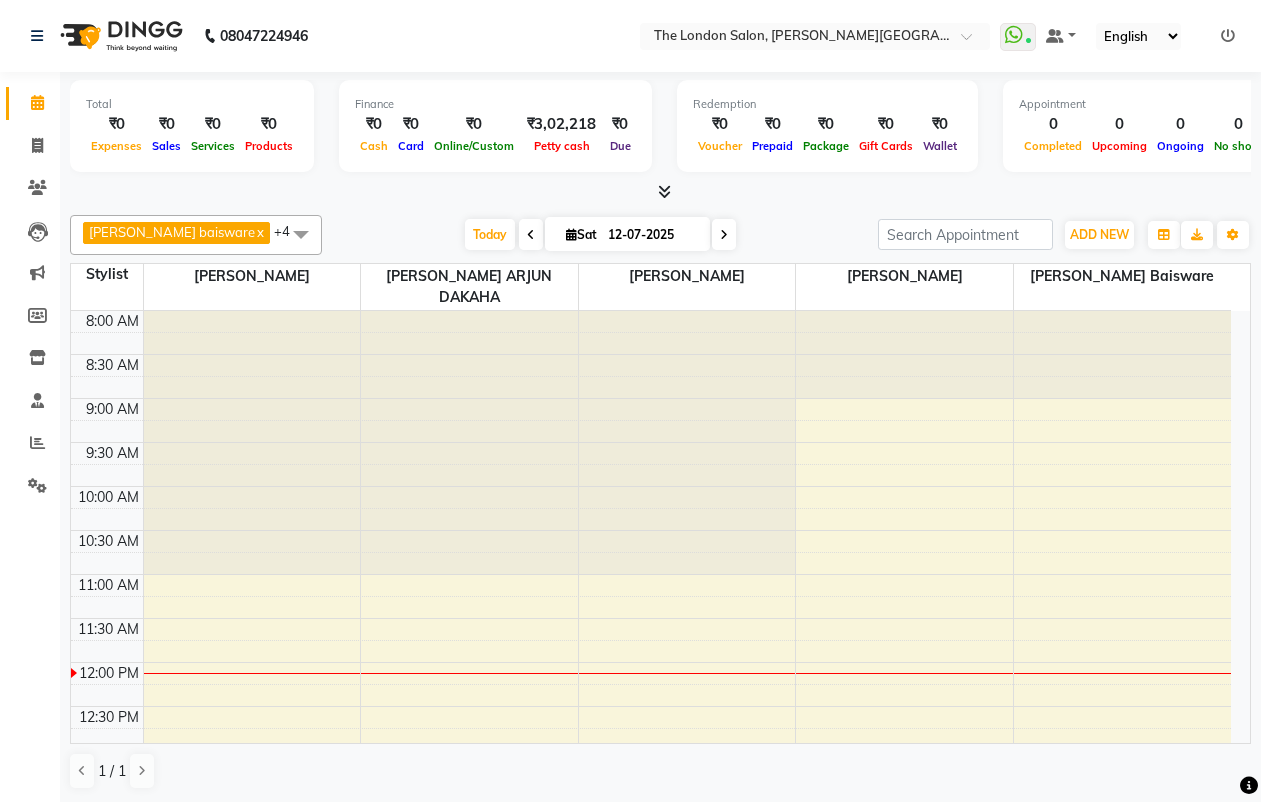 click at bounding box center [301, 234] 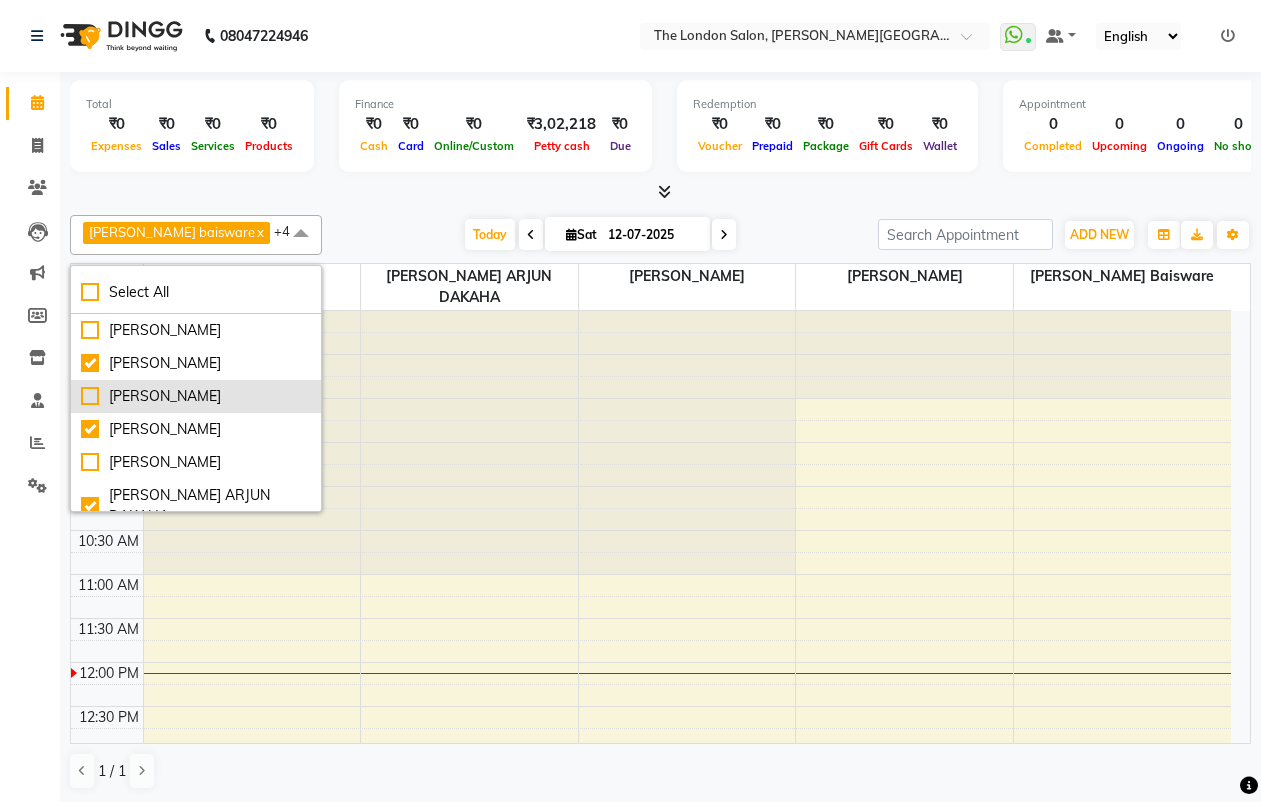 click on "[PERSON_NAME]" at bounding box center [196, 396] 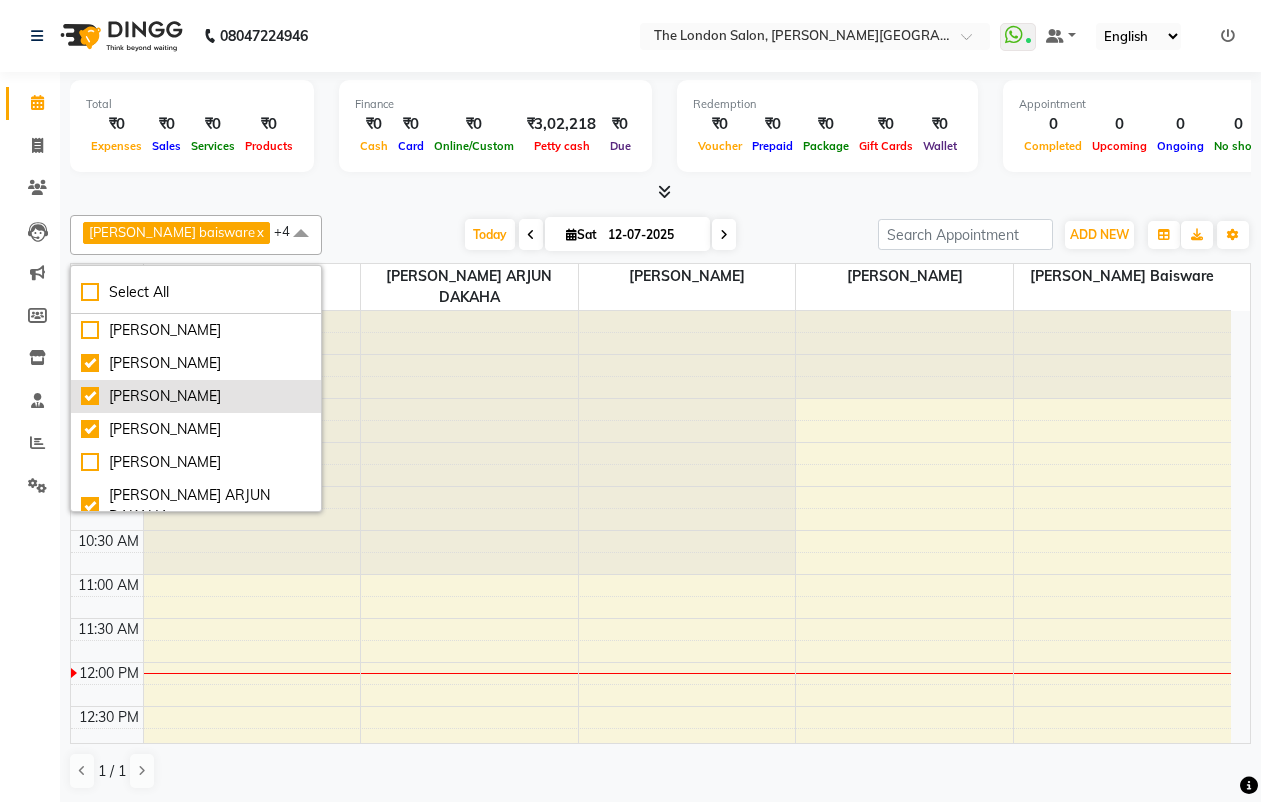 click on "[PERSON_NAME]" at bounding box center [196, 396] 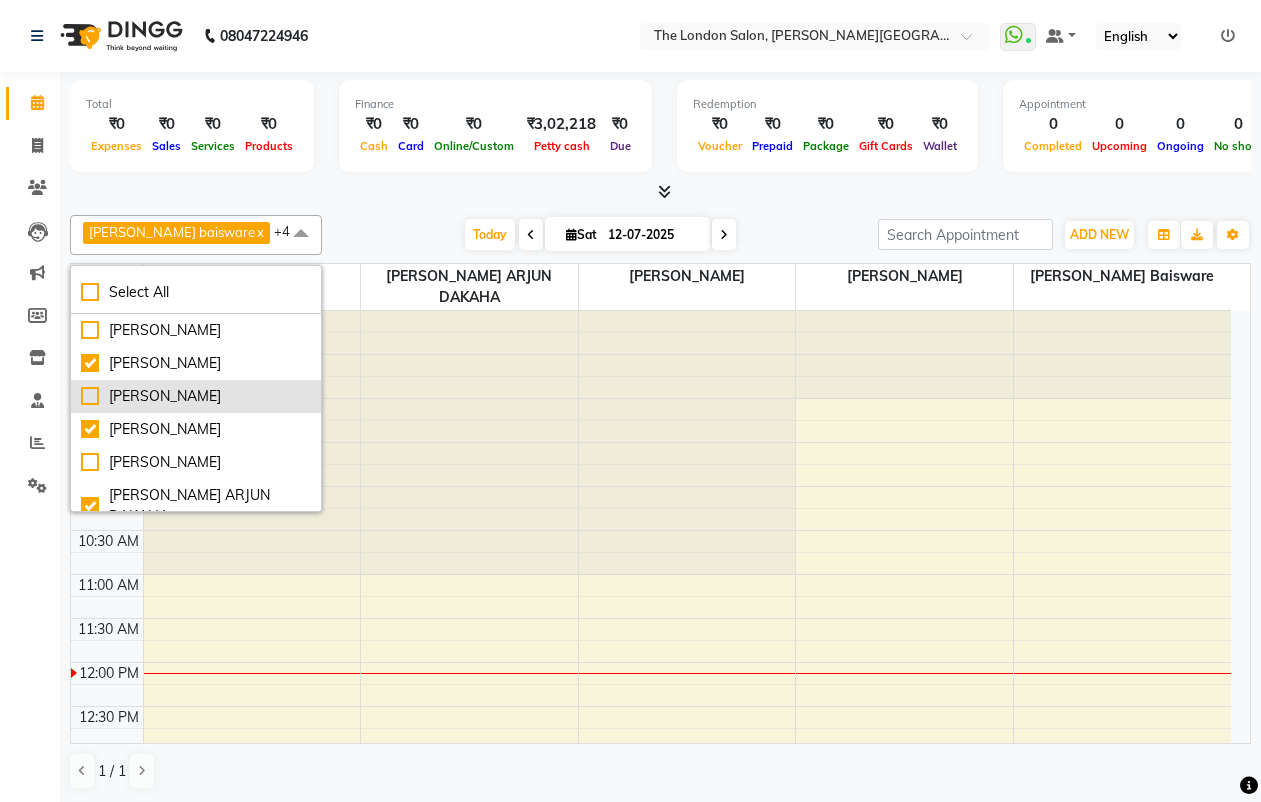 click on "[PERSON_NAME]" at bounding box center (196, 396) 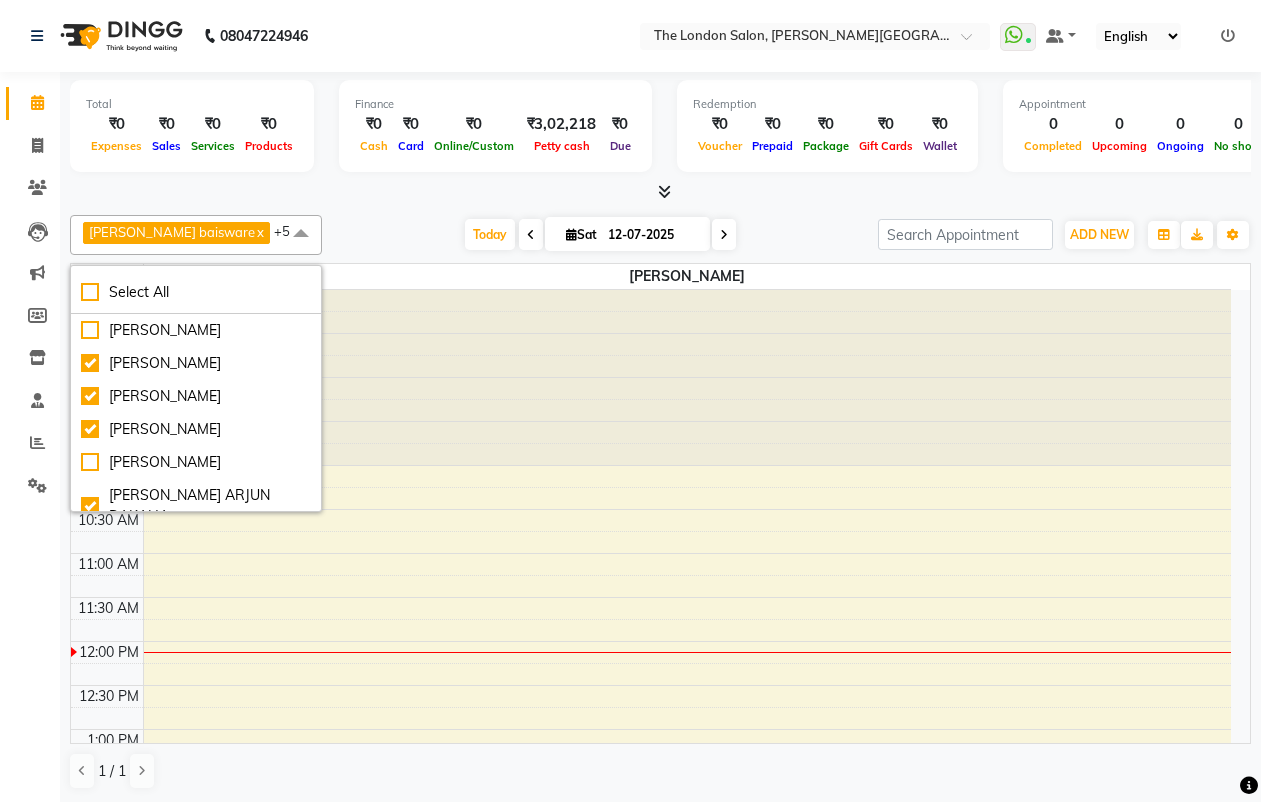click on "[DATE]  [DATE]" at bounding box center (600, 235) 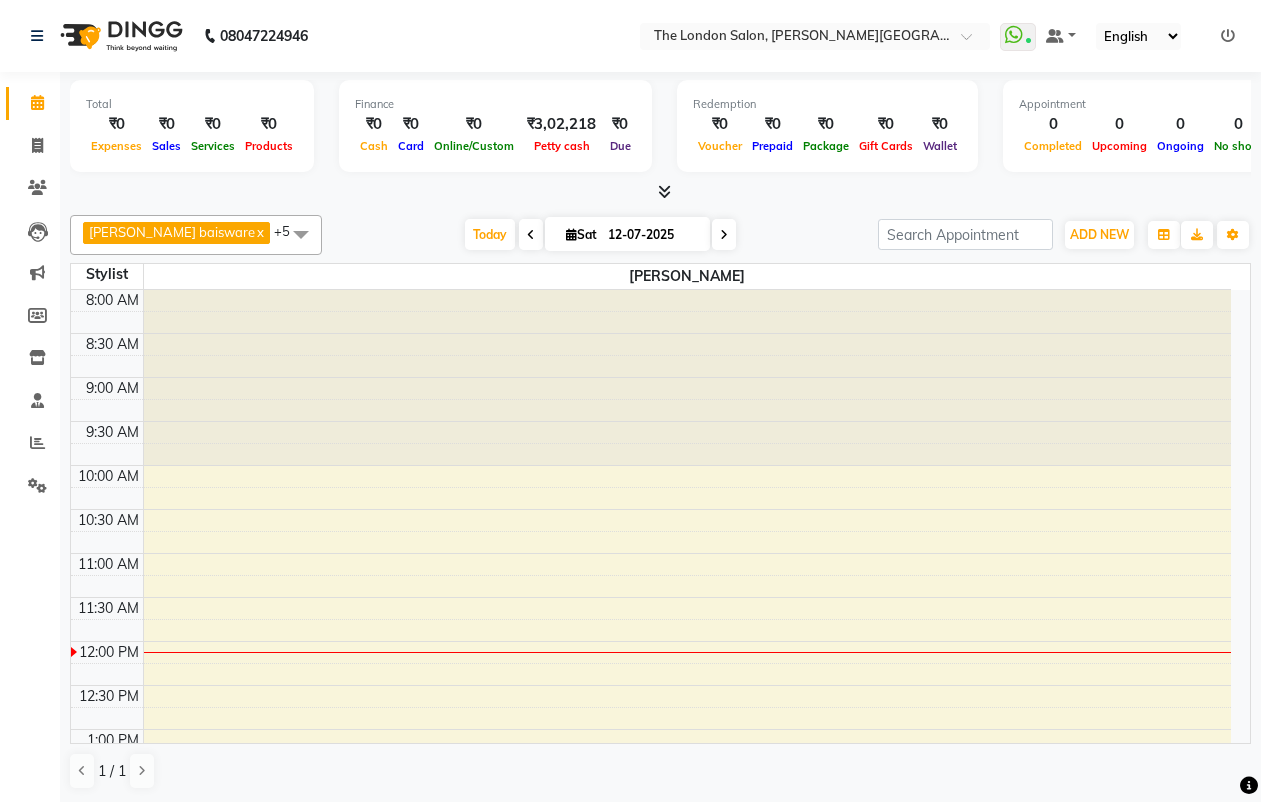 click at bounding box center [301, 234] 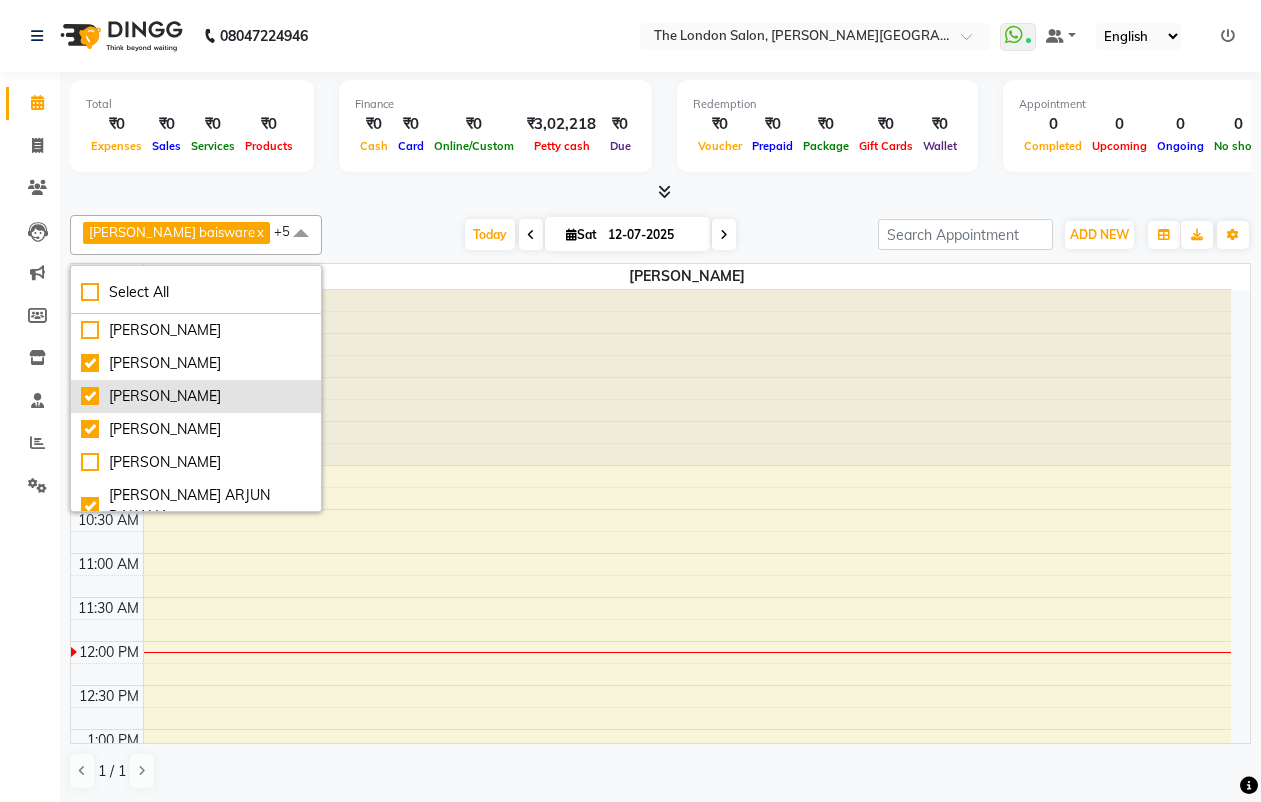 click on "[PERSON_NAME]" at bounding box center (196, 396) 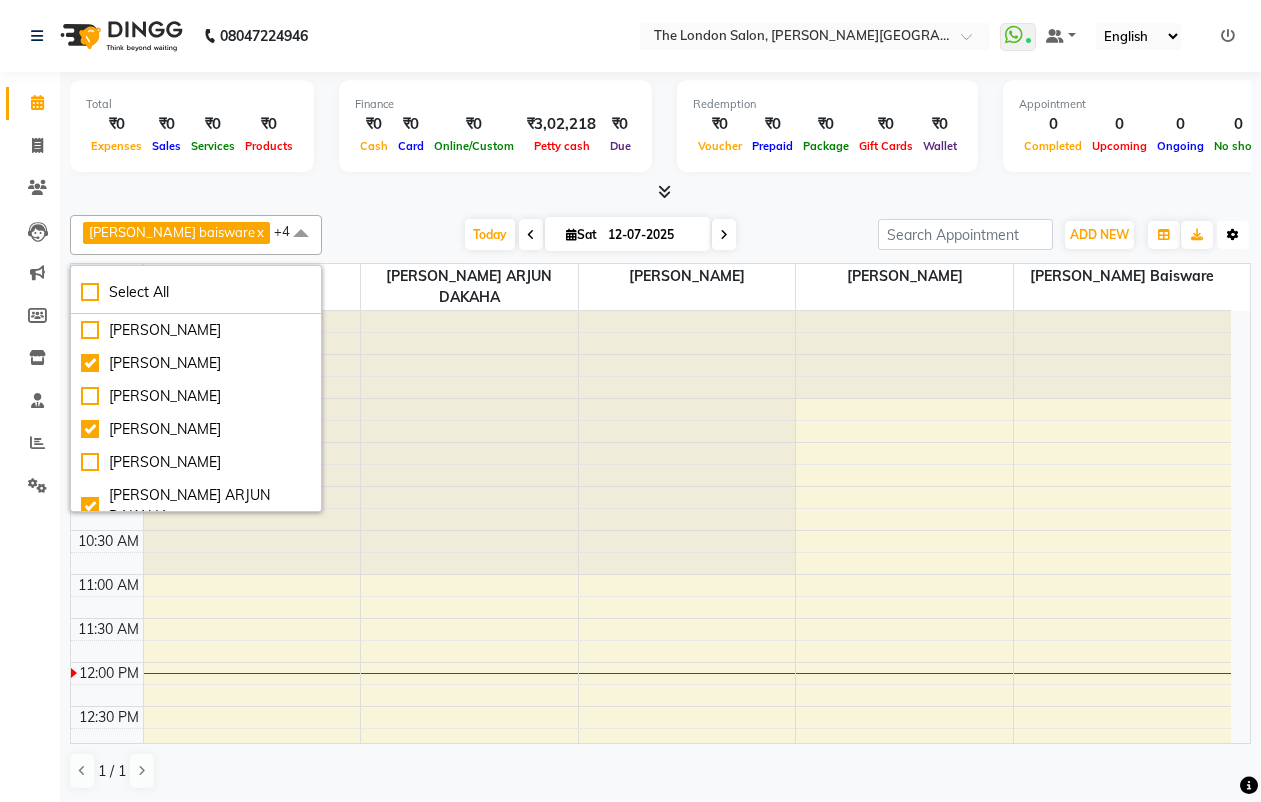 click at bounding box center (1233, 235) 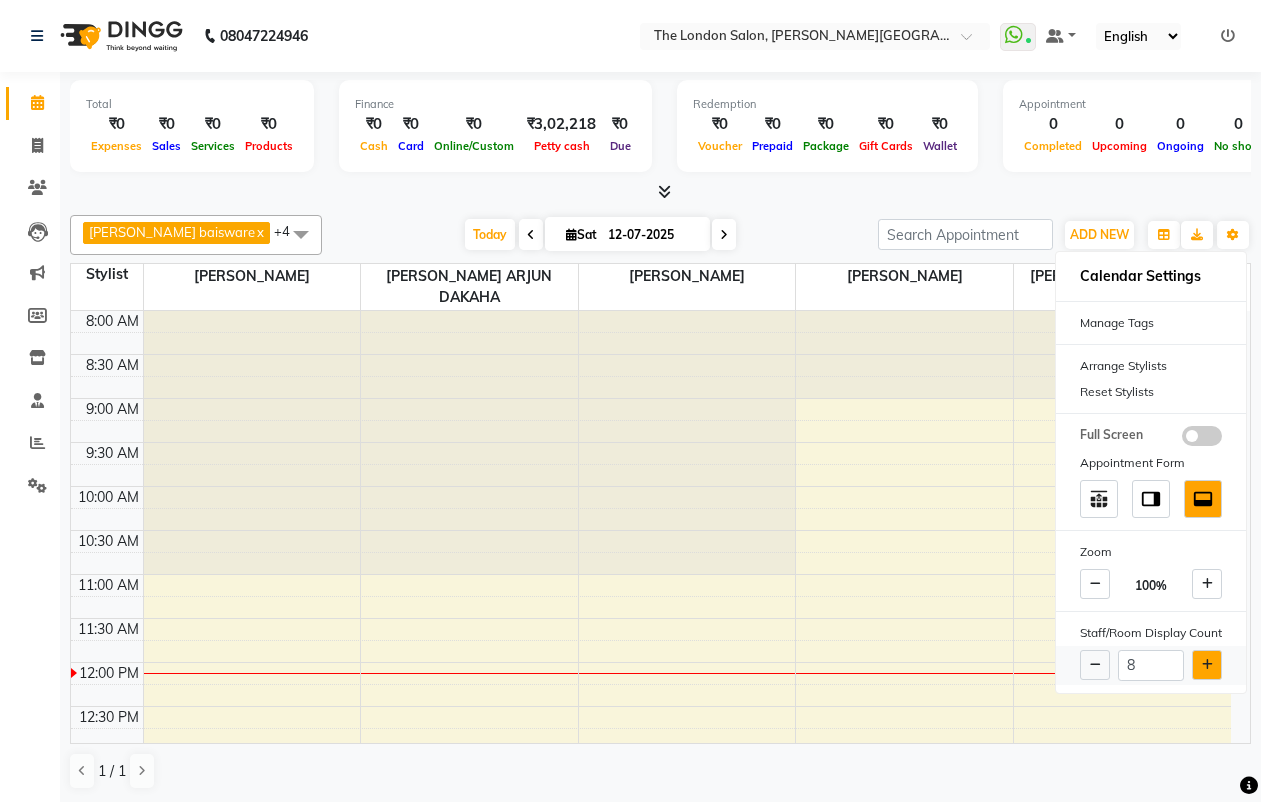 click at bounding box center (1207, 665) 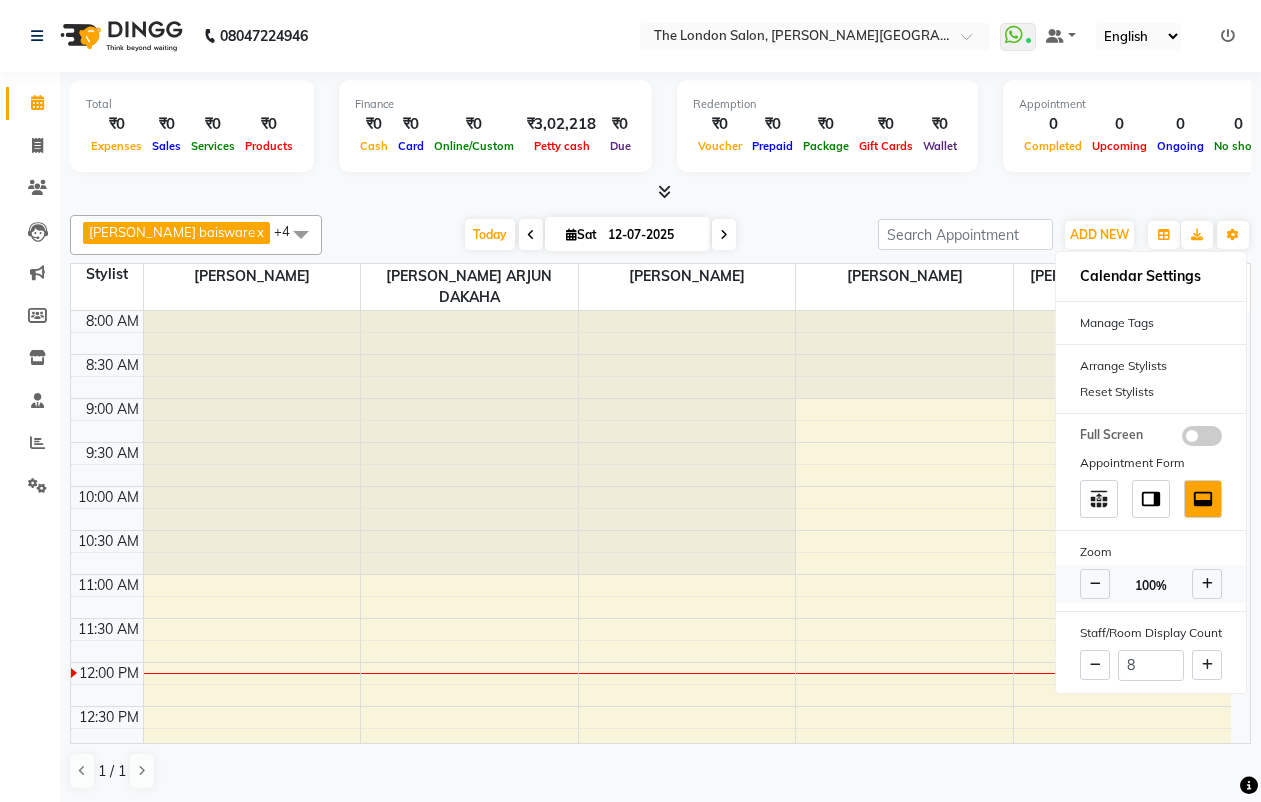 click at bounding box center [1207, 584] 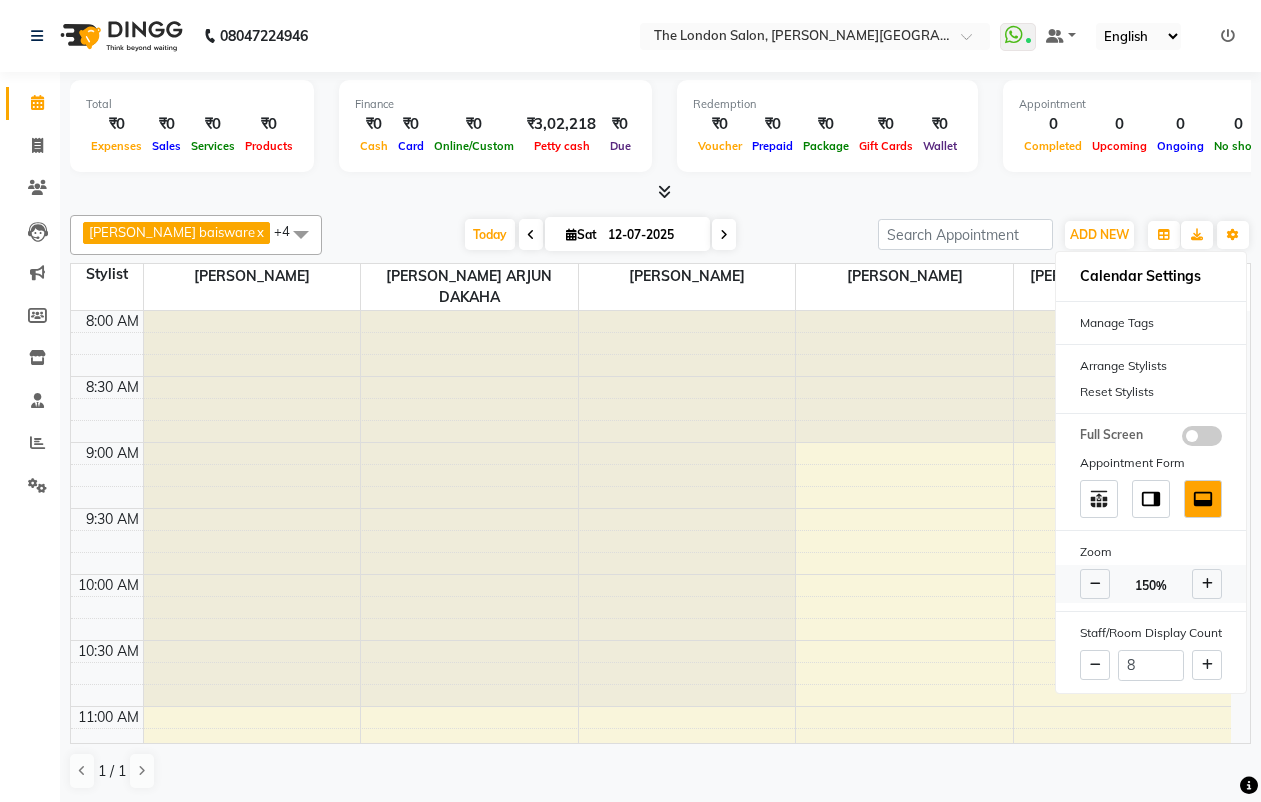 click at bounding box center [1207, 584] 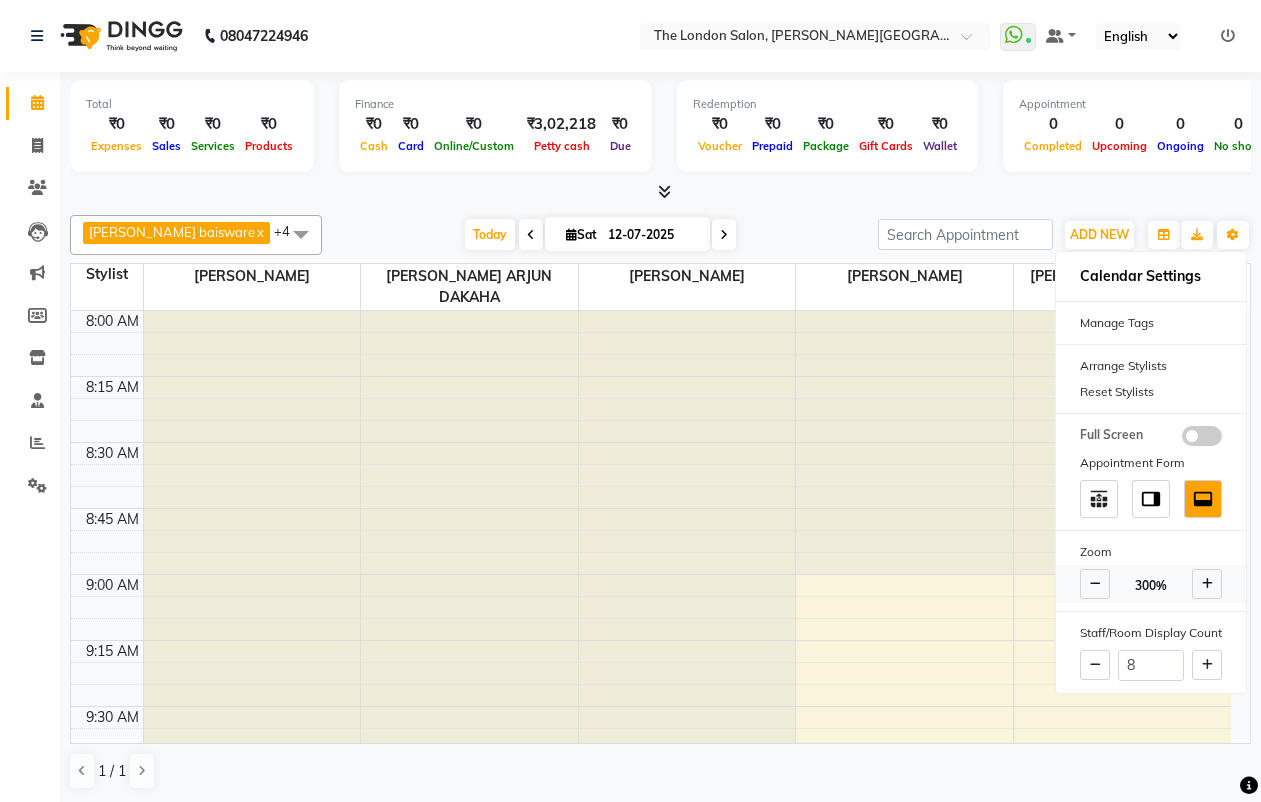 click at bounding box center [1095, 584] 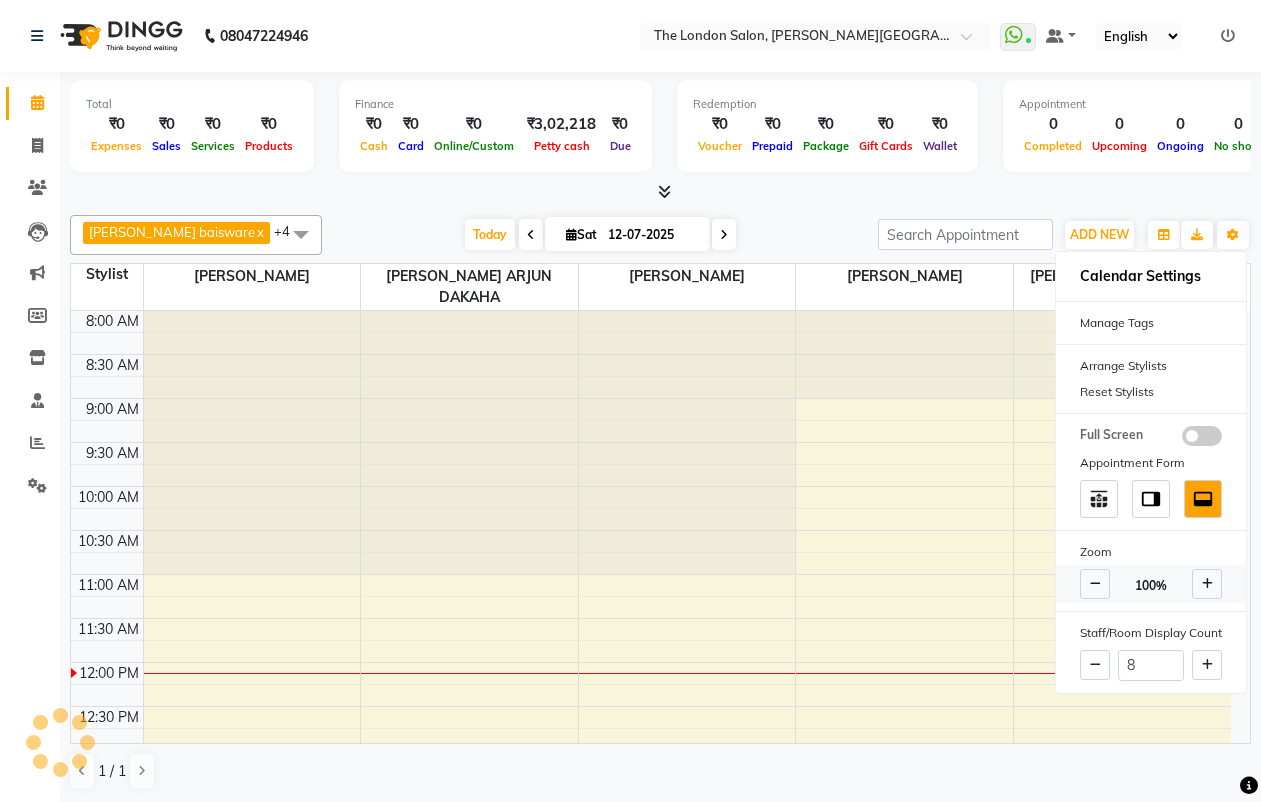 click at bounding box center (1095, 584) 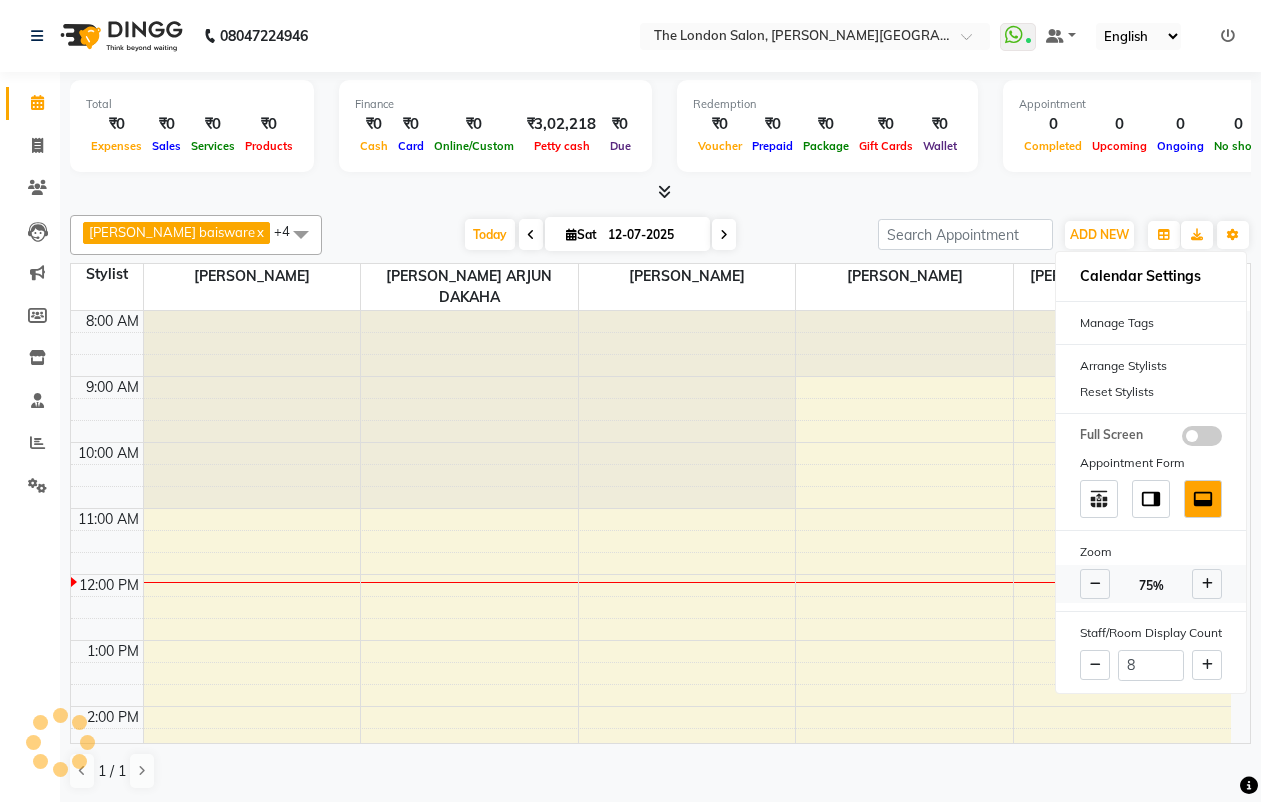 click at bounding box center (1095, 584) 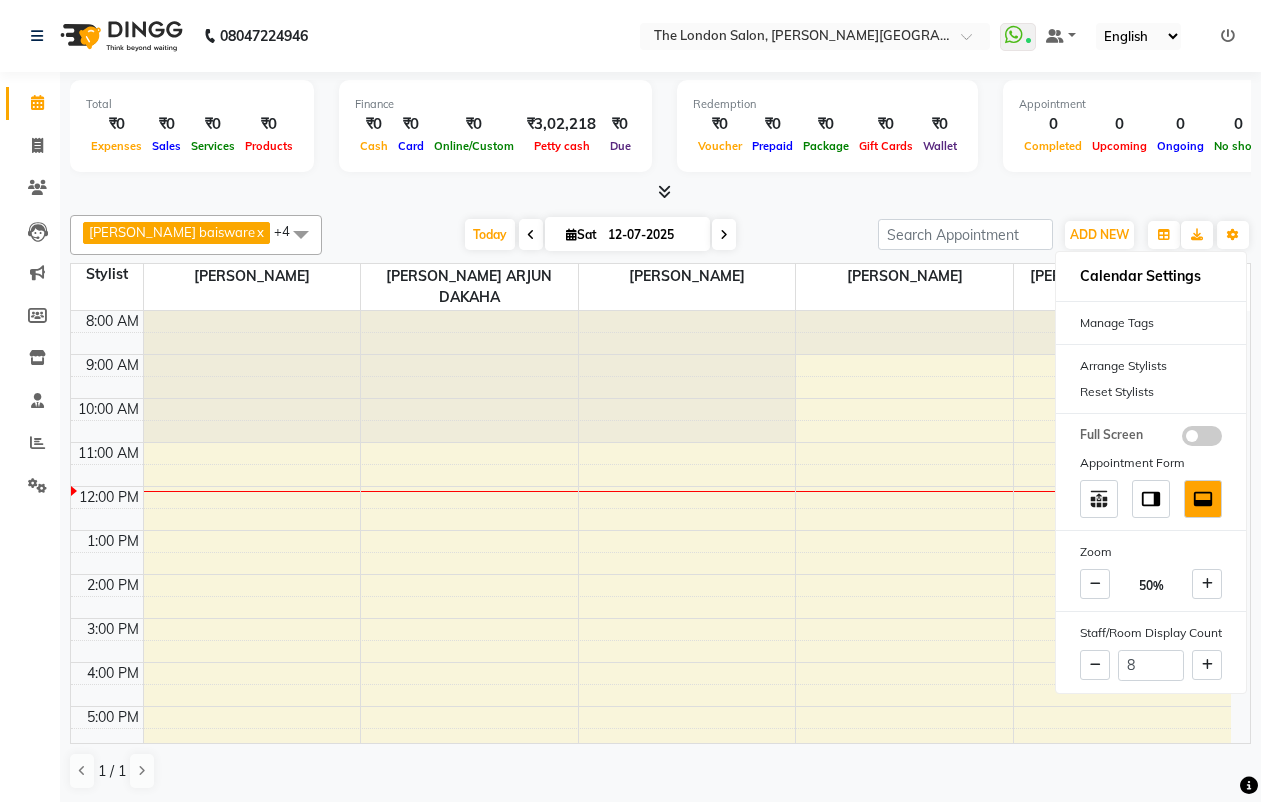 click at bounding box center (301, 234) 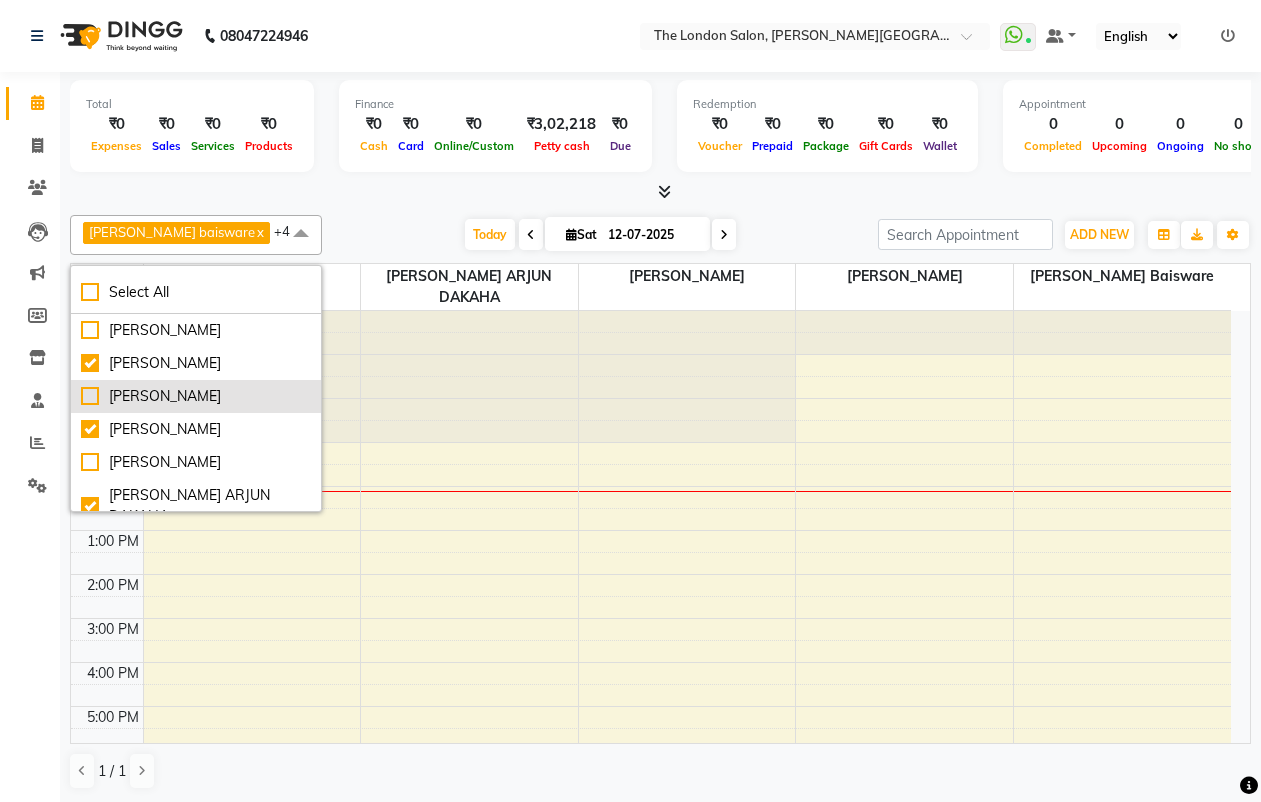 click on "[PERSON_NAME]" at bounding box center [196, 396] 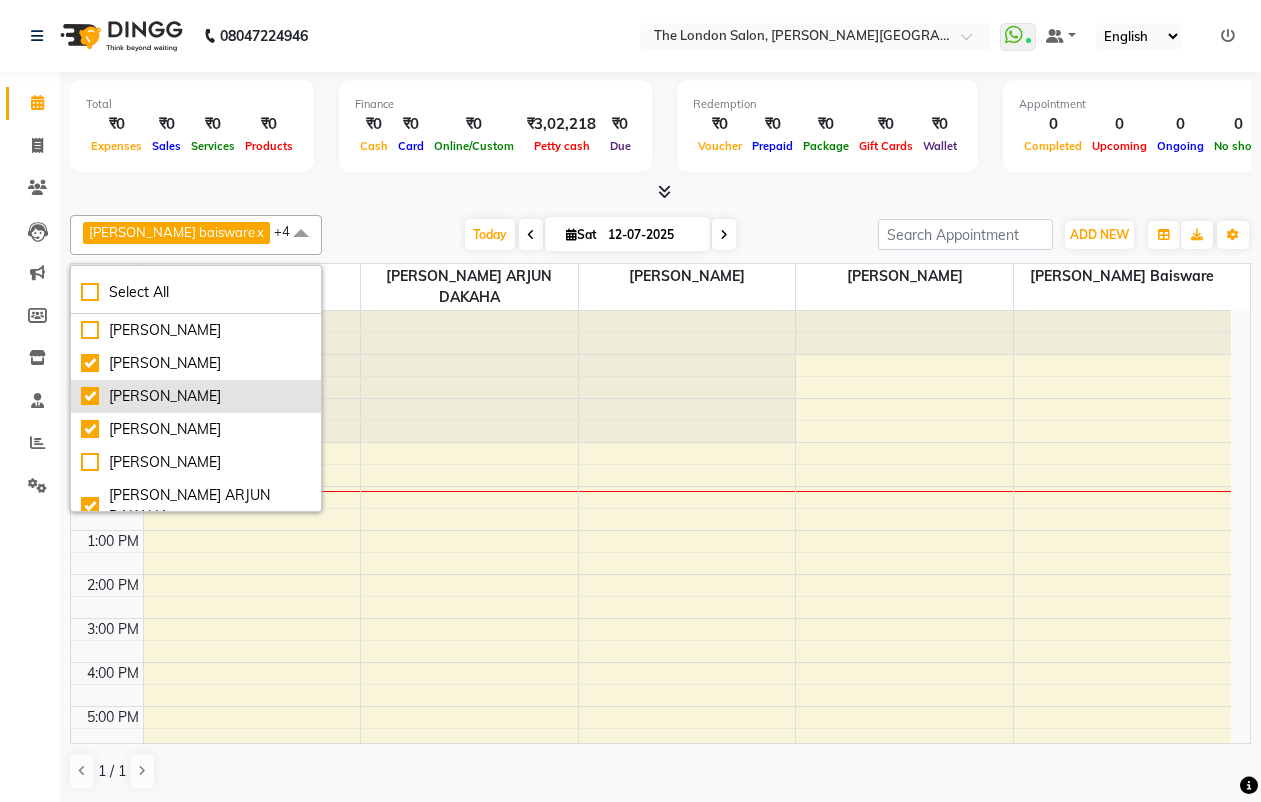 checkbox on "true" 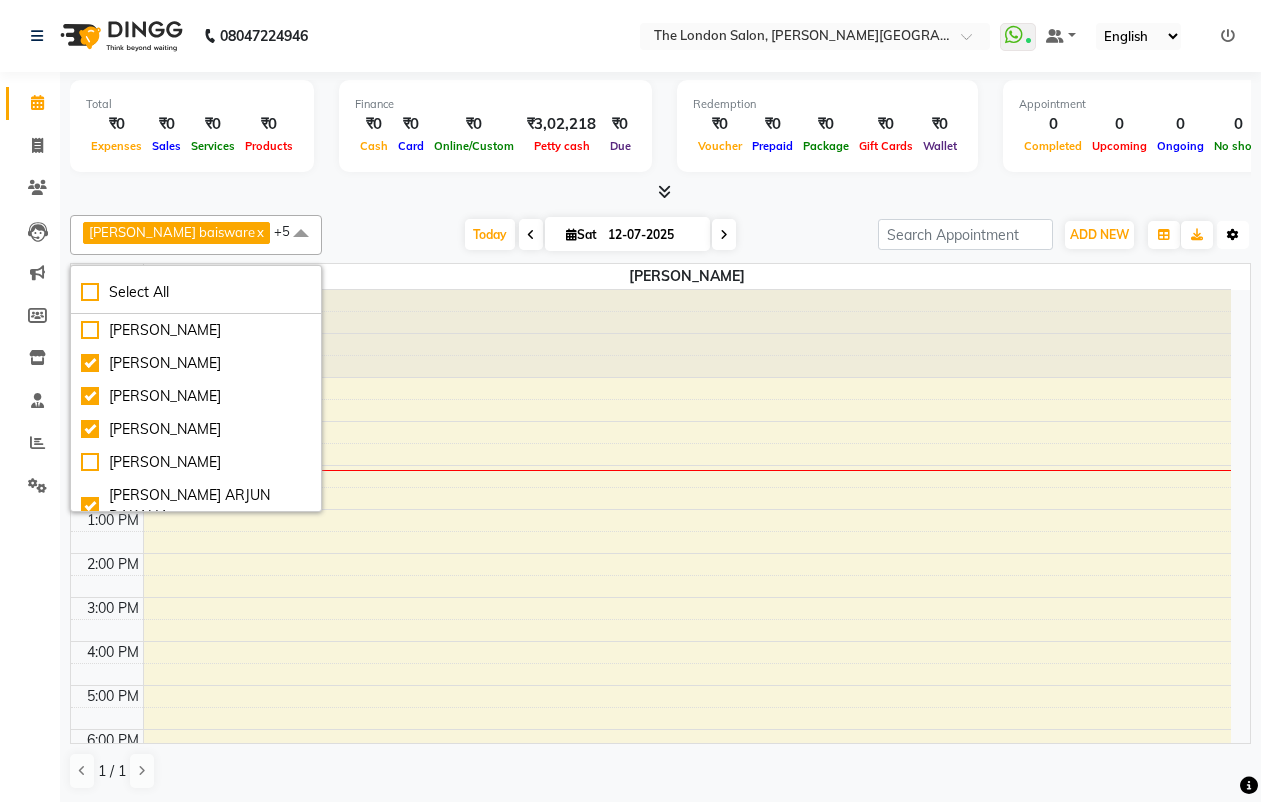 click at bounding box center (1233, 235) 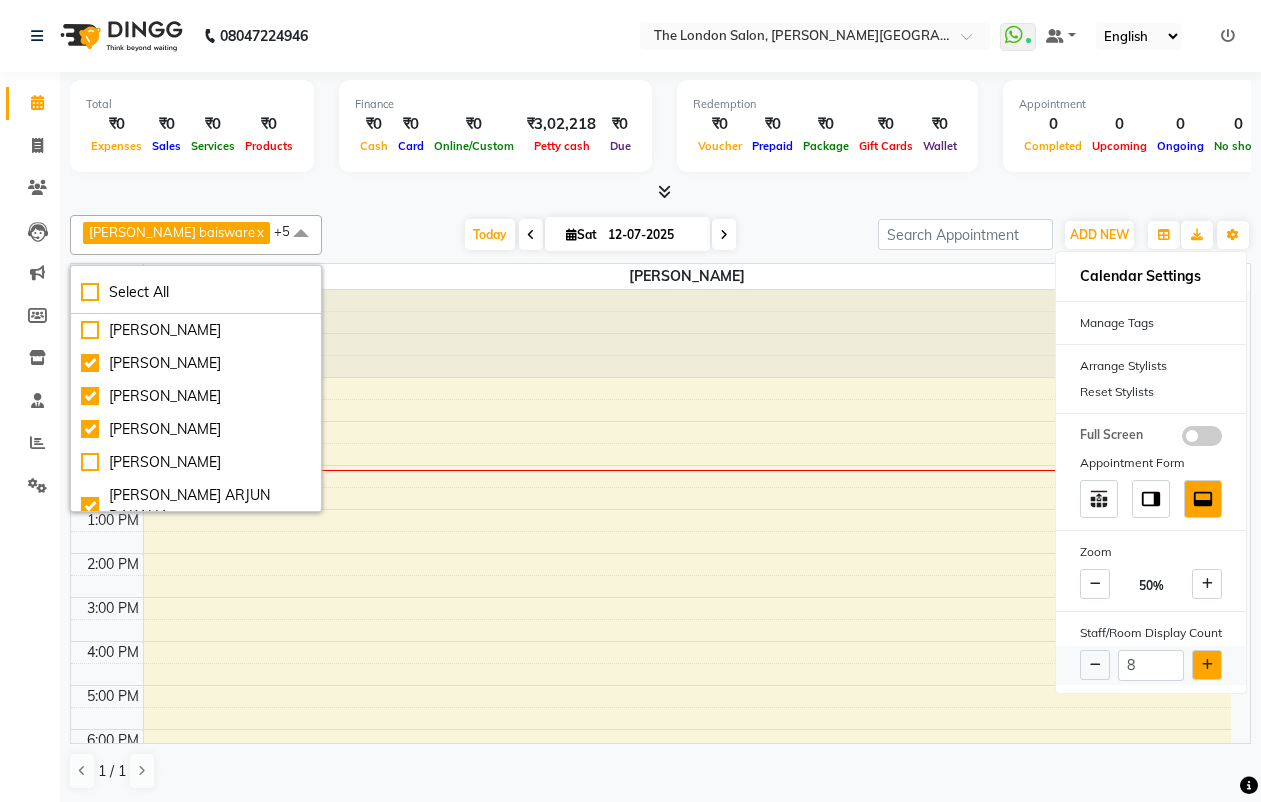 click at bounding box center (1207, 665) 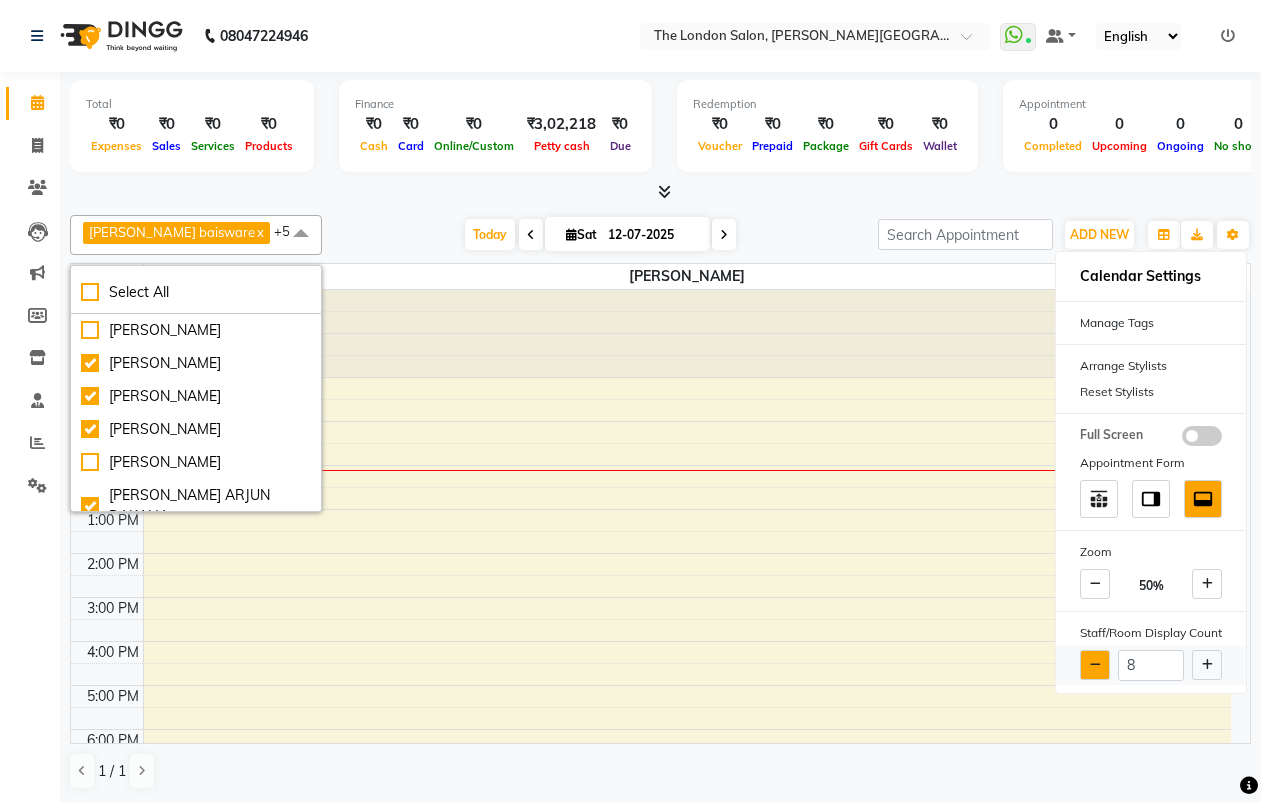 drag, startPoint x: 1215, startPoint y: 659, endPoint x: 1089, endPoint y: 655, distance: 126.06348 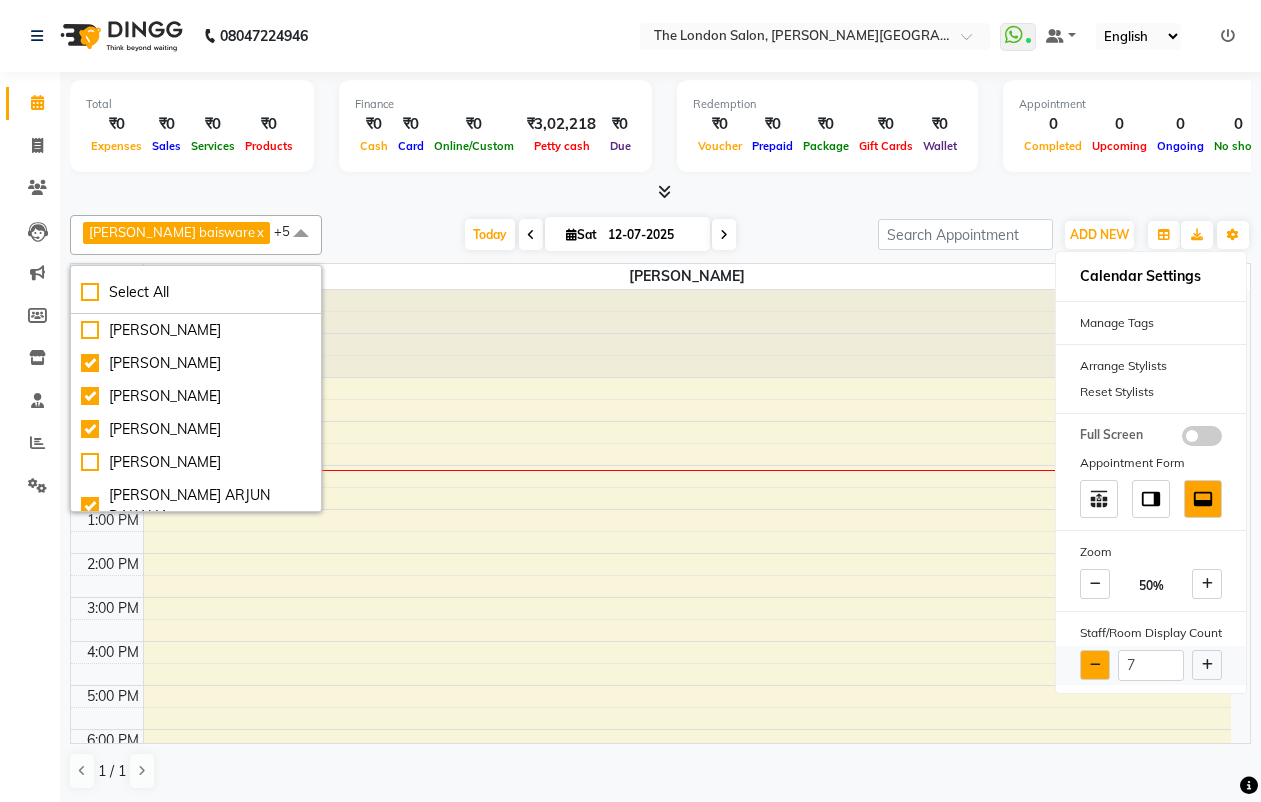 click at bounding box center [1095, 665] 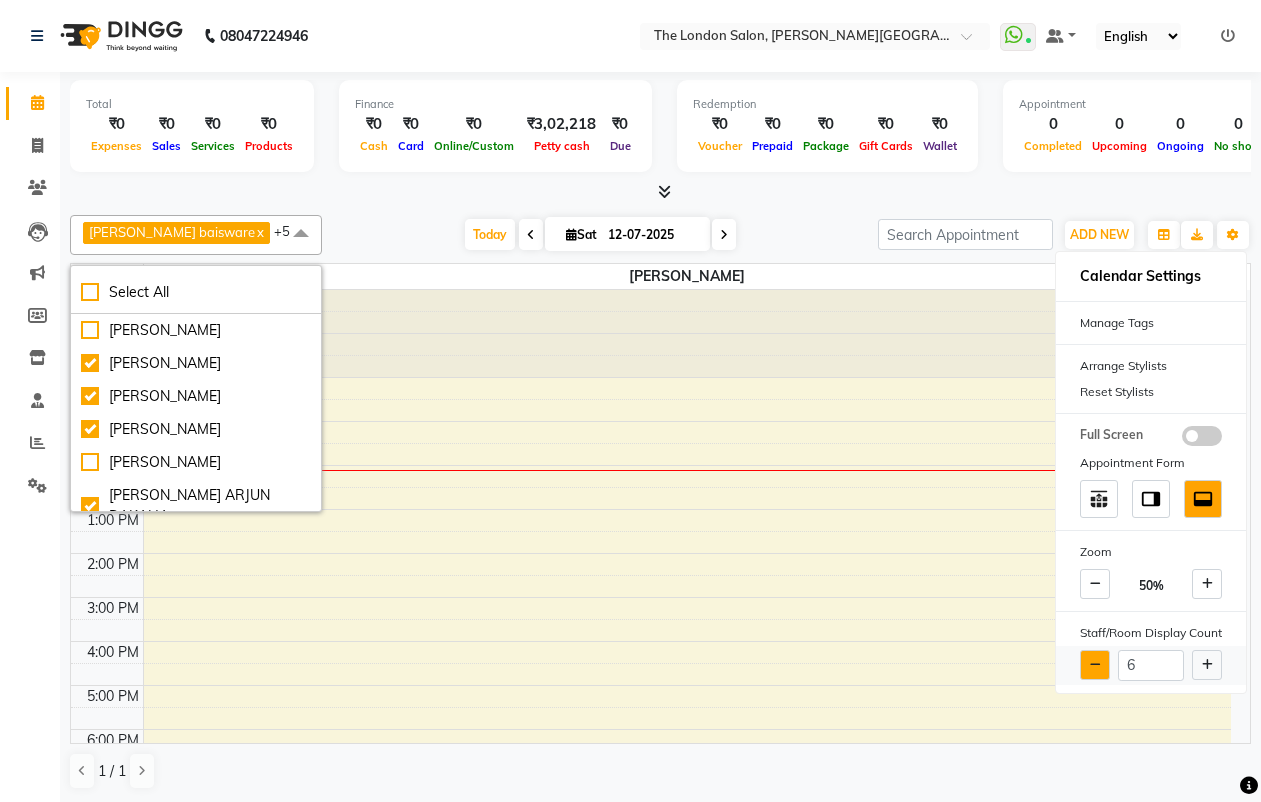 click at bounding box center (1095, 665) 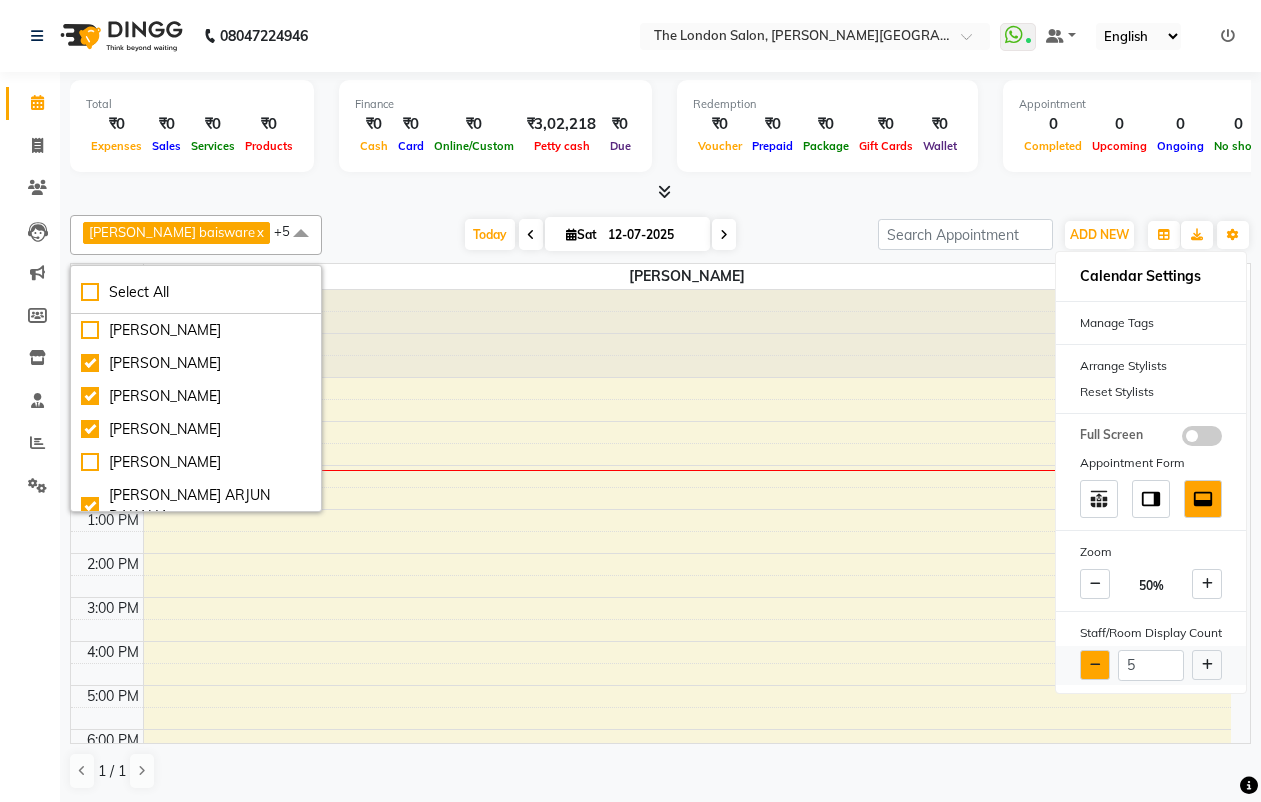 click at bounding box center (1095, 665) 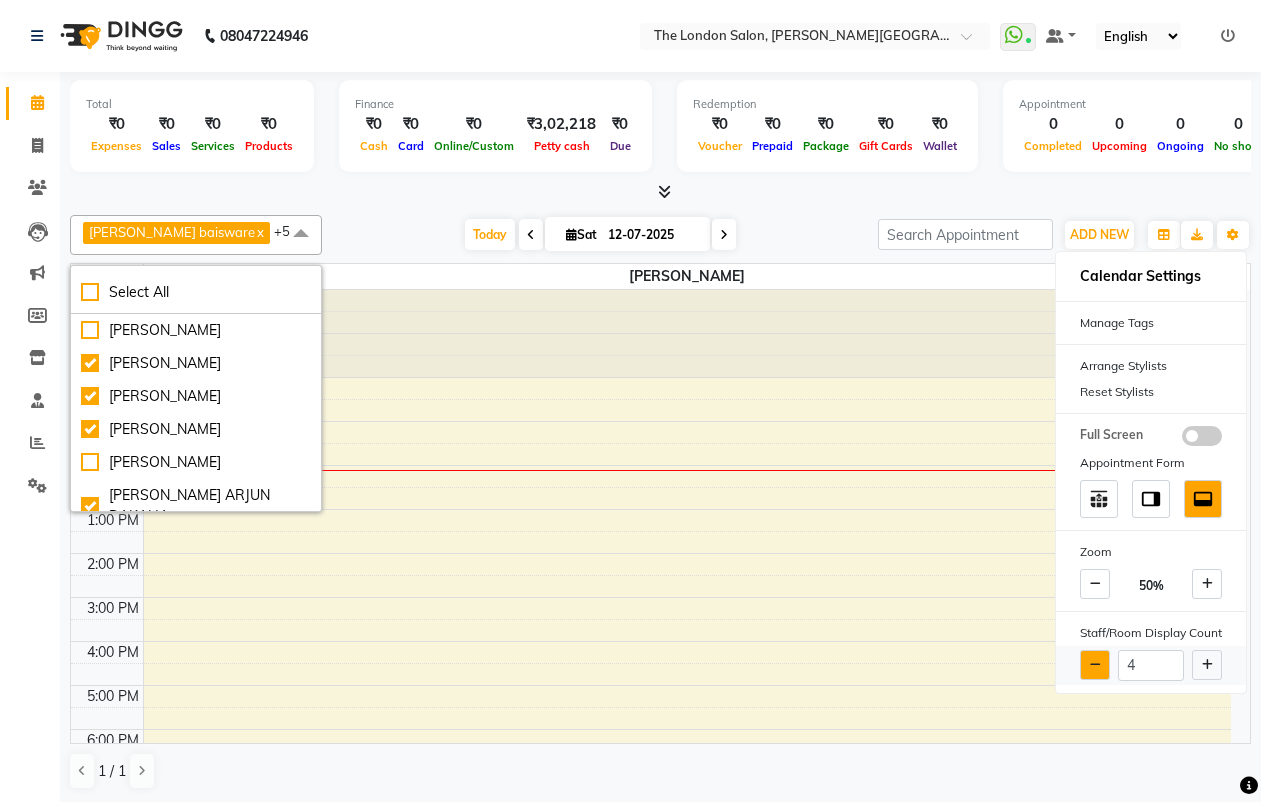 click at bounding box center (1095, 665) 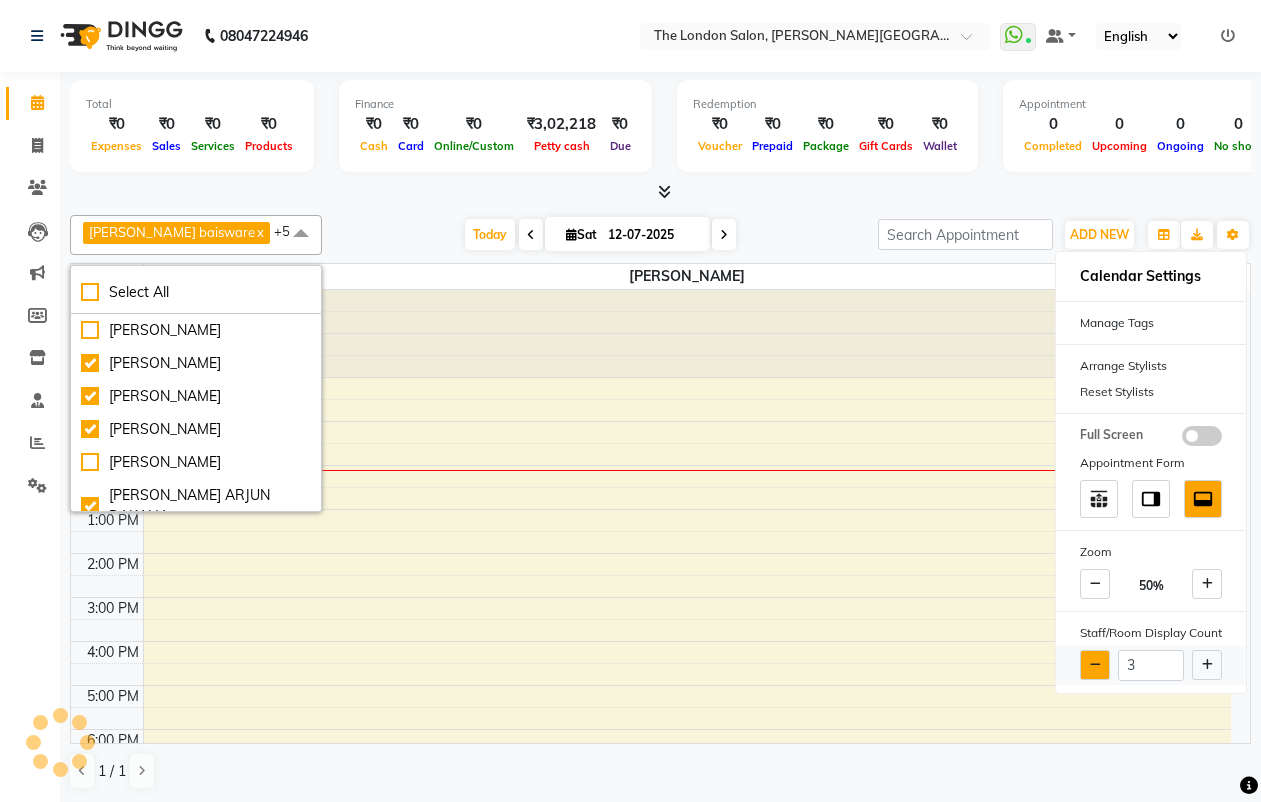 click at bounding box center [1095, 665] 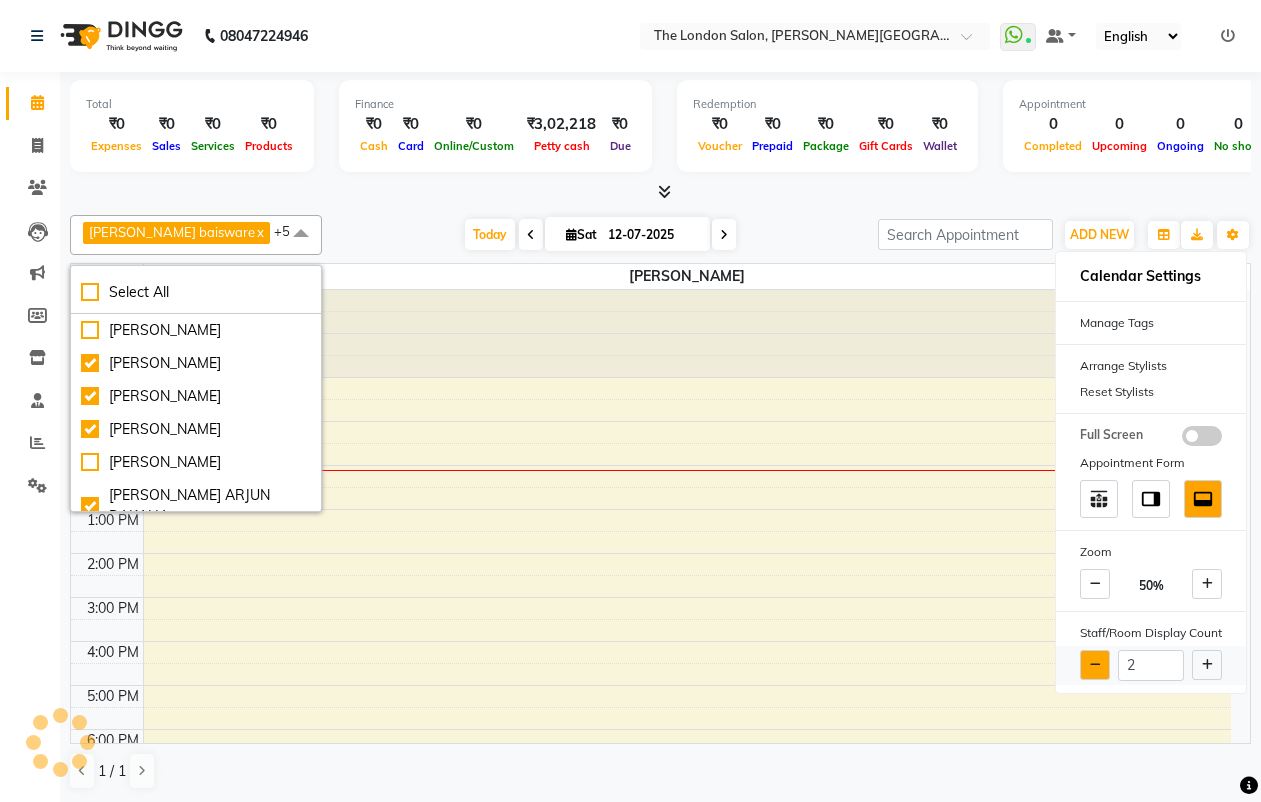 click at bounding box center [1095, 665] 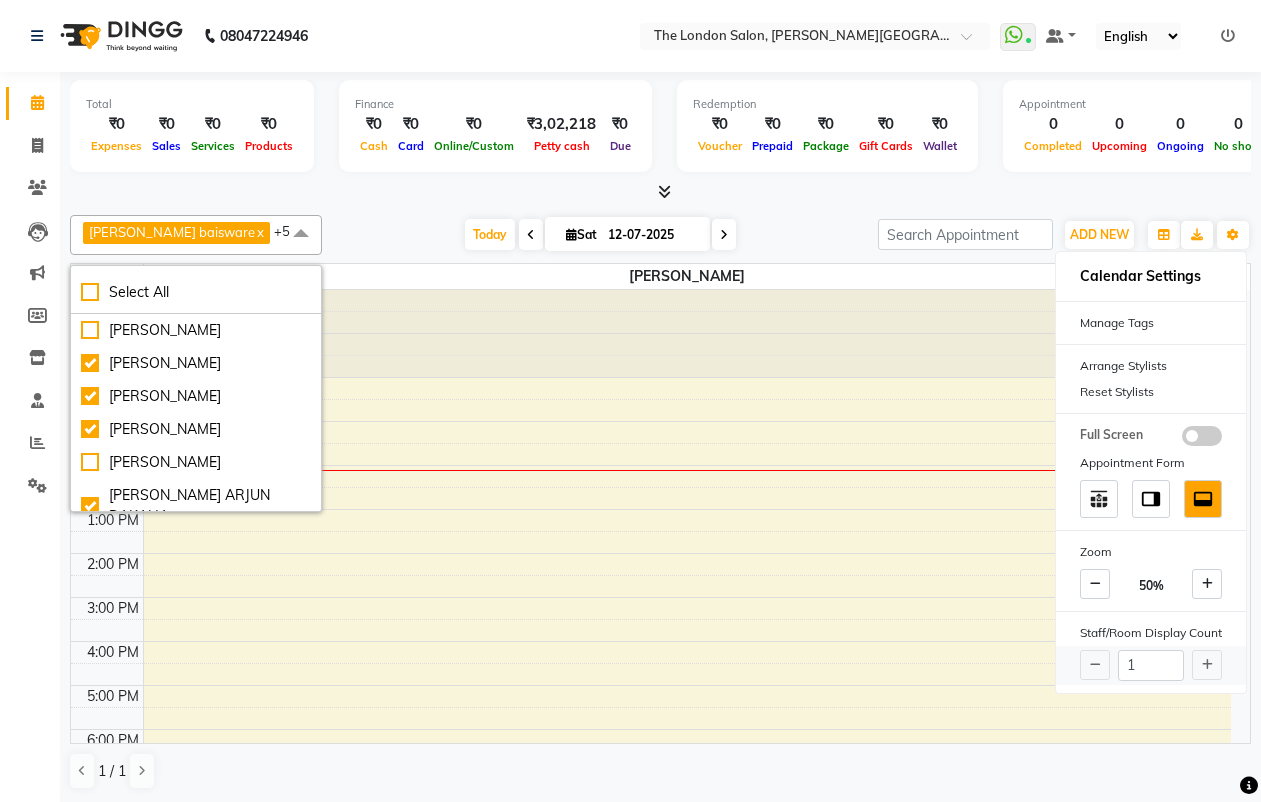 click on "1" at bounding box center (1151, 665) 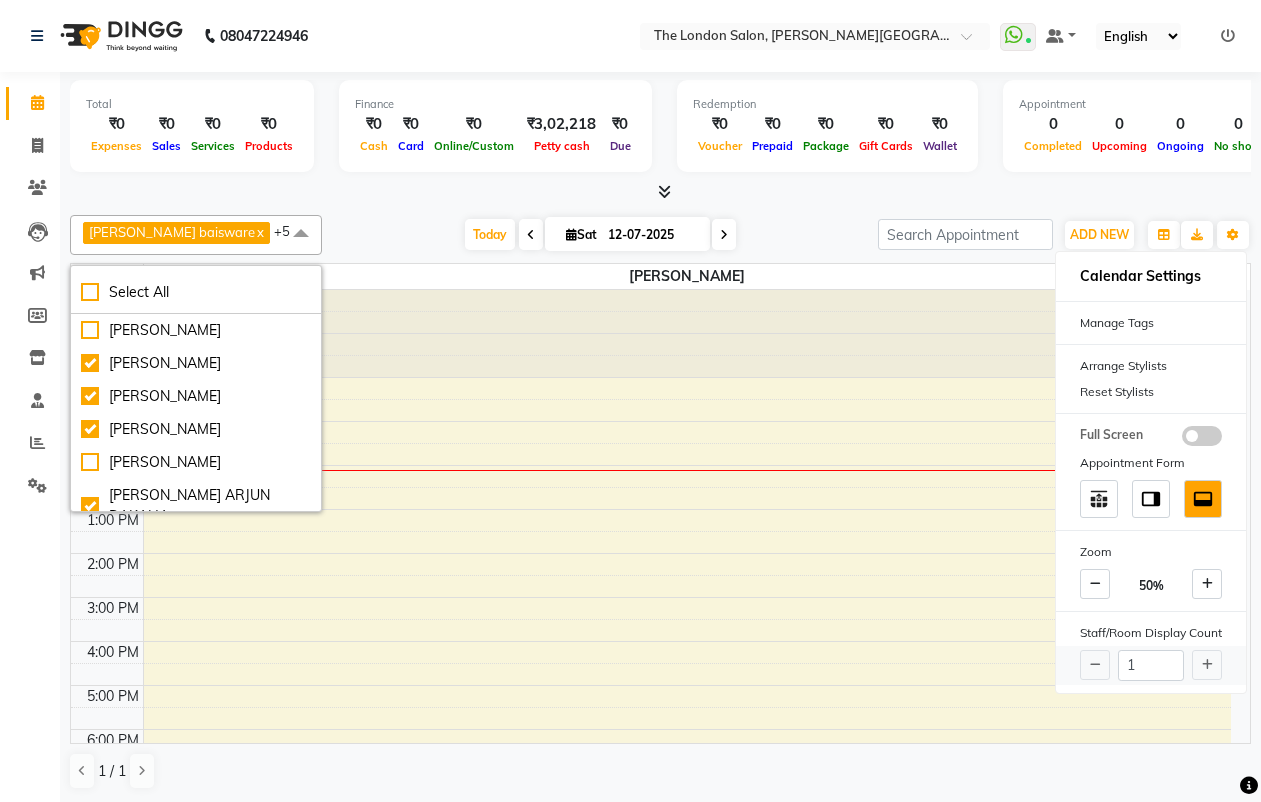 click on "1" at bounding box center (1151, 665) 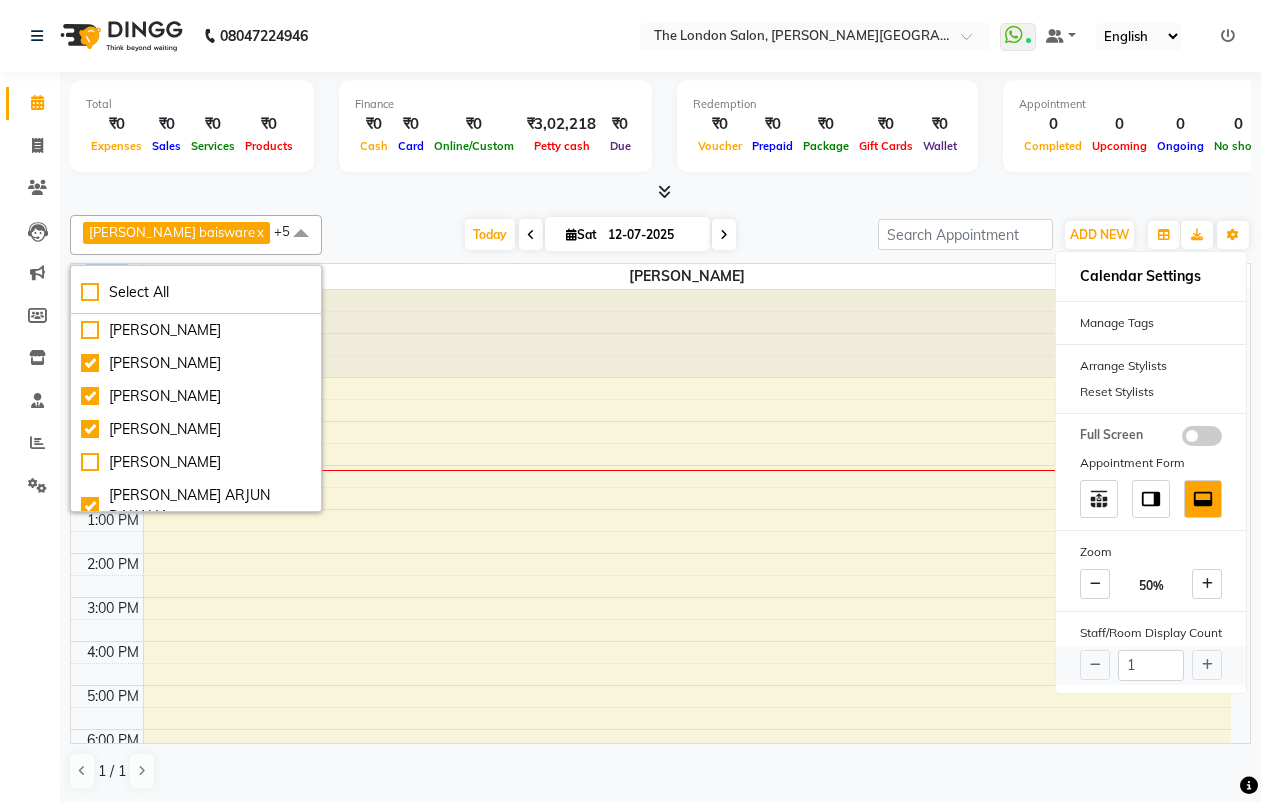 click on "1" at bounding box center (1151, 665) 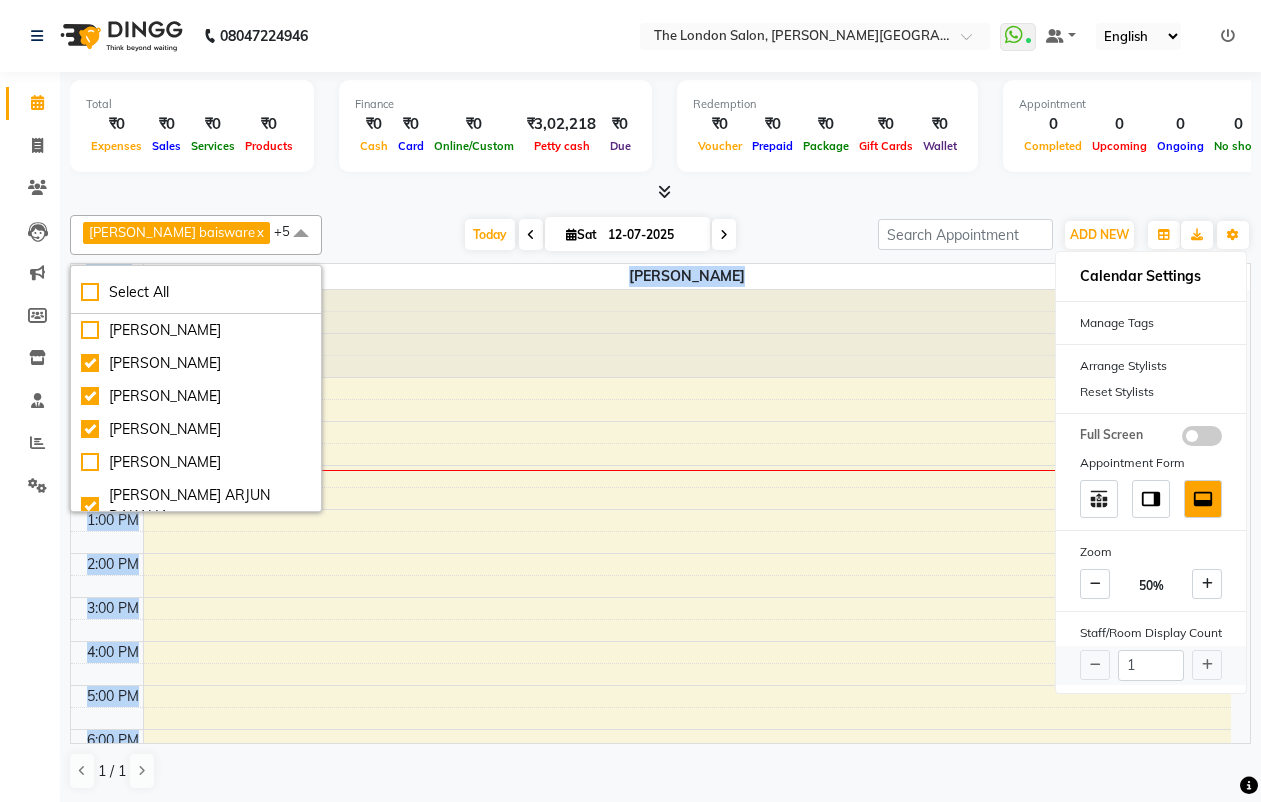 click on "1" at bounding box center [1151, 665] 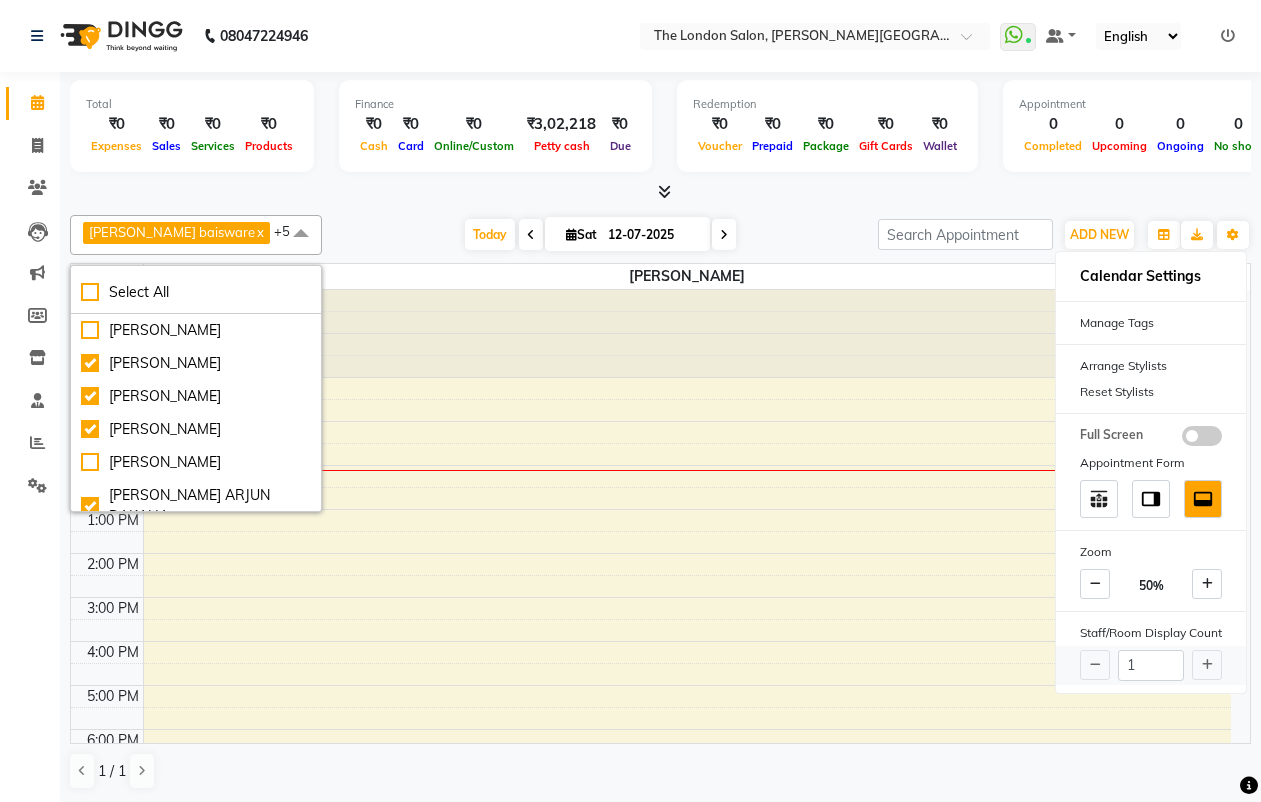 click on "1" at bounding box center (1151, 665) 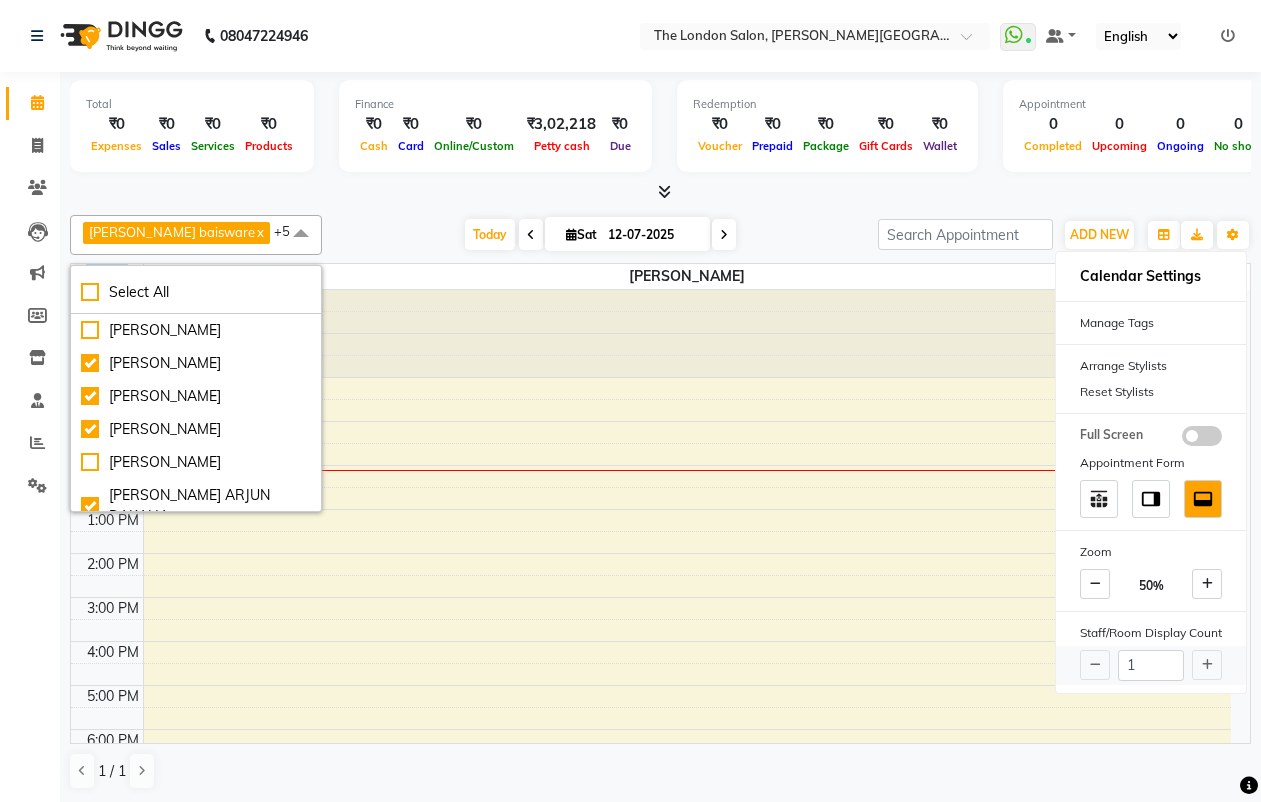 click on "1" at bounding box center [1151, 665] 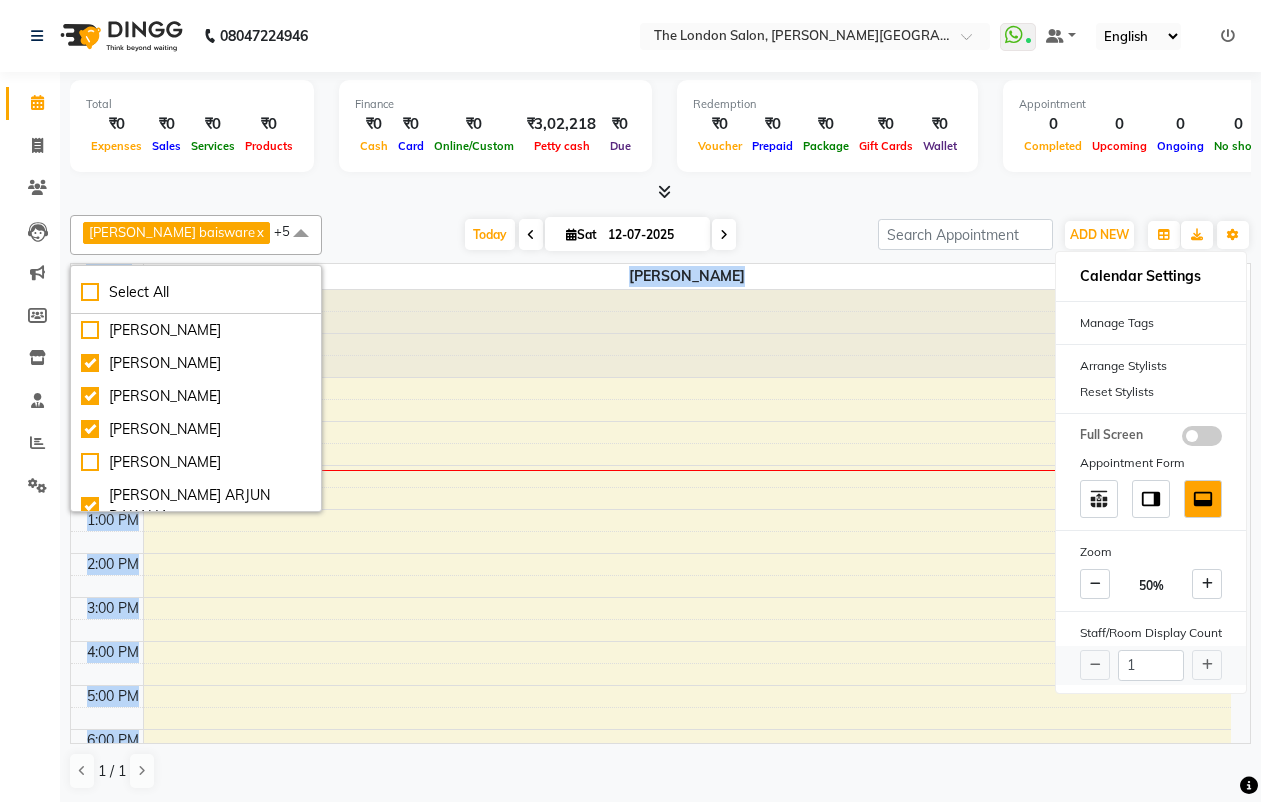 click on "1" at bounding box center (1151, 665) 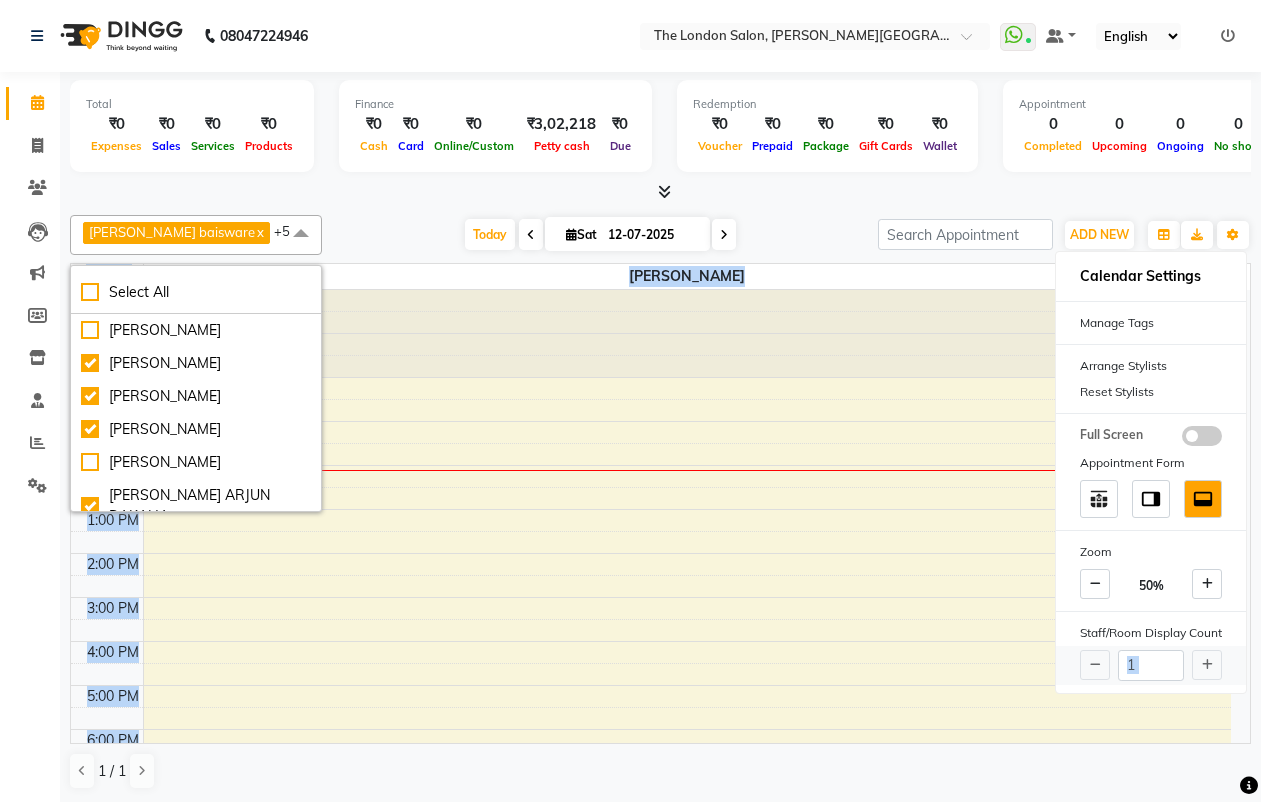 drag, startPoint x: 1209, startPoint y: 665, endPoint x: 1144, endPoint y: 654, distance: 65.9242 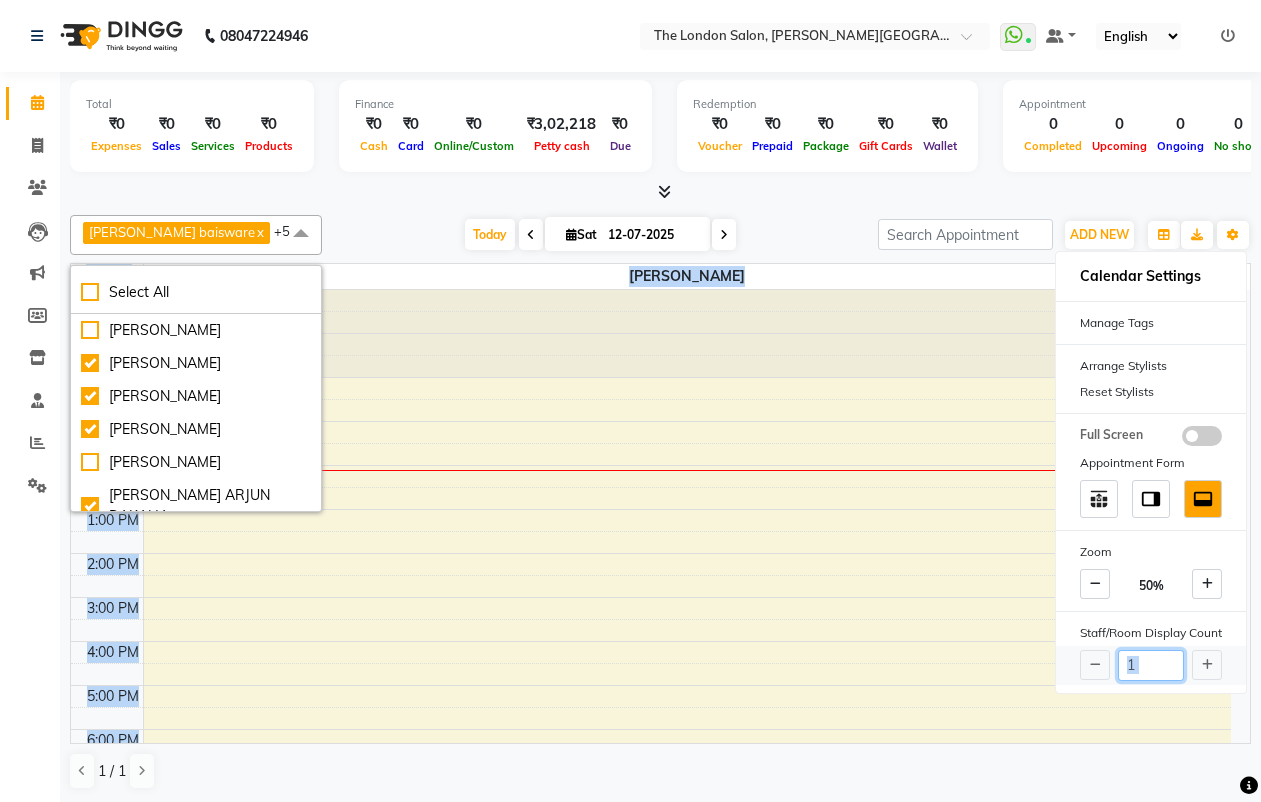 click on "1" at bounding box center (1151, 665) 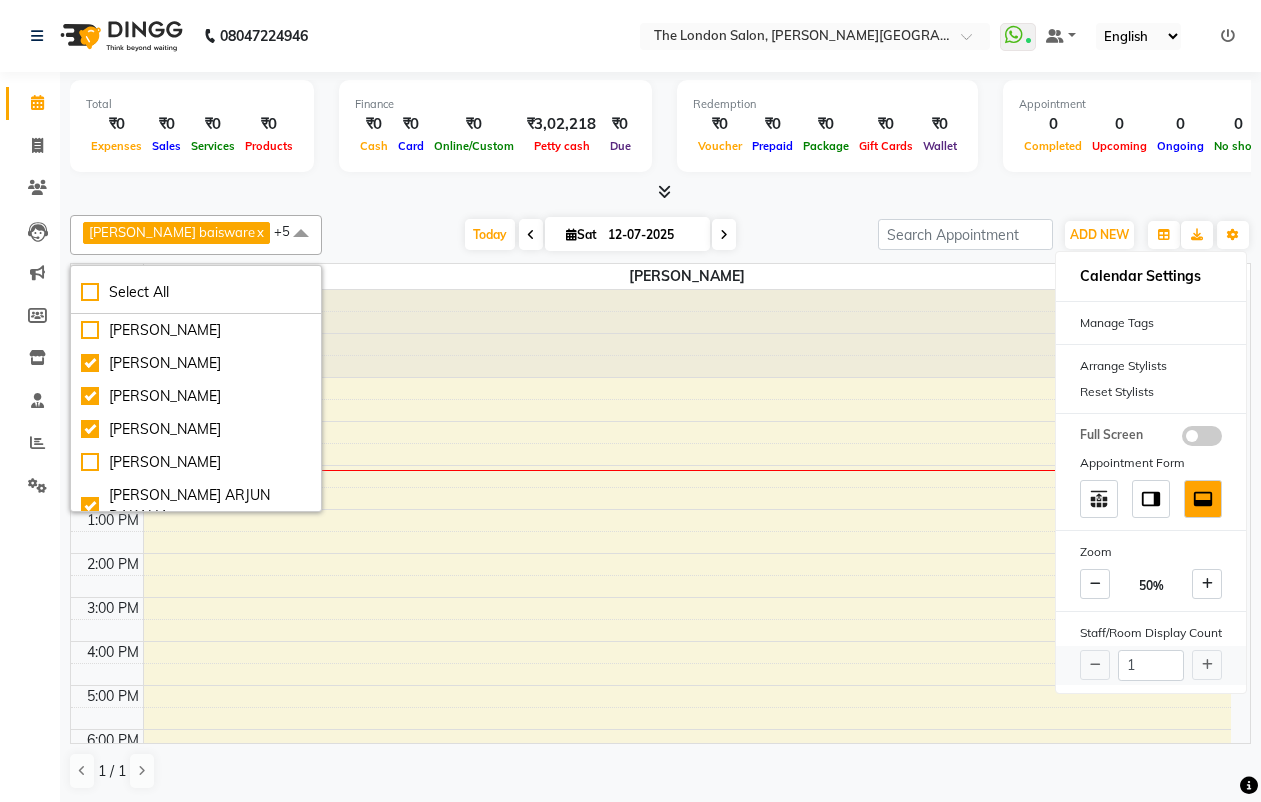 click on "1" at bounding box center (1151, 665) 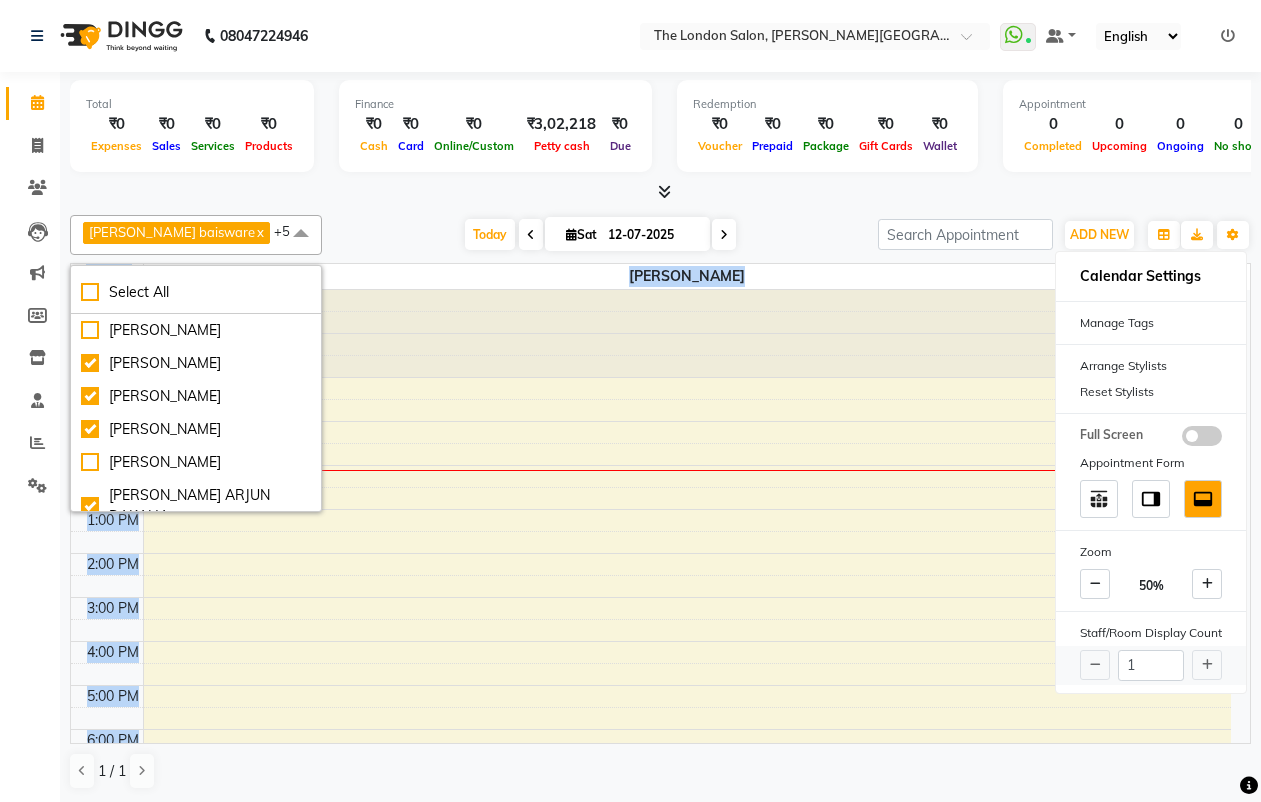 click on "1" at bounding box center (1151, 665) 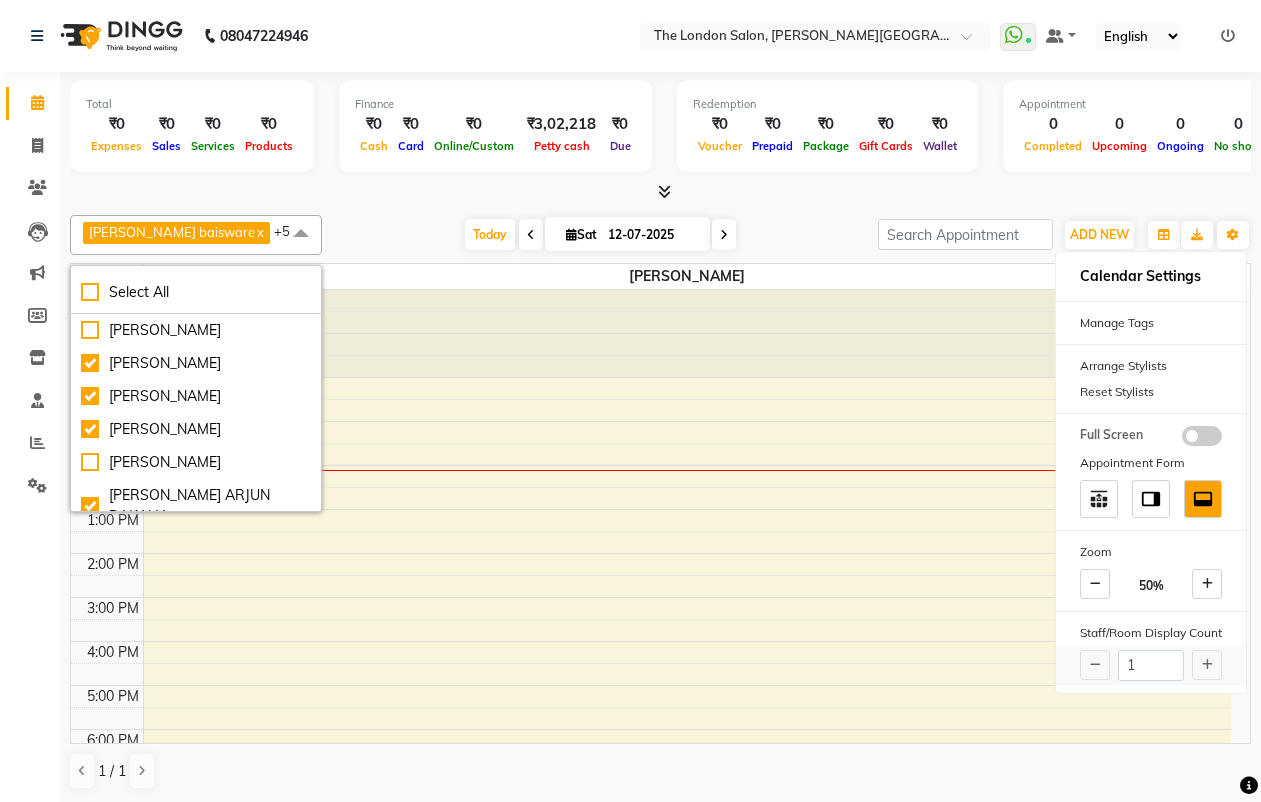 click on "1" at bounding box center (1151, 665) 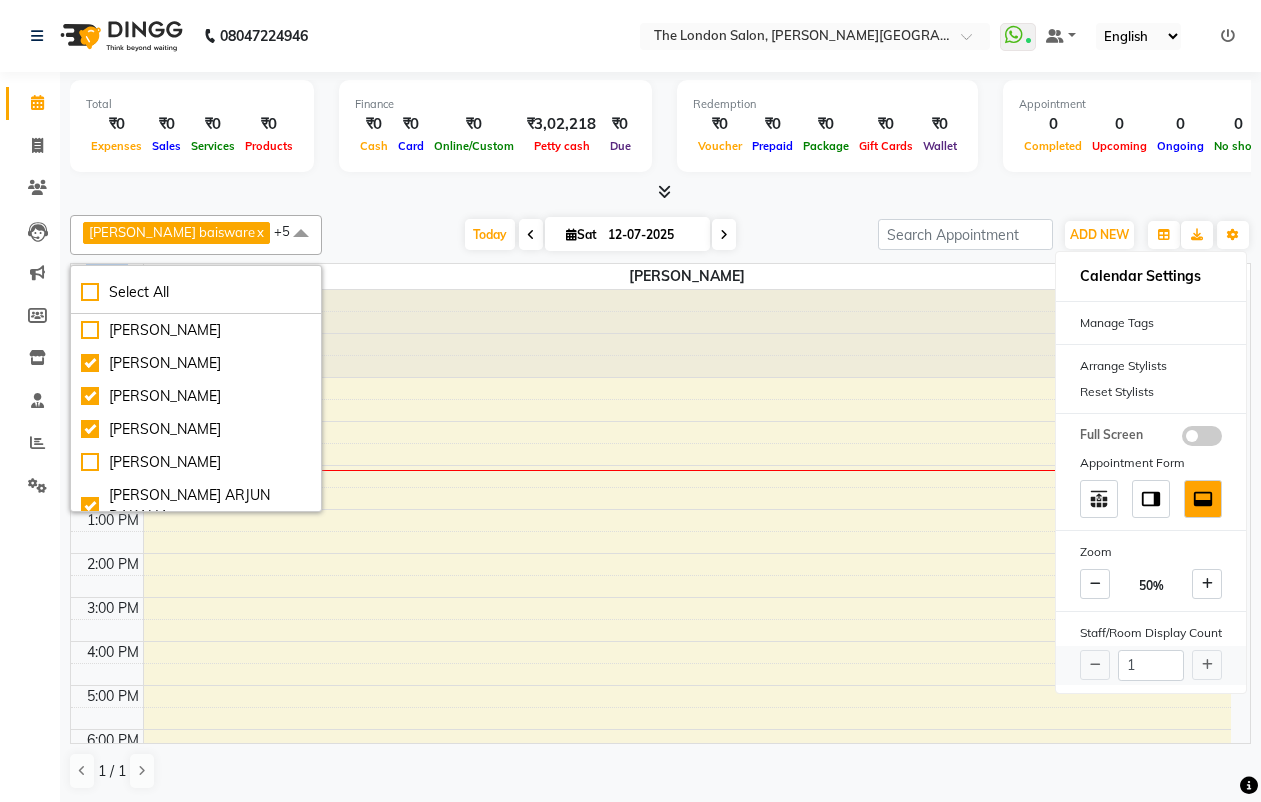 click on "1" at bounding box center [1151, 665] 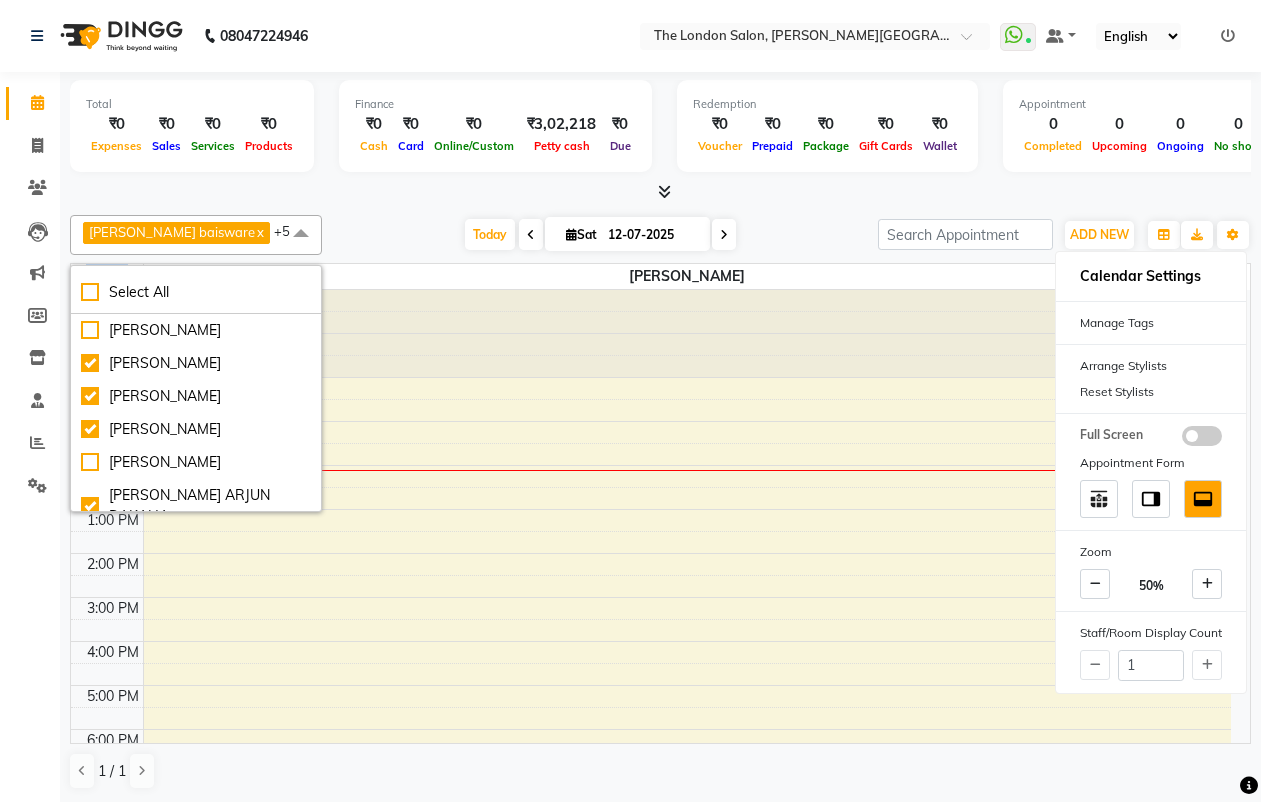 click at bounding box center (660, 192) 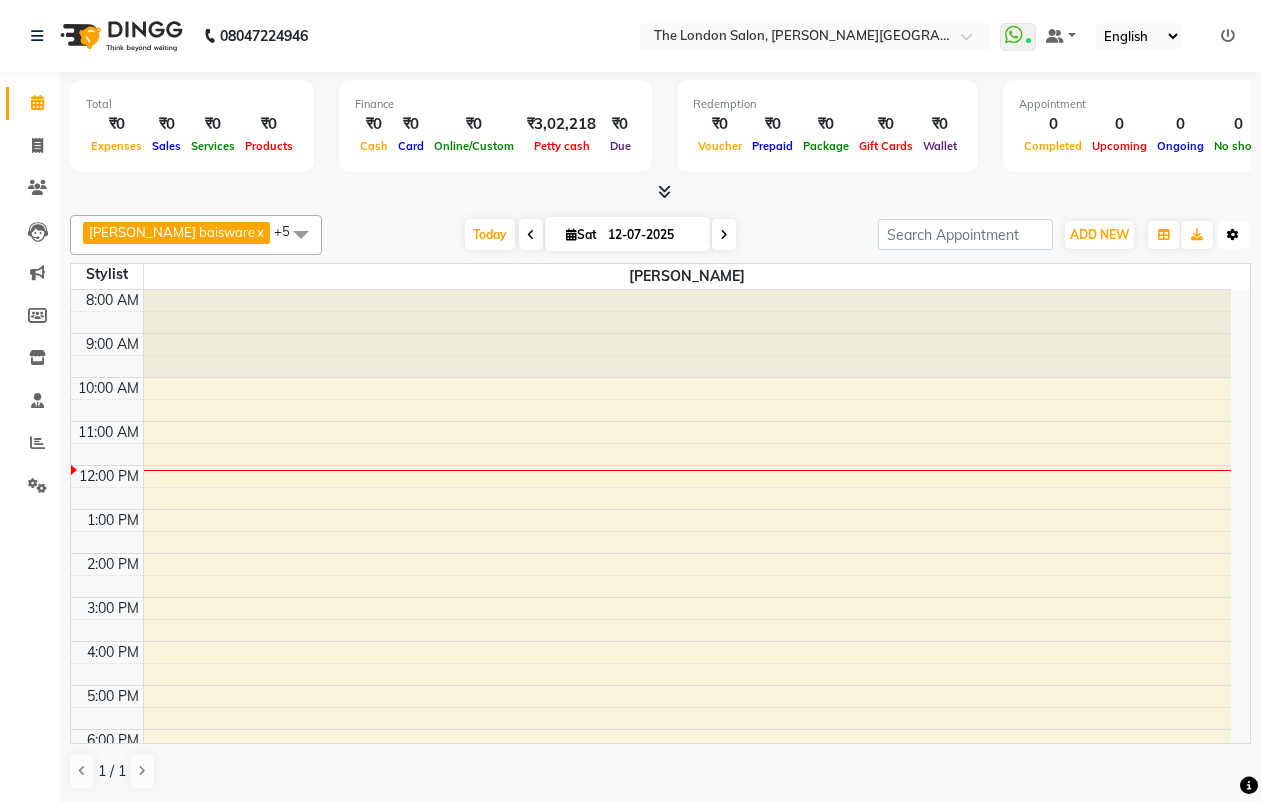 click on "Toggle Dropdown" at bounding box center [1233, 235] 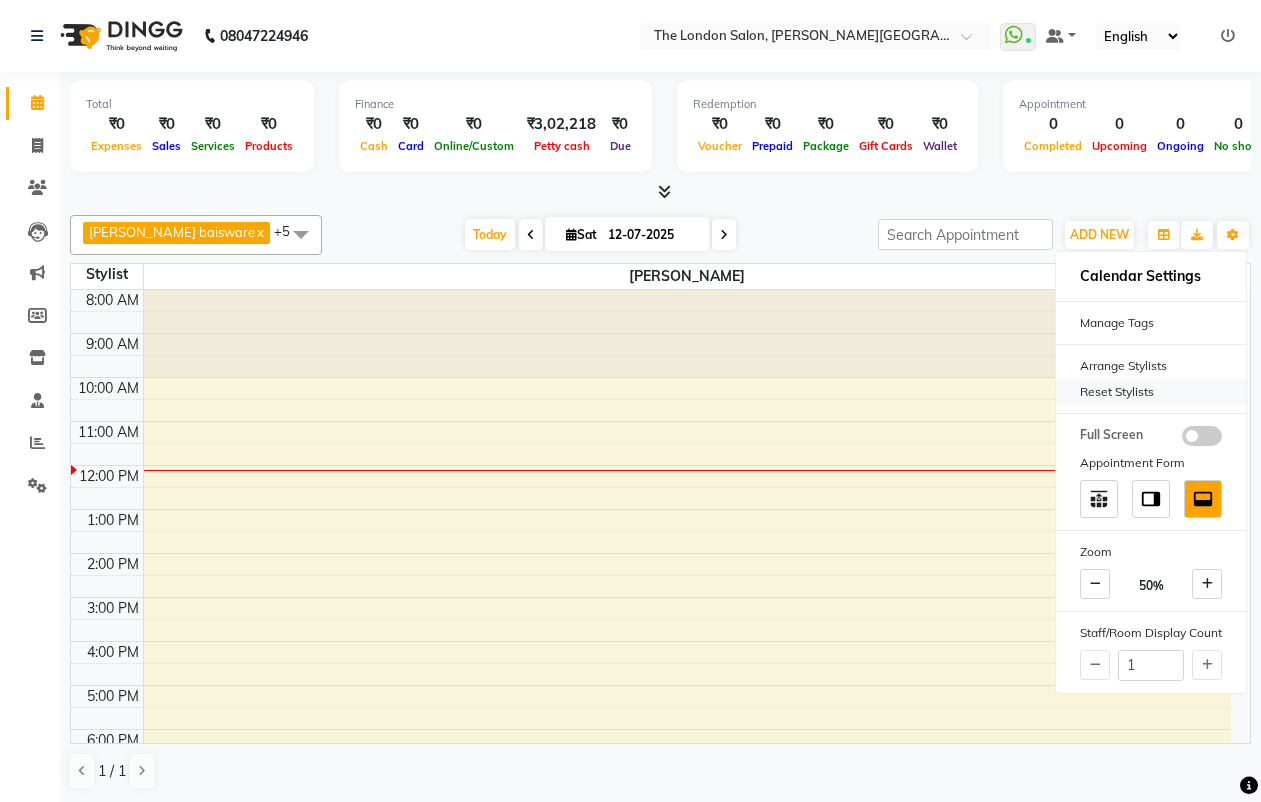 click on "Reset Stylists" at bounding box center [1151, 392] 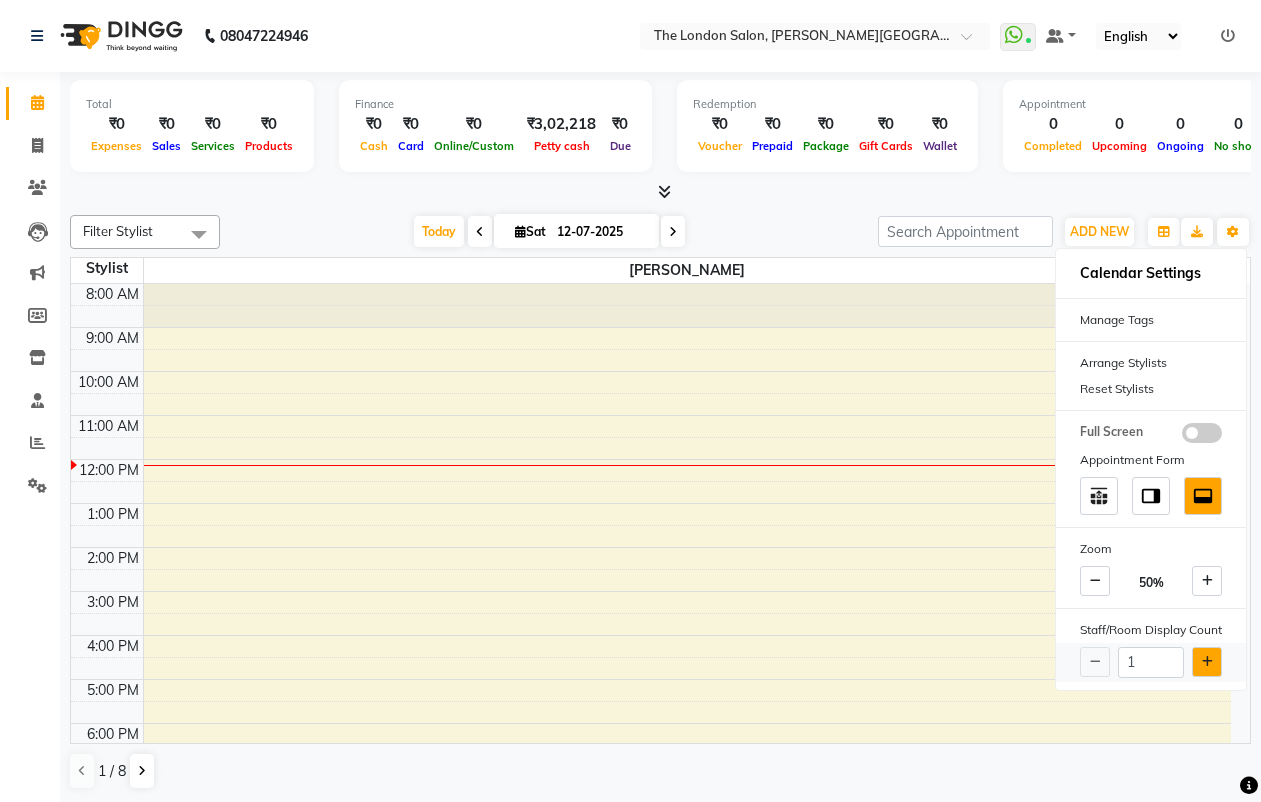 click at bounding box center (1207, 662) 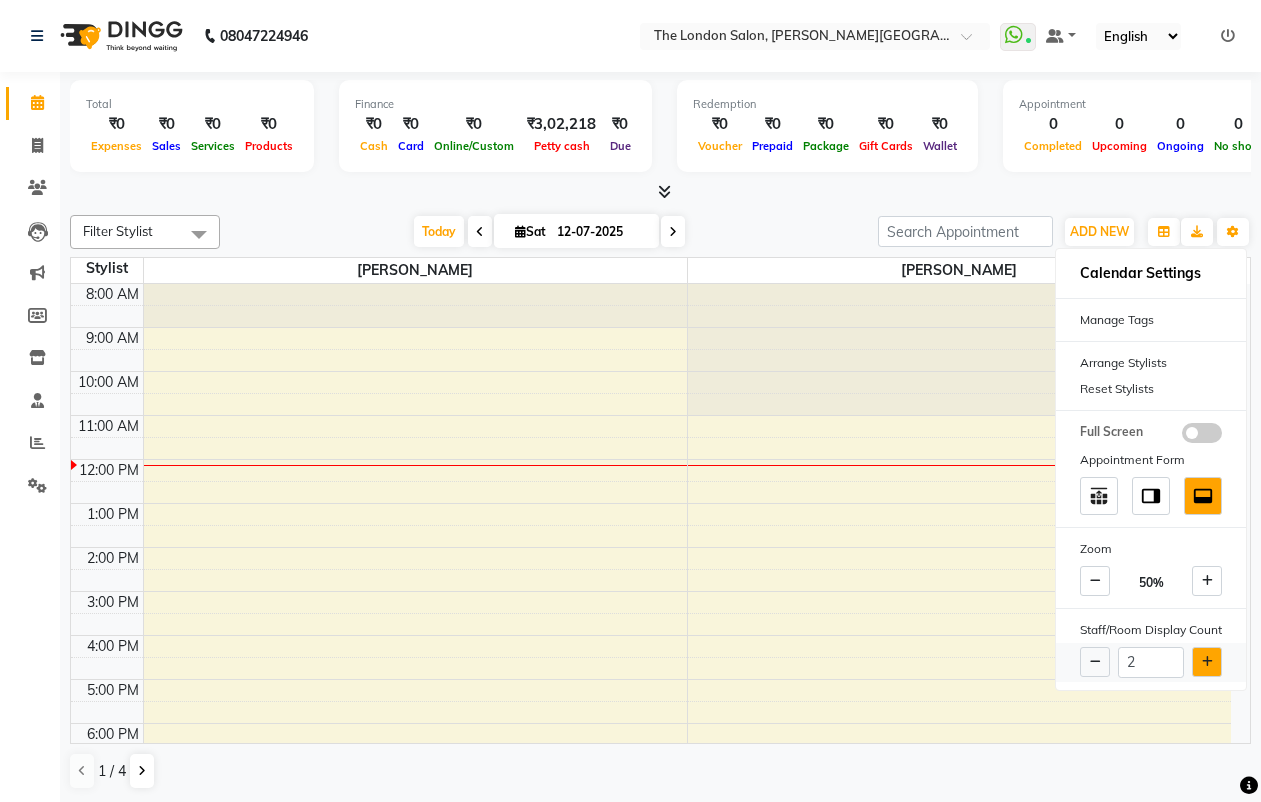 click at bounding box center [1207, 662] 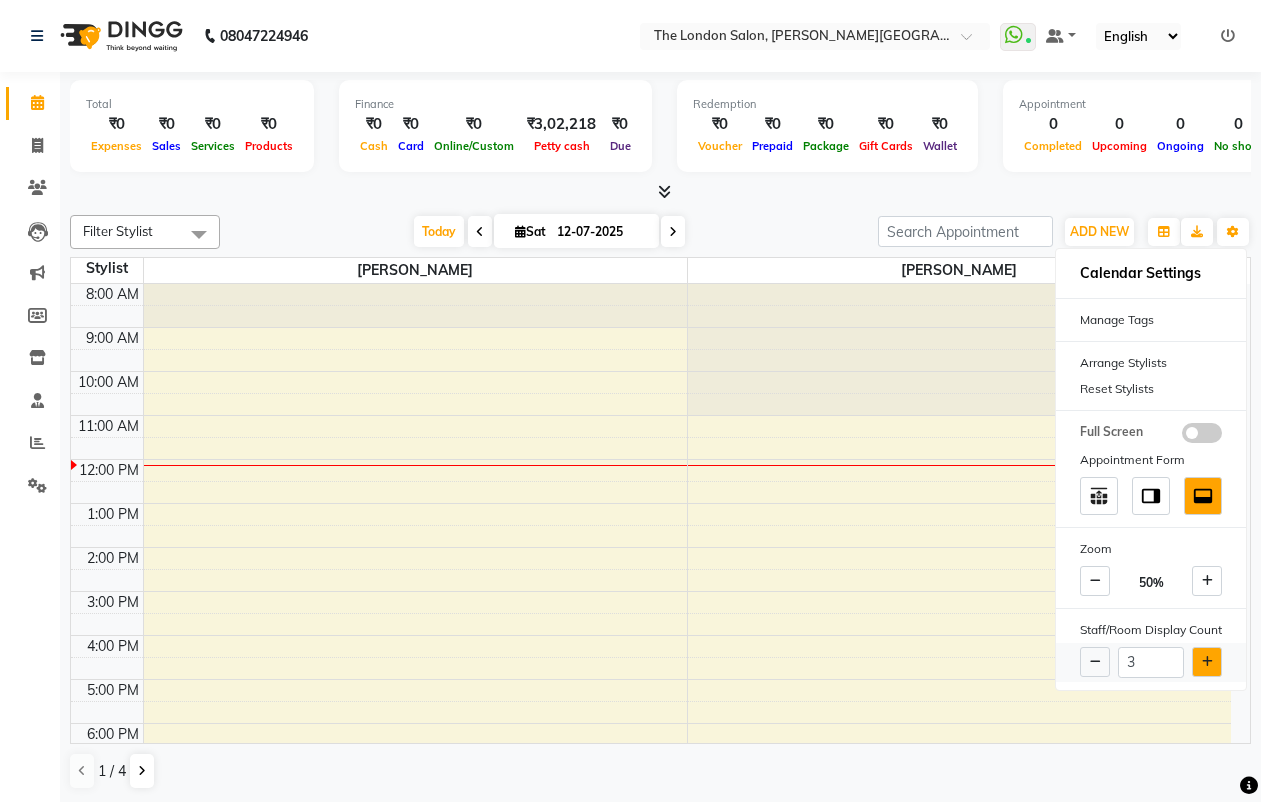 click at bounding box center [1207, 662] 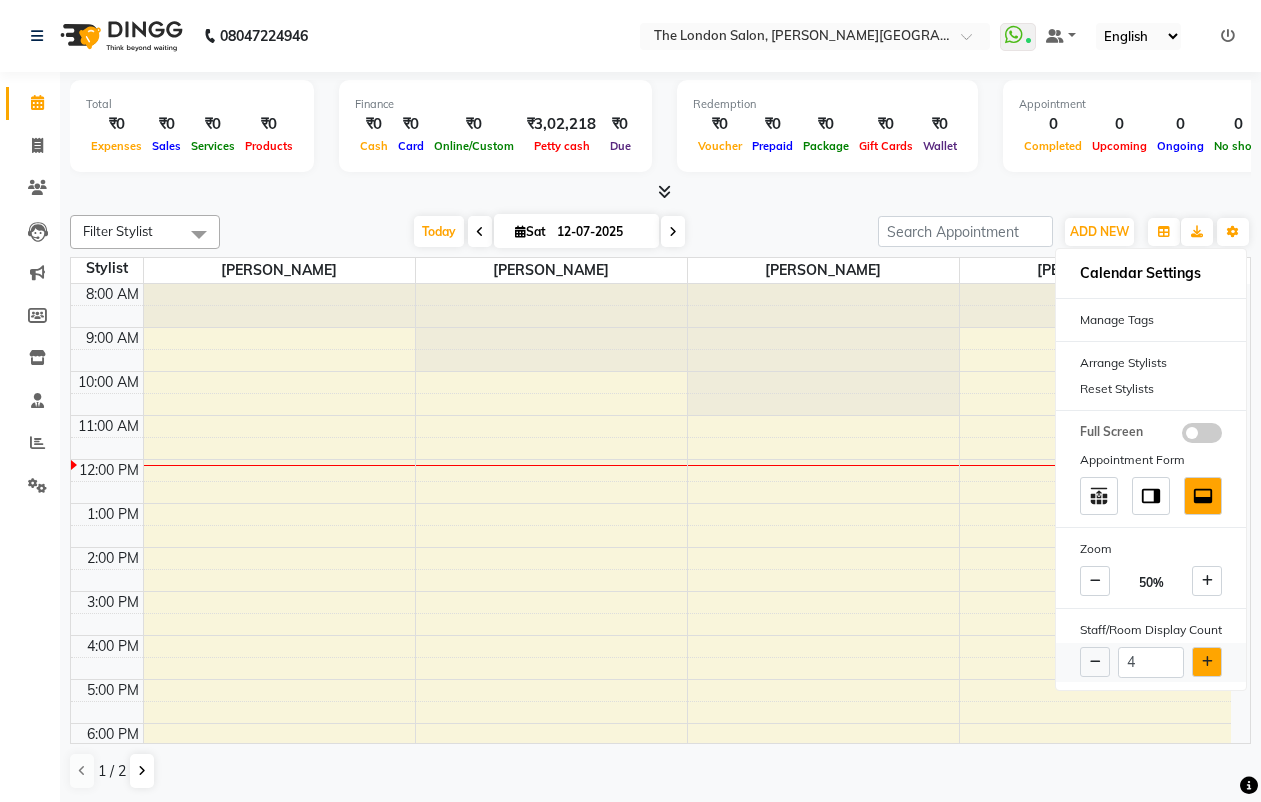 click at bounding box center [1207, 662] 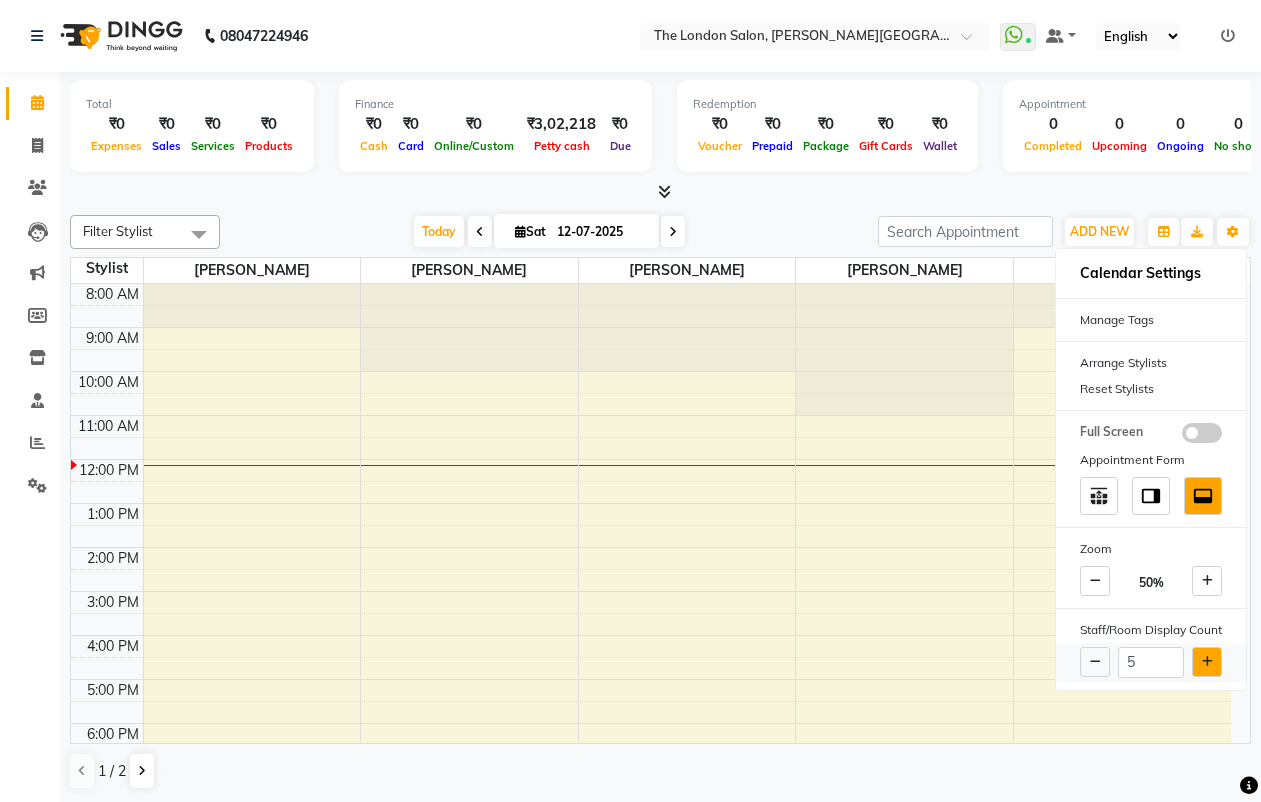 click at bounding box center (1207, 662) 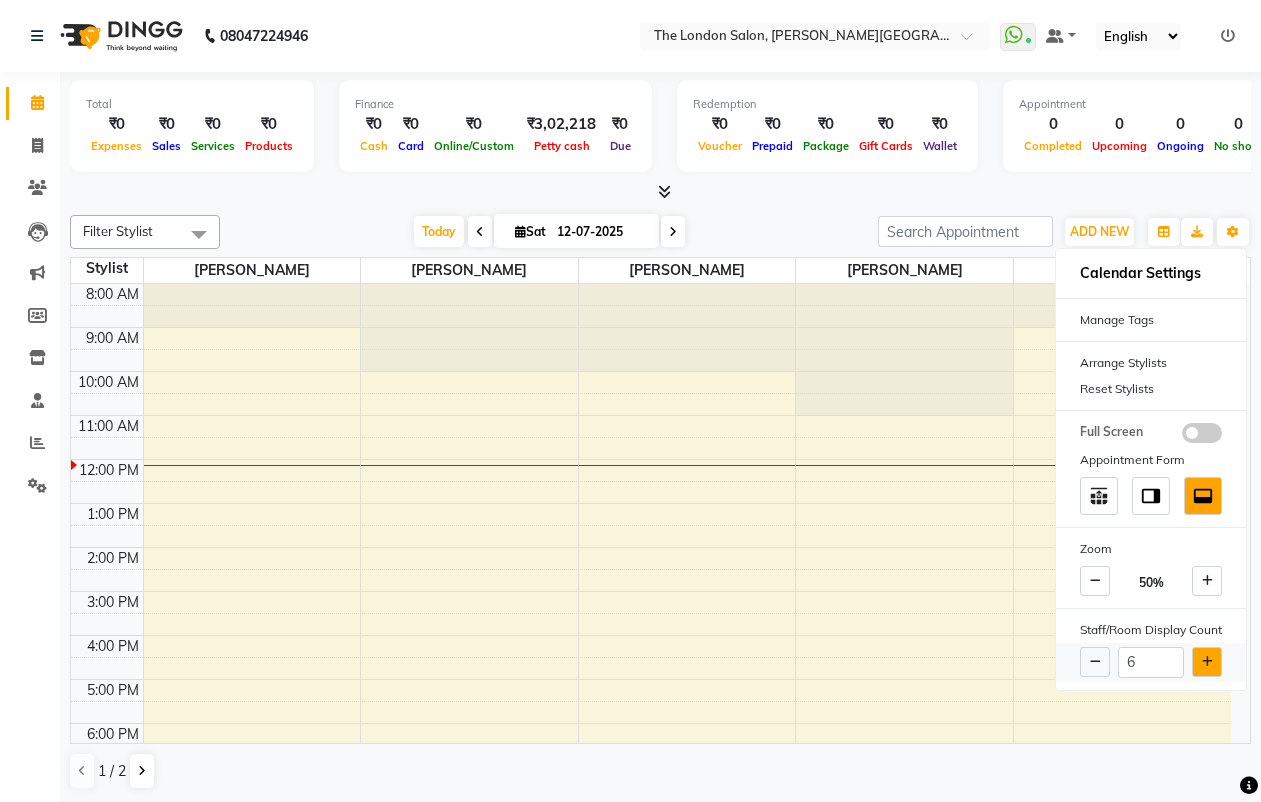 click at bounding box center (1207, 662) 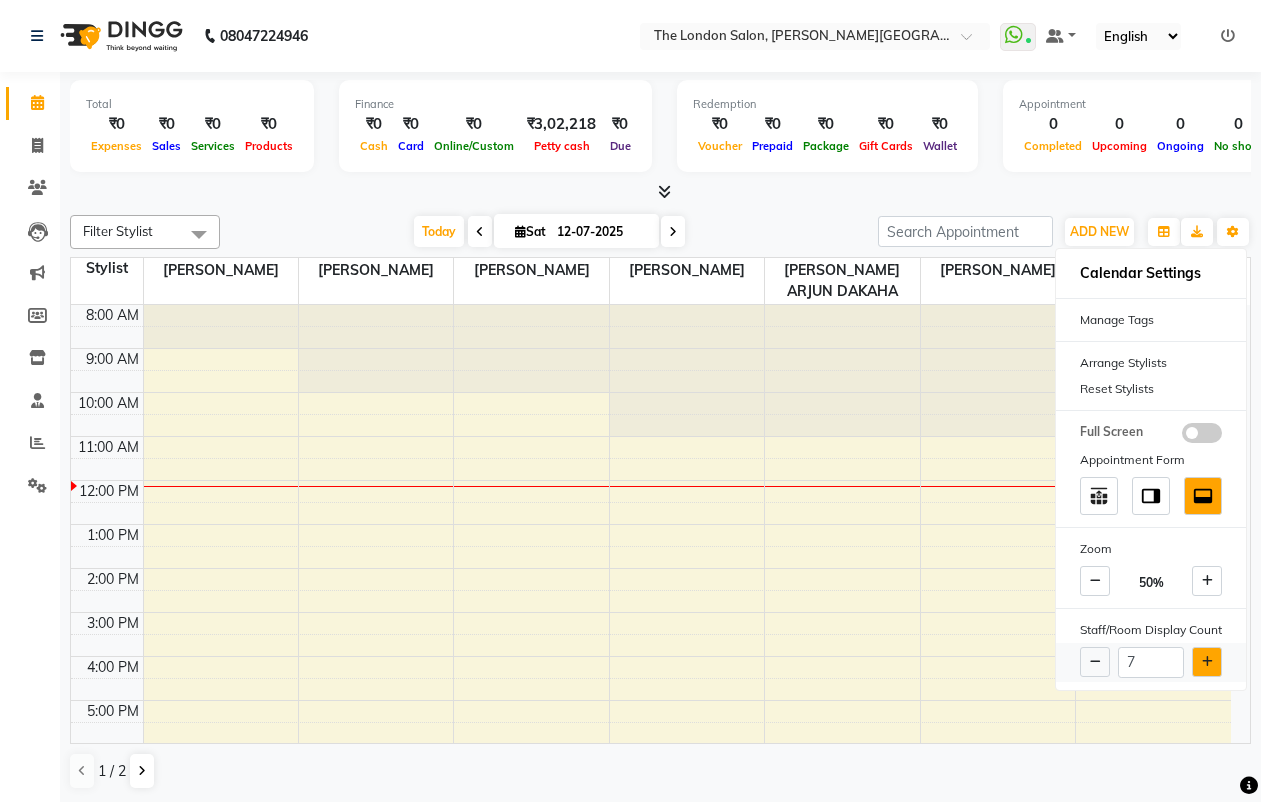 click at bounding box center (1207, 662) 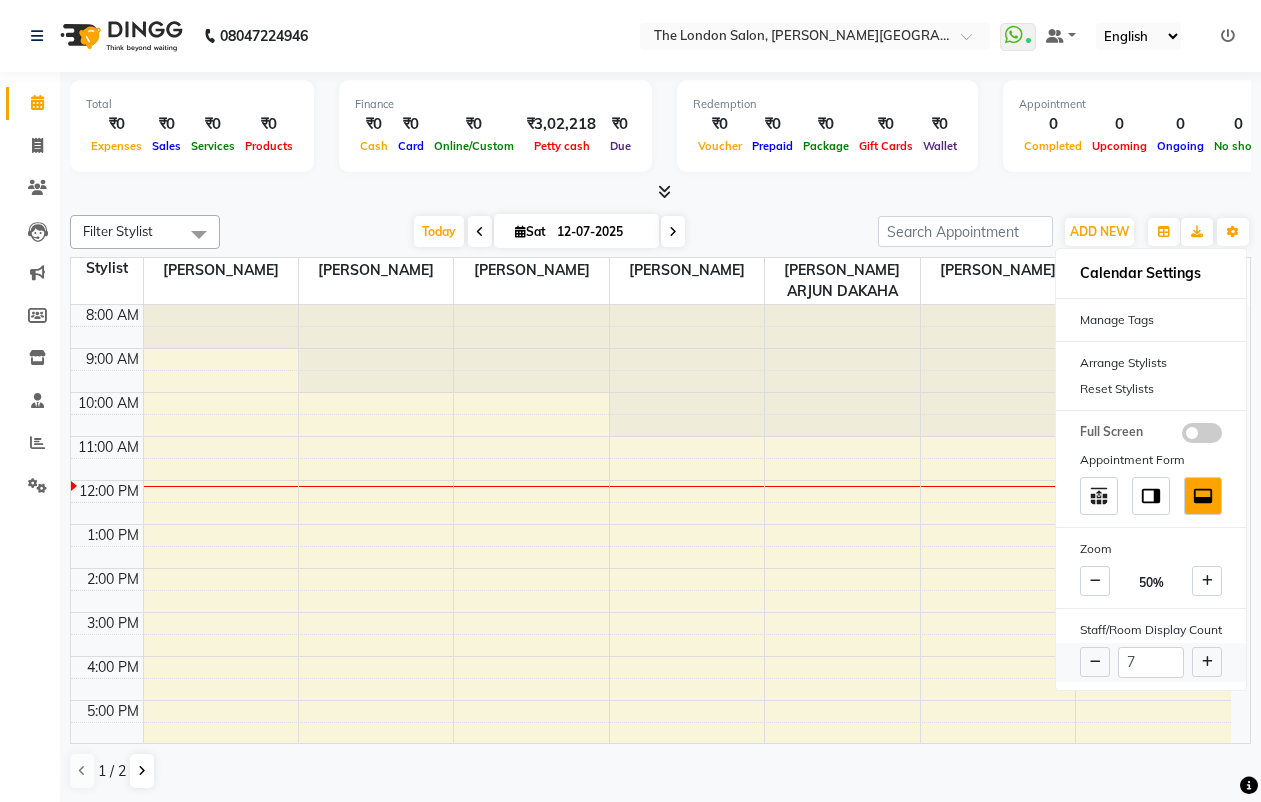 type on "8" 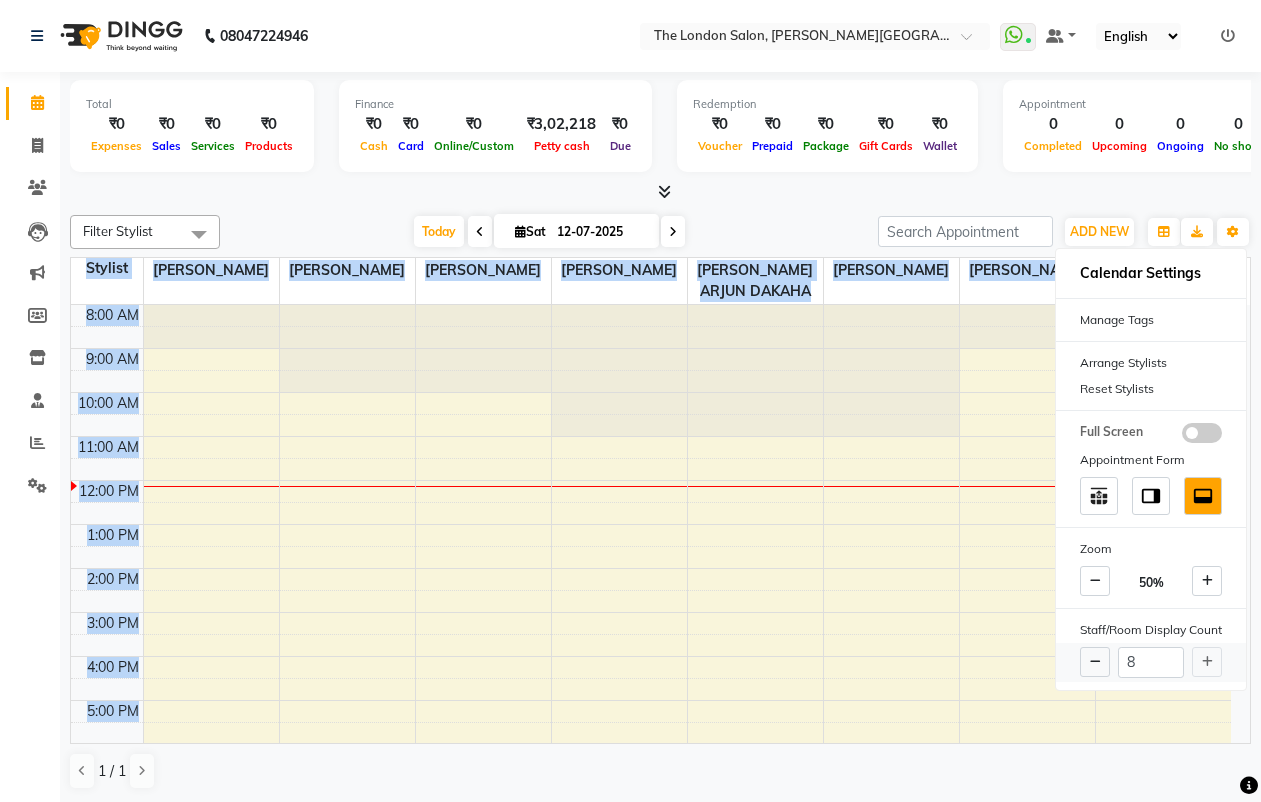 click on "8" at bounding box center (1151, 662) 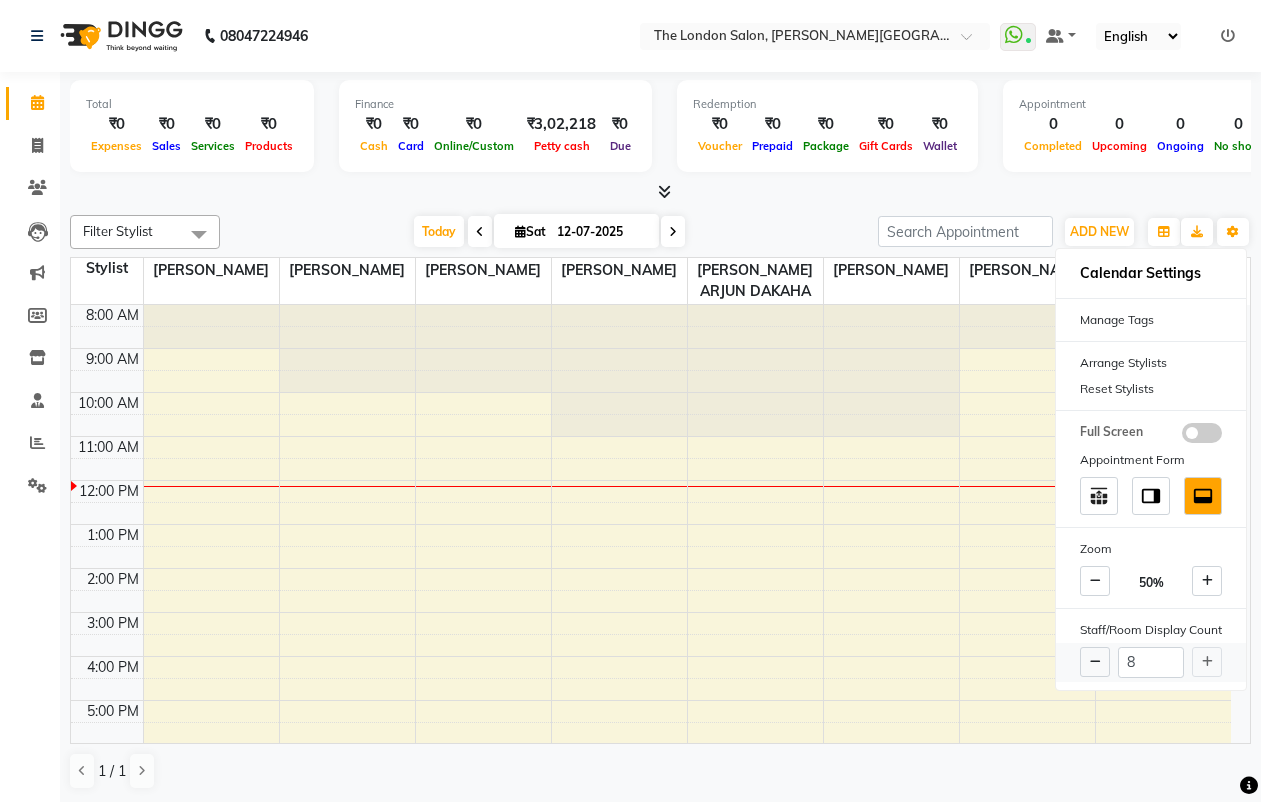 click on "8" at bounding box center [1151, 662] 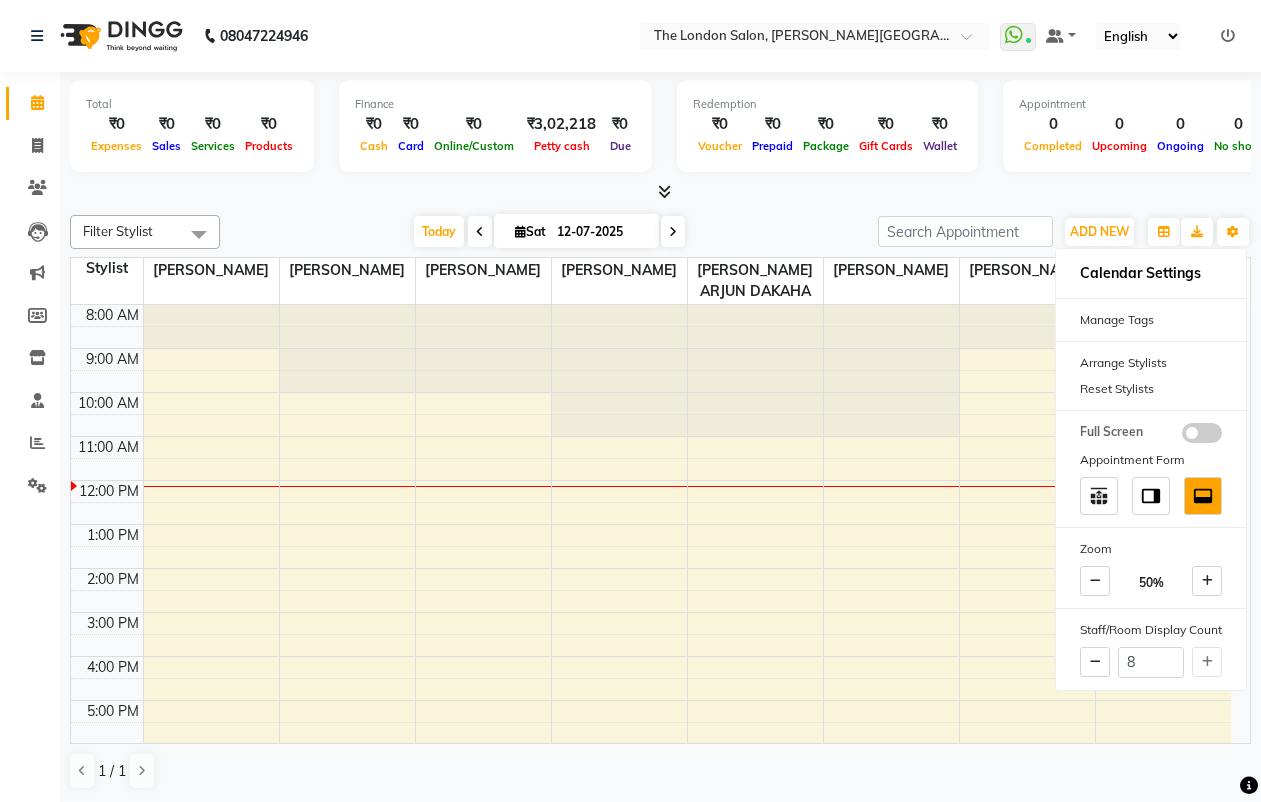 click at bounding box center [660, 192] 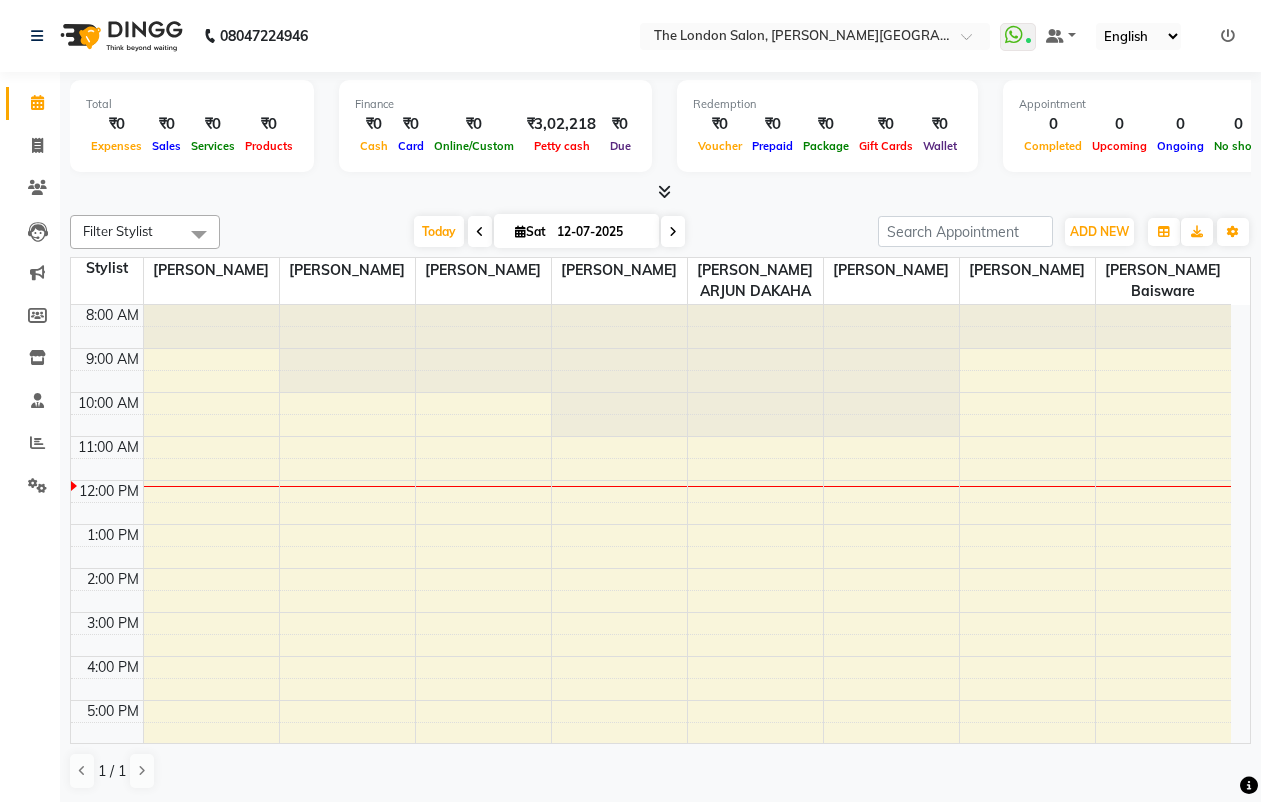 click at bounding box center (199, 234) 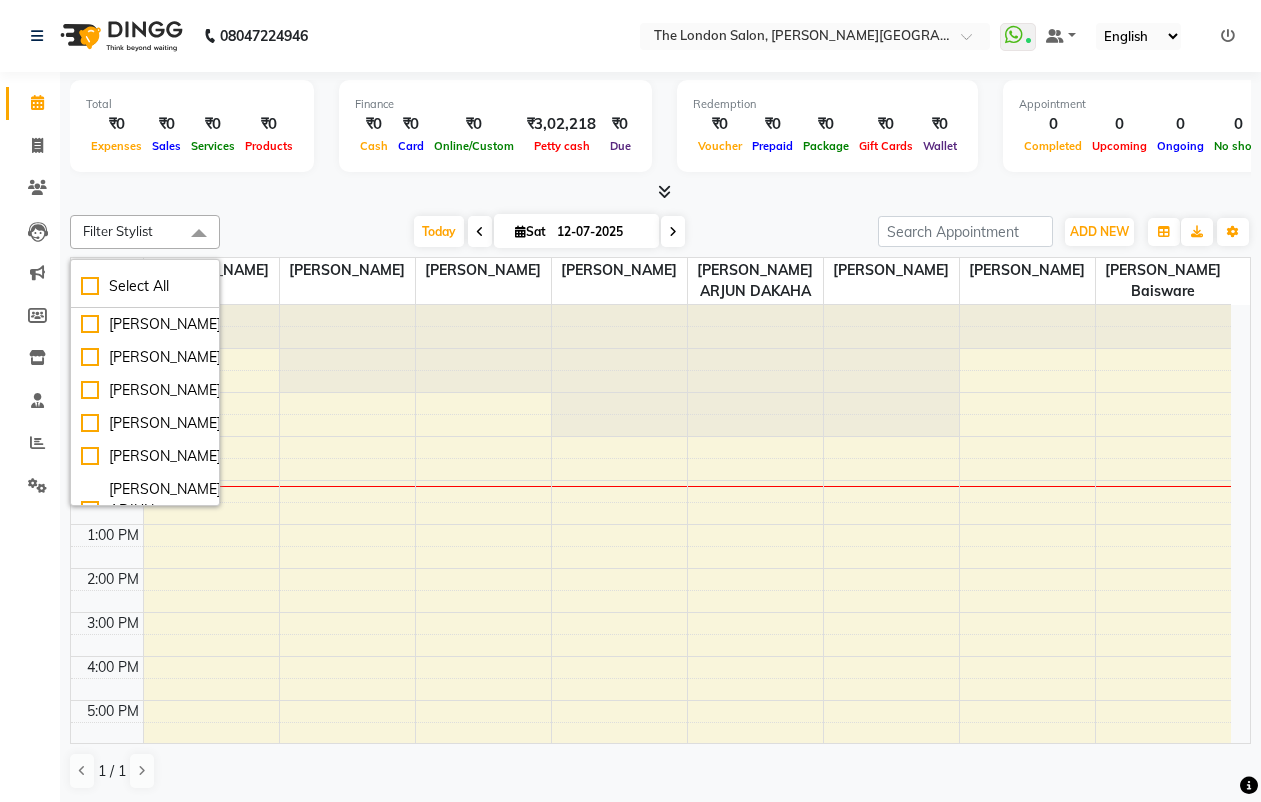 click at bounding box center [199, 234] 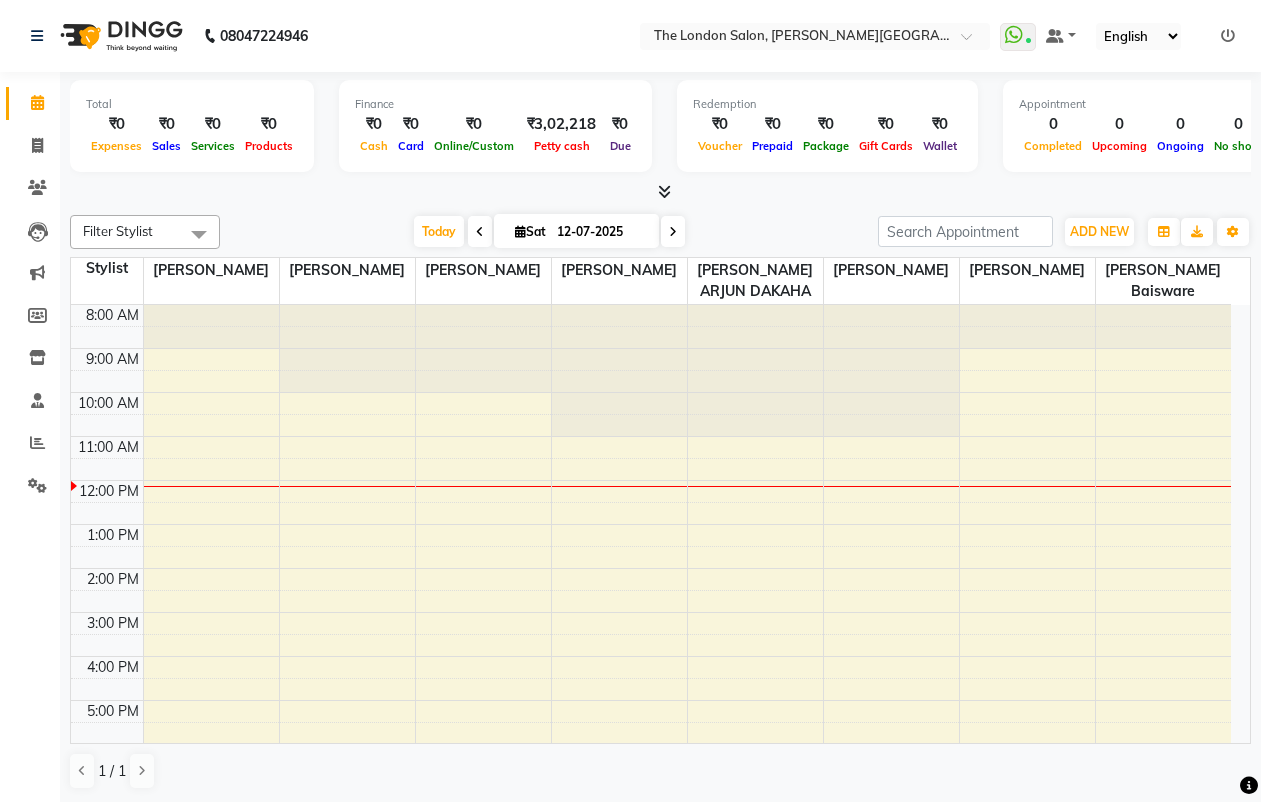 click at bounding box center [199, 234] 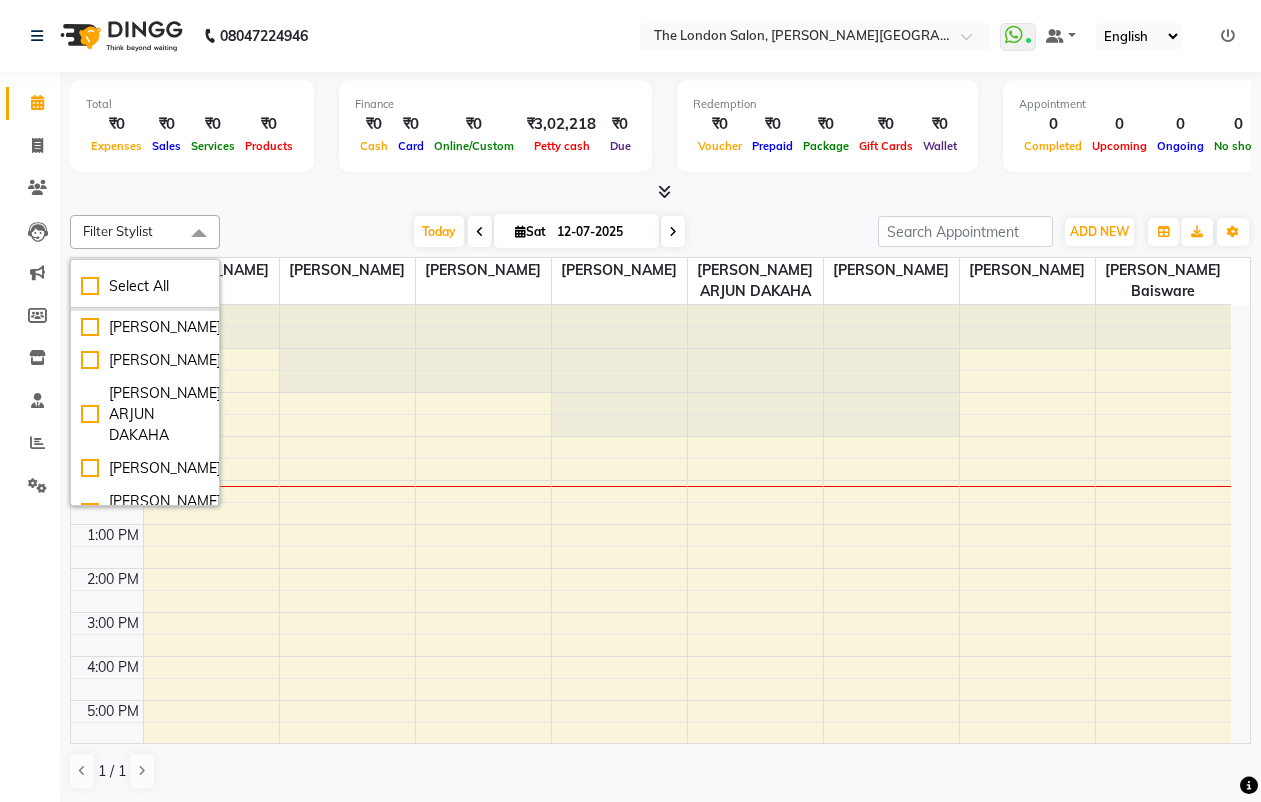 scroll, scrollTop: 128, scrollLeft: 0, axis: vertical 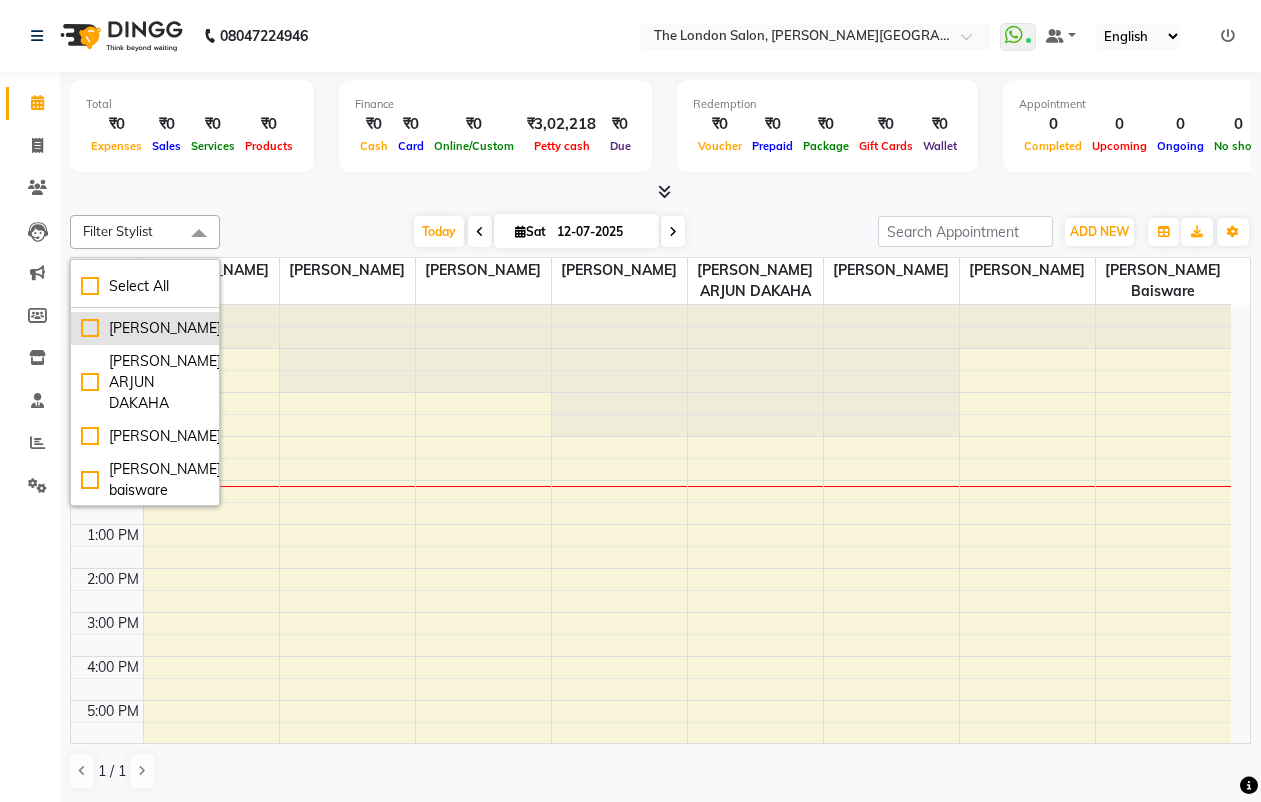 click on "[PERSON_NAME]" at bounding box center [145, 328] 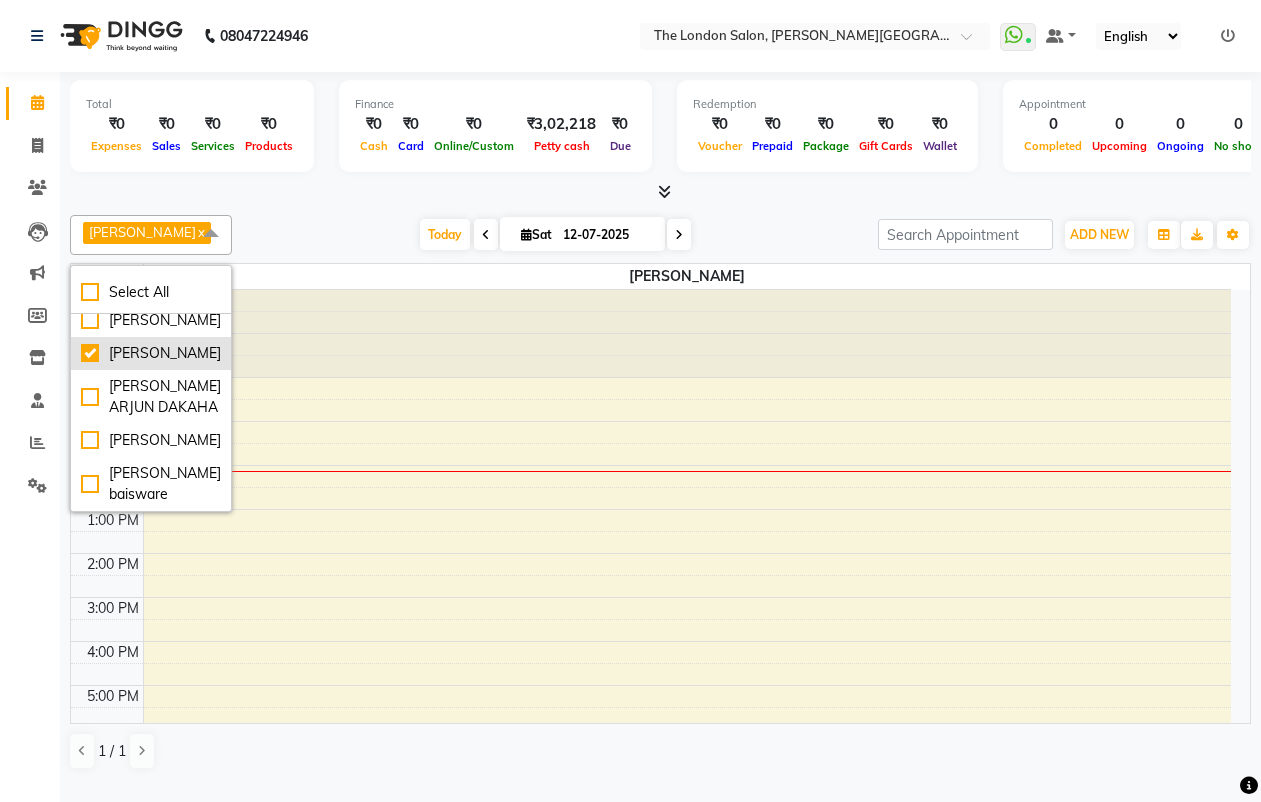 click on "[PERSON_NAME]" at bounding box center [151, 353] 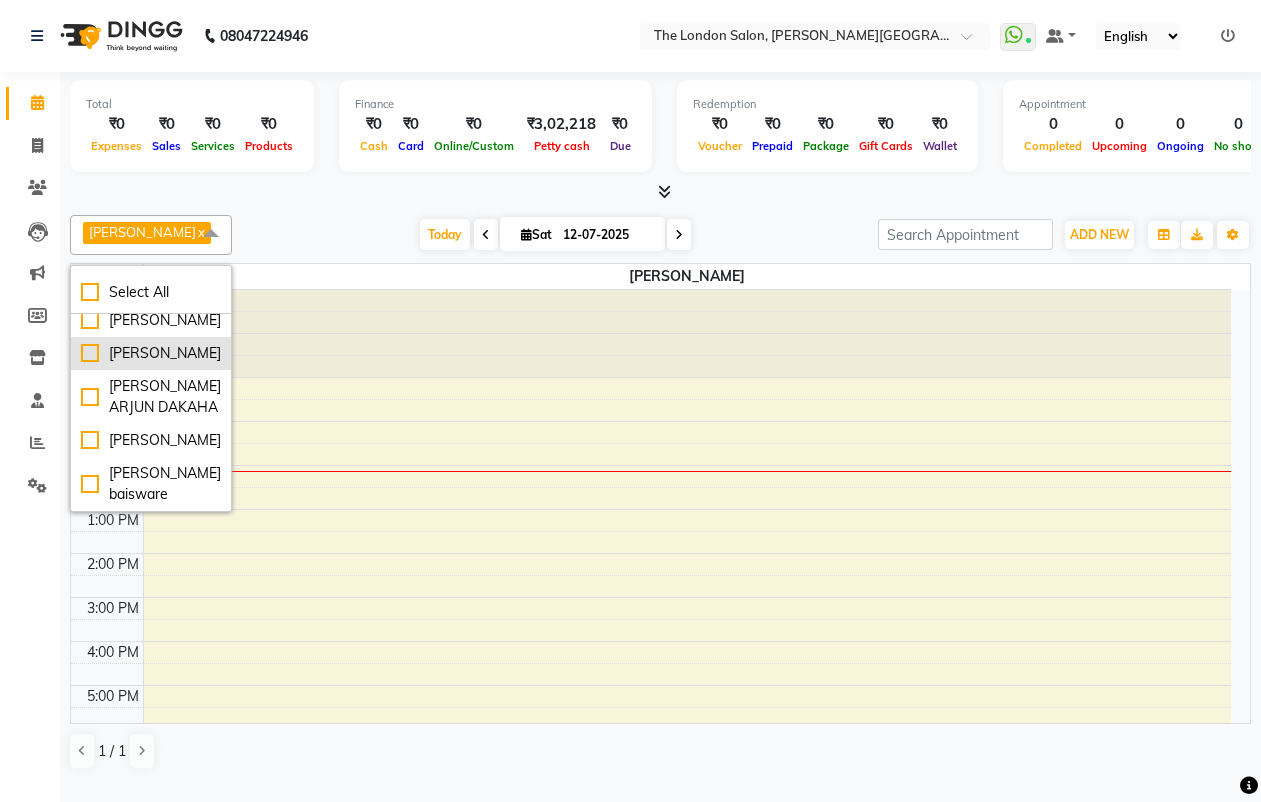 checkbox on "false" 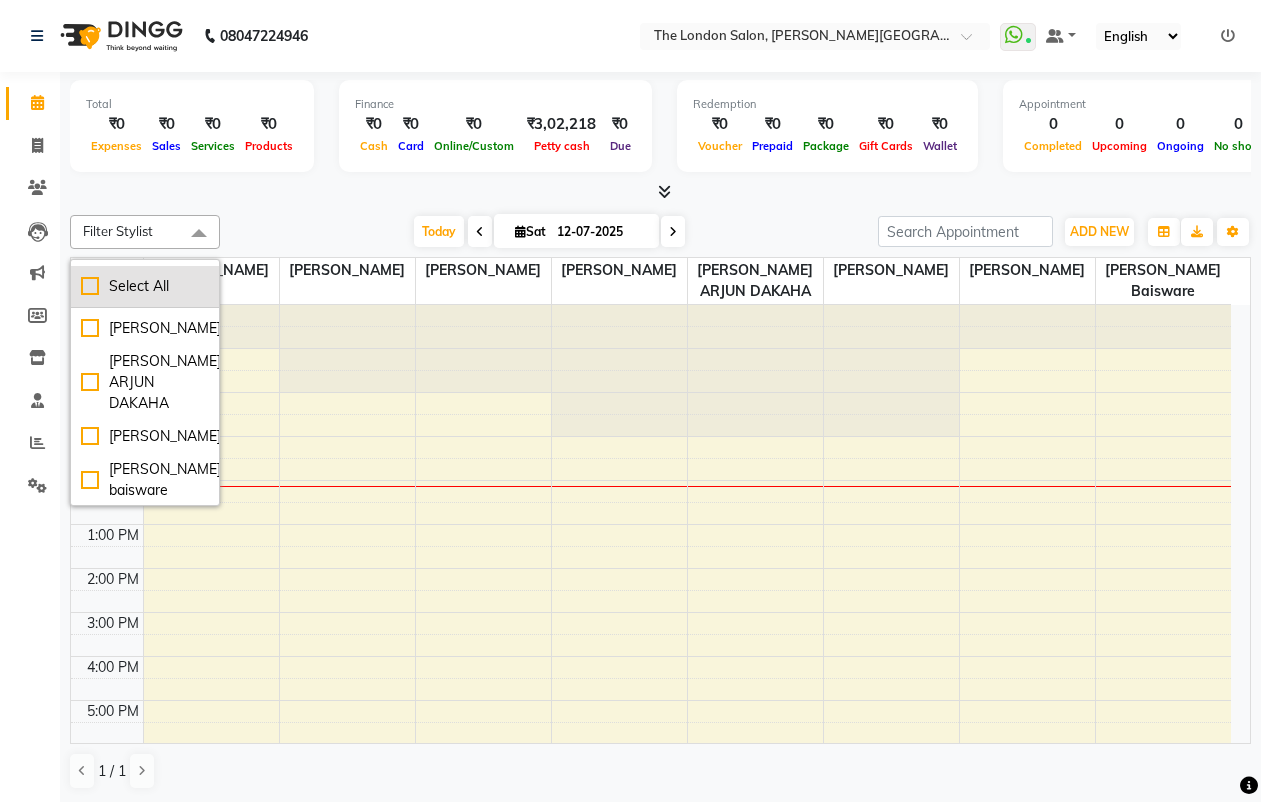 click on "Select All" at bounding box center (145, 286) 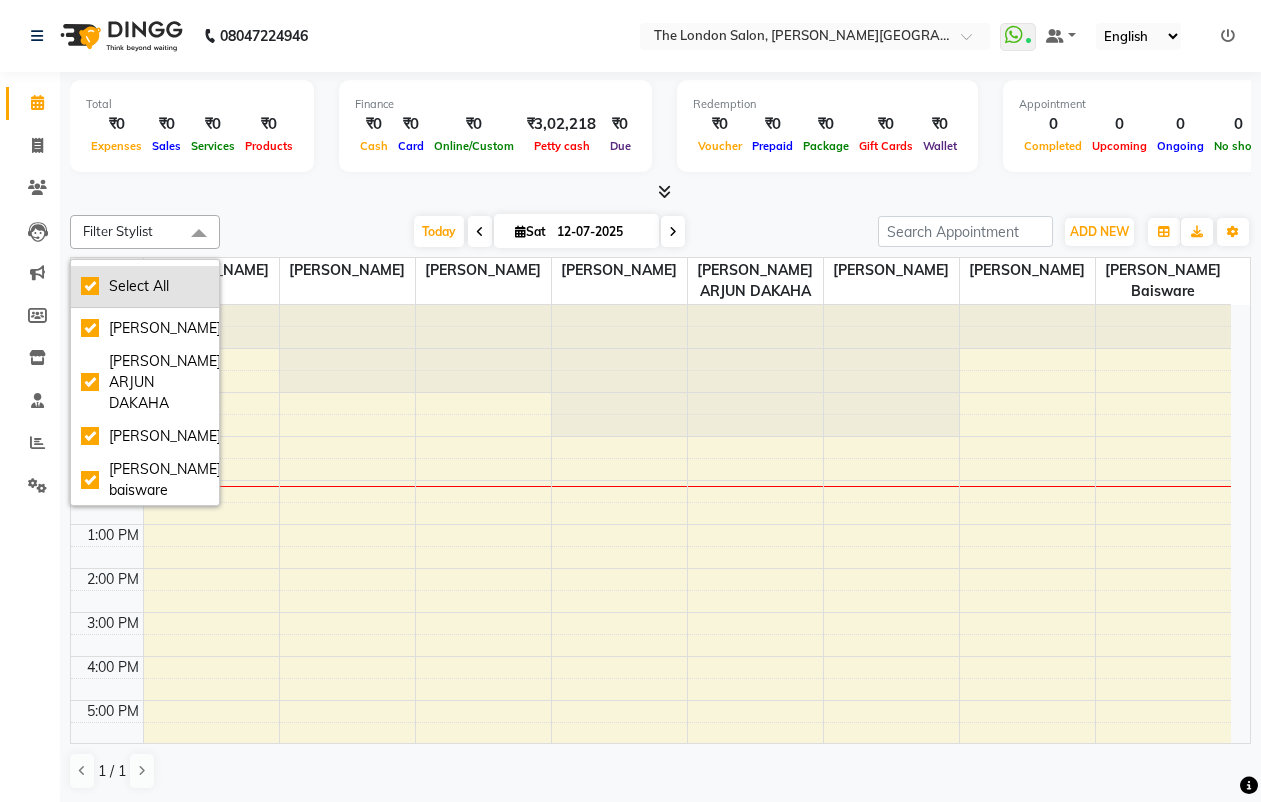 checkbox on "true" 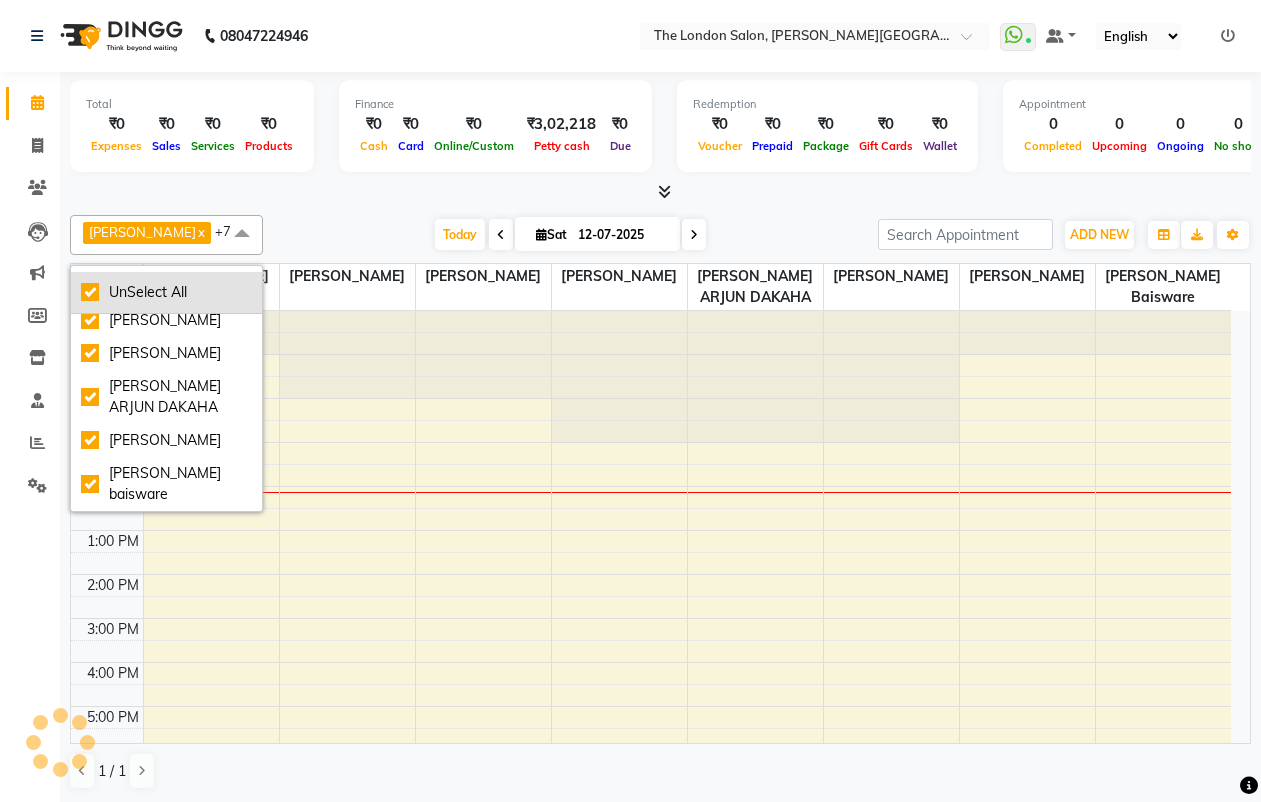 scroll, scrollTop: 88, scrollLeft: 0, axis: vertical 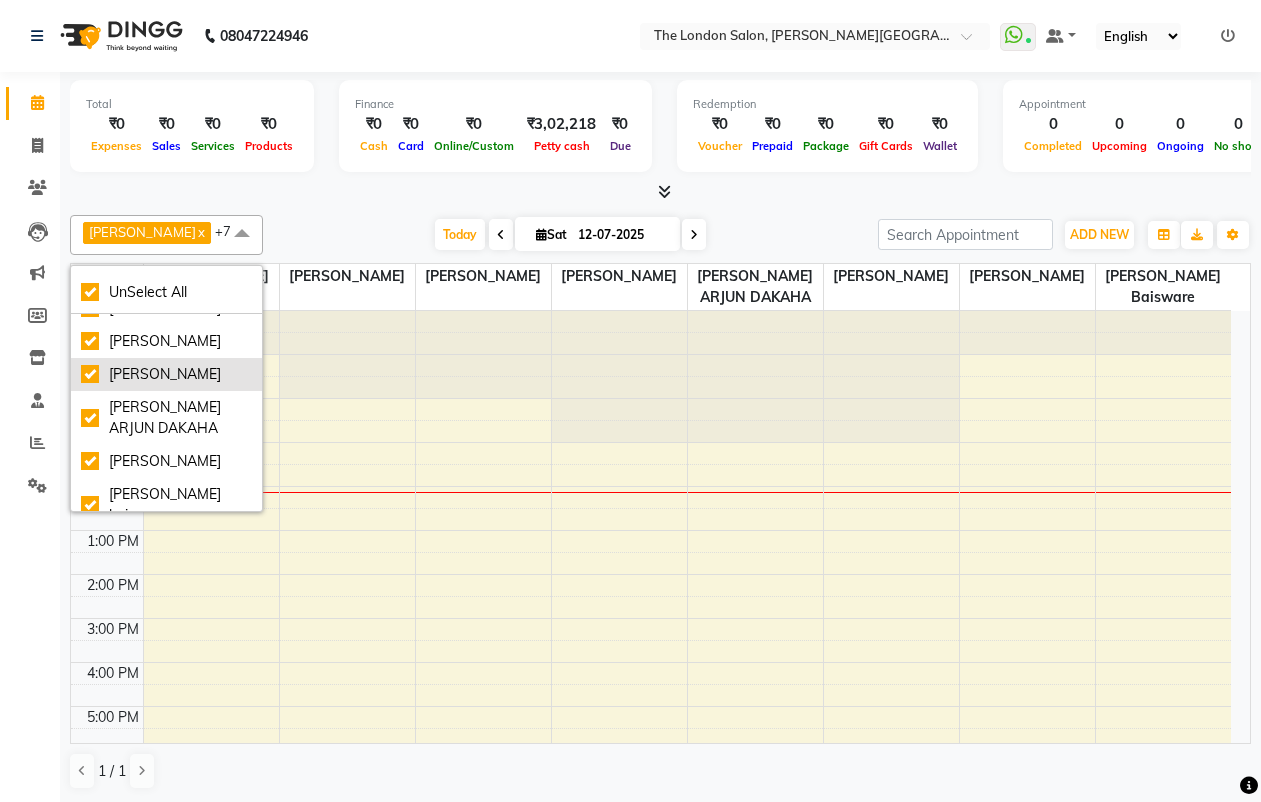 click on "[PERSON_NAME]" at bounding box center [166, 374] 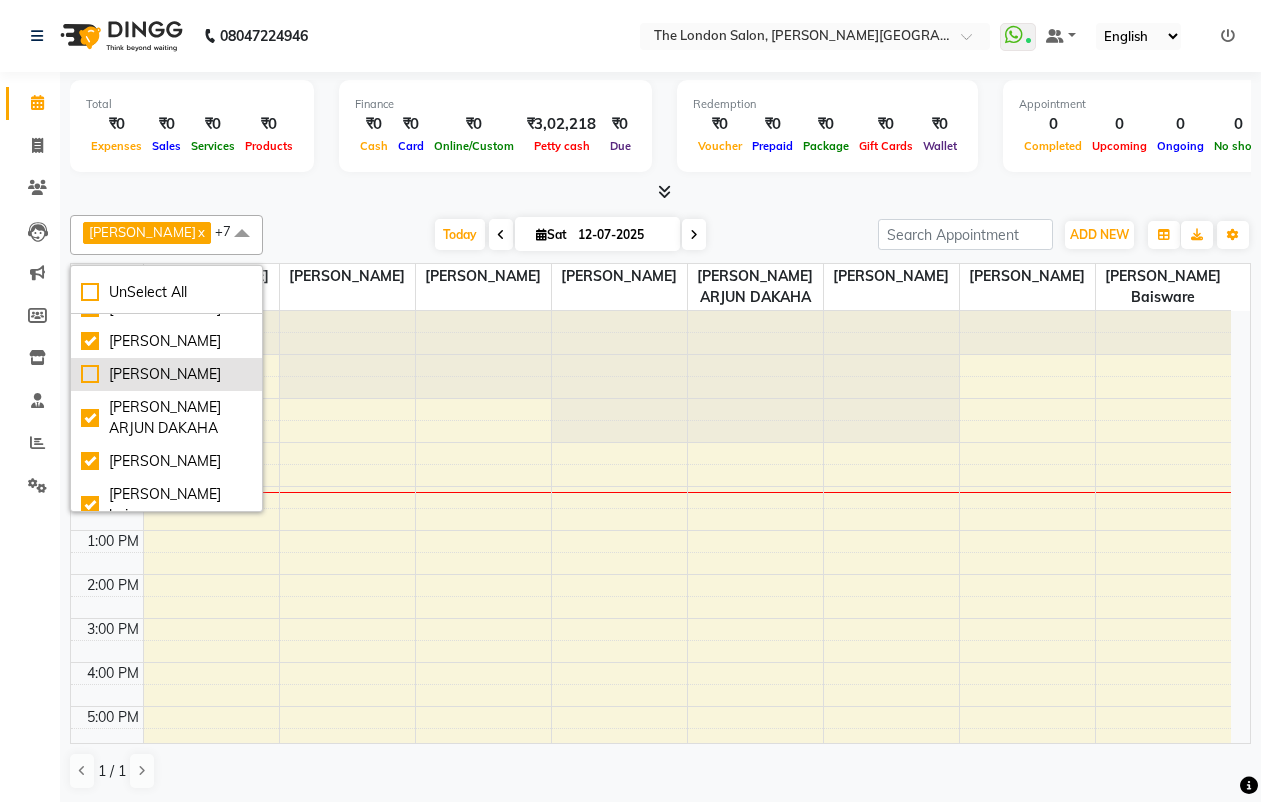 checkbox on "false" 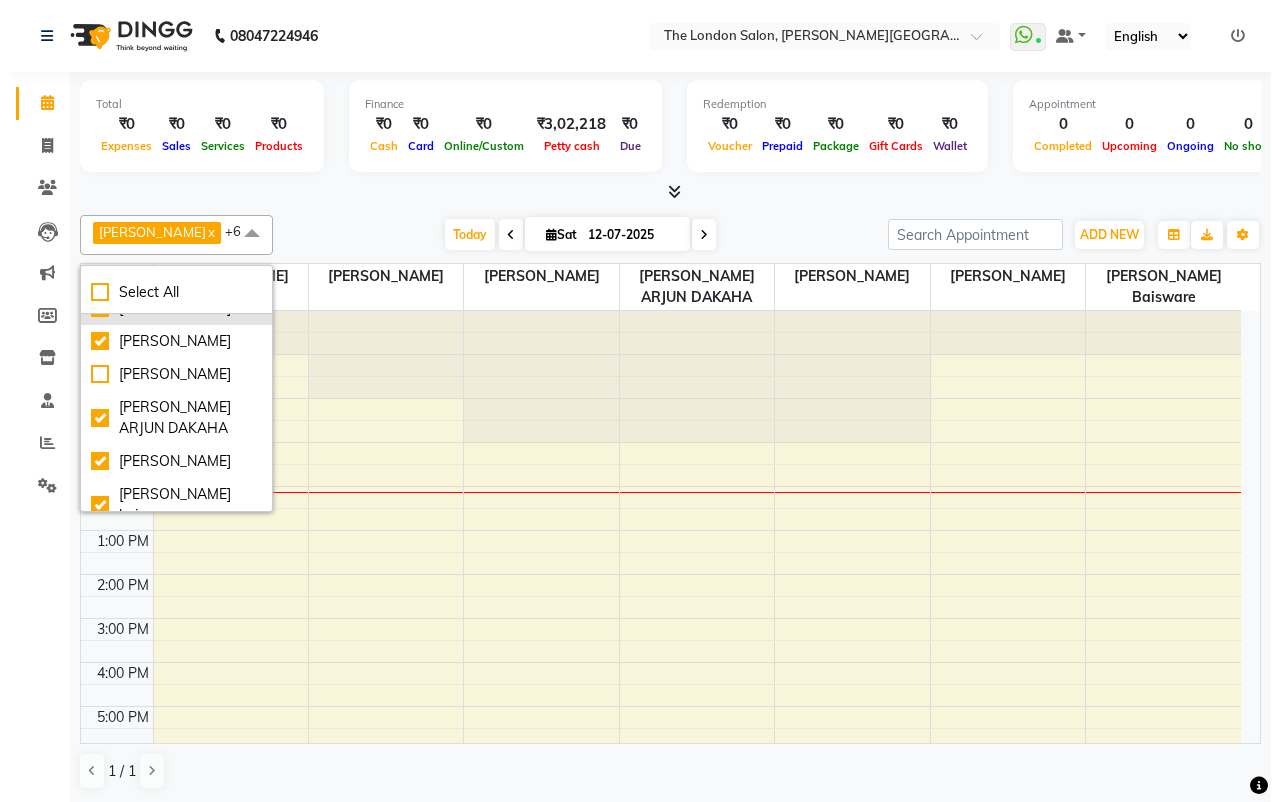 scroll, scrollTop: 0, scrollLeft: 0, axis: both 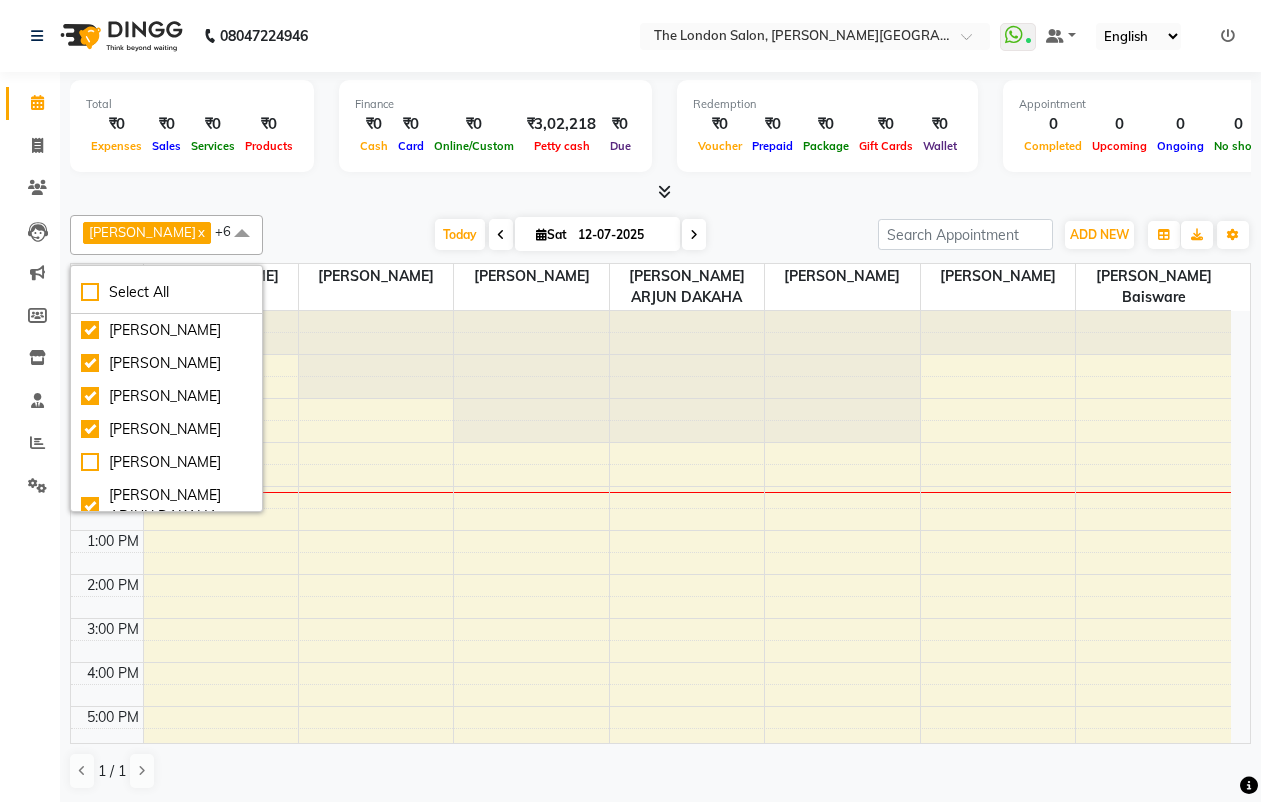 click on "[PERSON_NAME]  x [PERSON_NAME]  x [PERSON_NAME]  x [PERSON_NAME]  x [PERSON_NAME] ARJUN DAKAHA   x [PERSON_NAME] sanwane  x [PERSON_NAME] baisware   x +6 Select All [PERSON_NAME] [PERSON_NAME] [PERSON_NAME] [PERSON_NAME] [PERSON_NAME]  [PERSON_NAME] ARJUN DAKAHA  [PERSON_NAME] sanwane [PERSON_NAME] baisware  [DATE]  [DATE] Toggle Dropdown Add Invoice Add Expense Add Attendance Add Client Add Transaction Toggle Dropdown Add Invoice Add Expense Add Attendance Add Client ADD NEW Toggle Dropdown Add Invoice Add Expense Add Attendance Add Client Add Transaction [PERSON_NAME]  x [PERSON_NAME]  x [PERSON_NAME]  x [PERSON_NAME]  x [PERSON_NAME] ARJUN DAKAHA   x [PERSON_NAME] sanwane  x [PERSON_NAME] baisware   x +6 Select All [PERSON_NAME] [PERSON_NAME] [PERSON_NAME] [PERSON_NAME] [PERSON_NAME]  [PERSON_NAME] ARJUN DAKAHA  [PERSON_NAME] sanwane [PERSON_NAME] baisware  Group By  Staff View   Room View  View as Vertical  Vertical - Week View  Horizontal  Horizontal - Week View  List  Toggle Dropdown Calendar Settings Manage Tags   Arrange Stylists   Reset Stylists  Full Screen Zoom 50%" at bounding box center [660, 235] 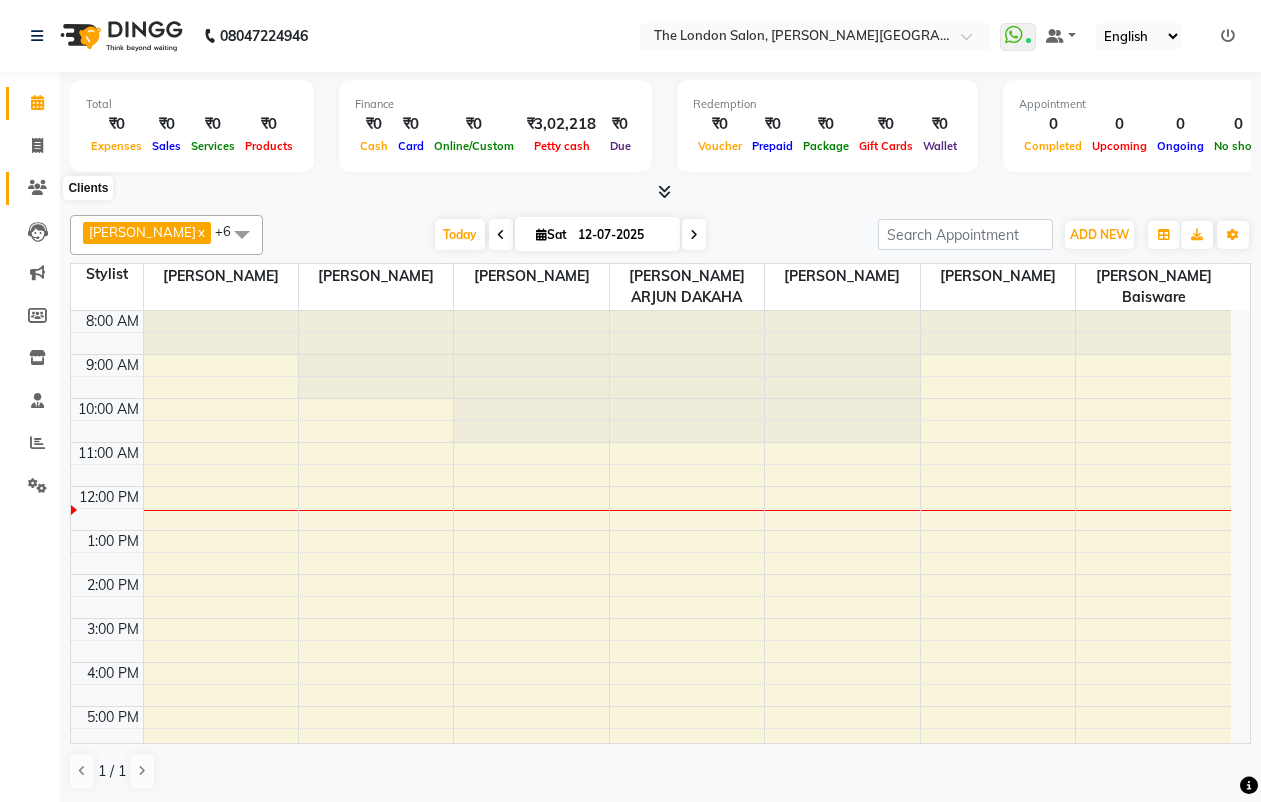click 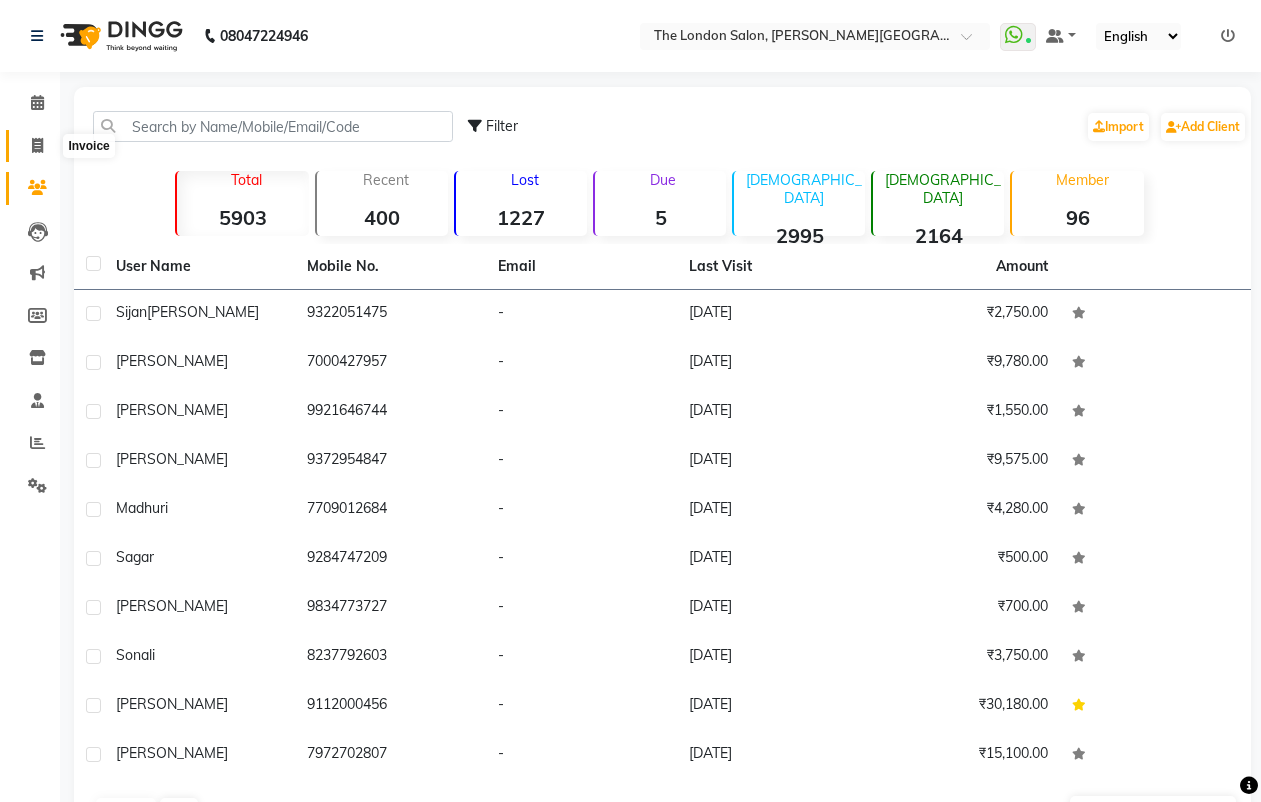 click 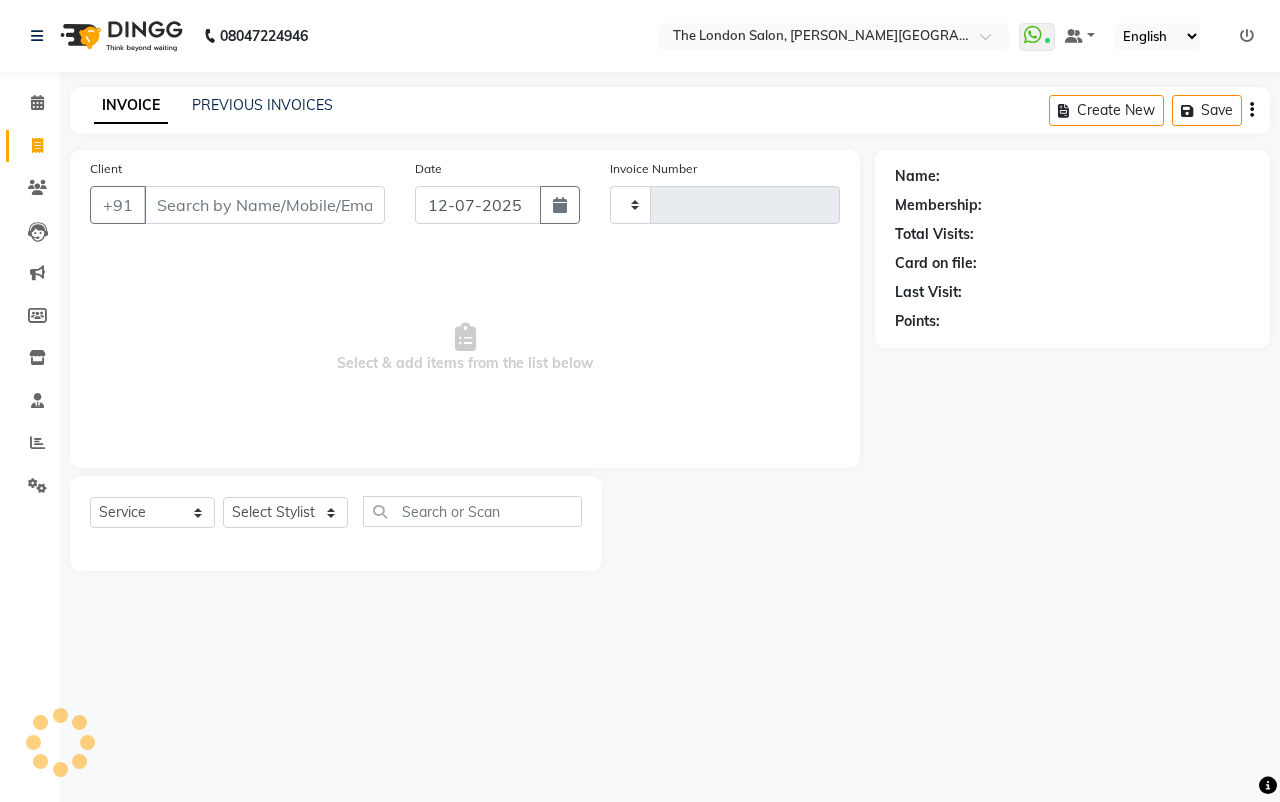 type on "0690" 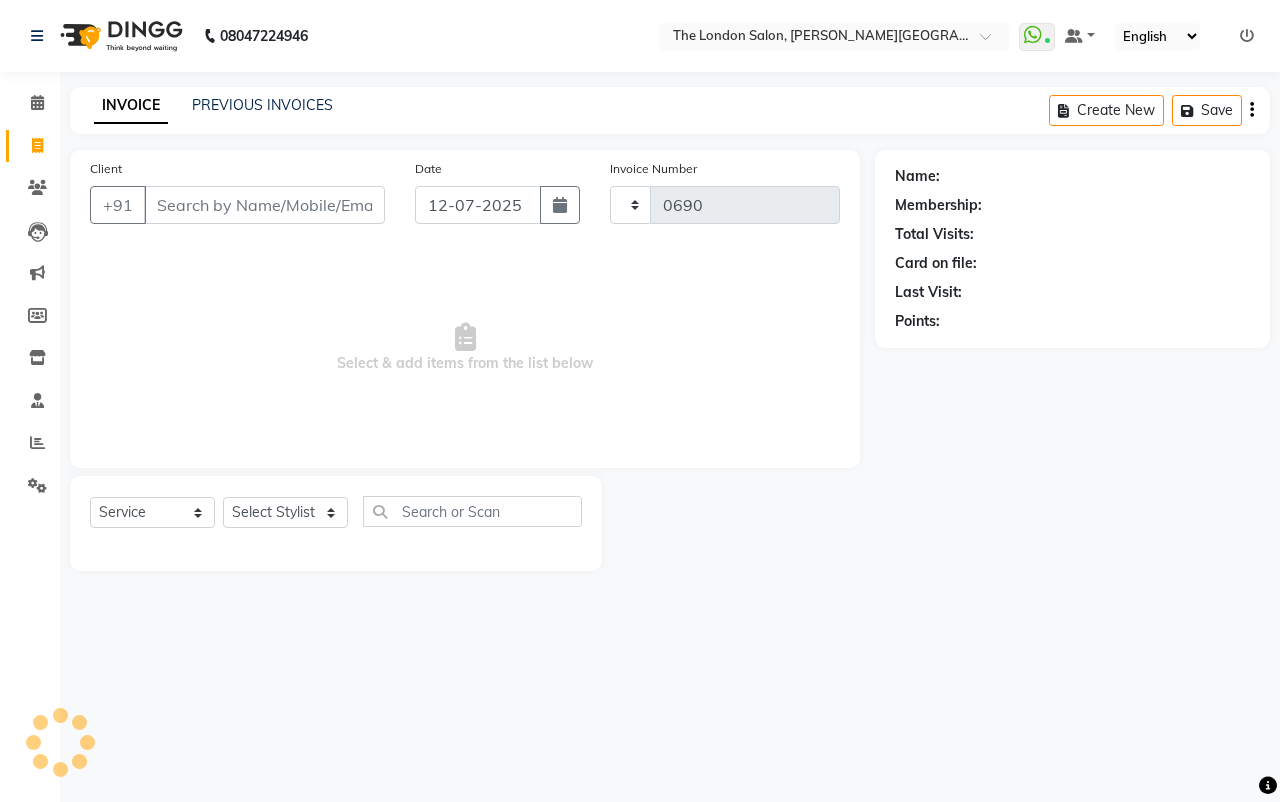 click on "Client" at bounding box center (264, 205) 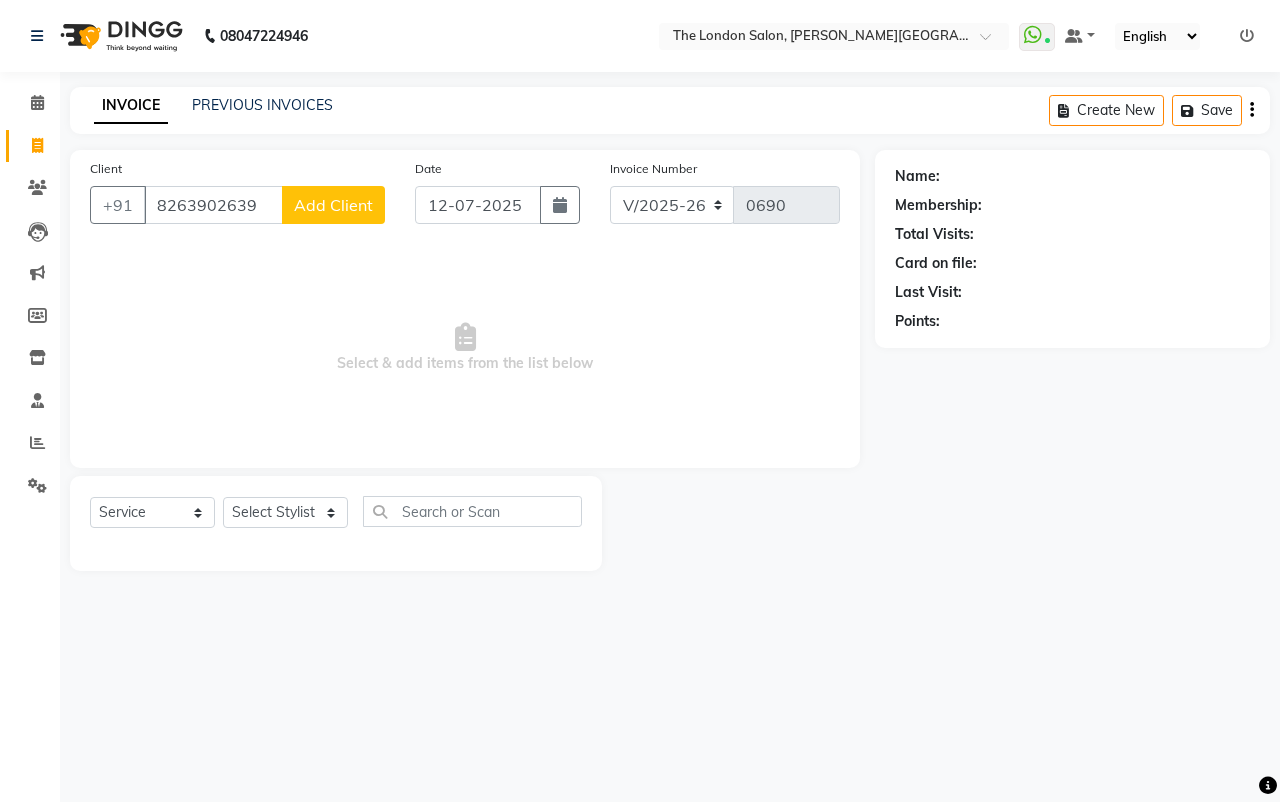 type on "8263902639" 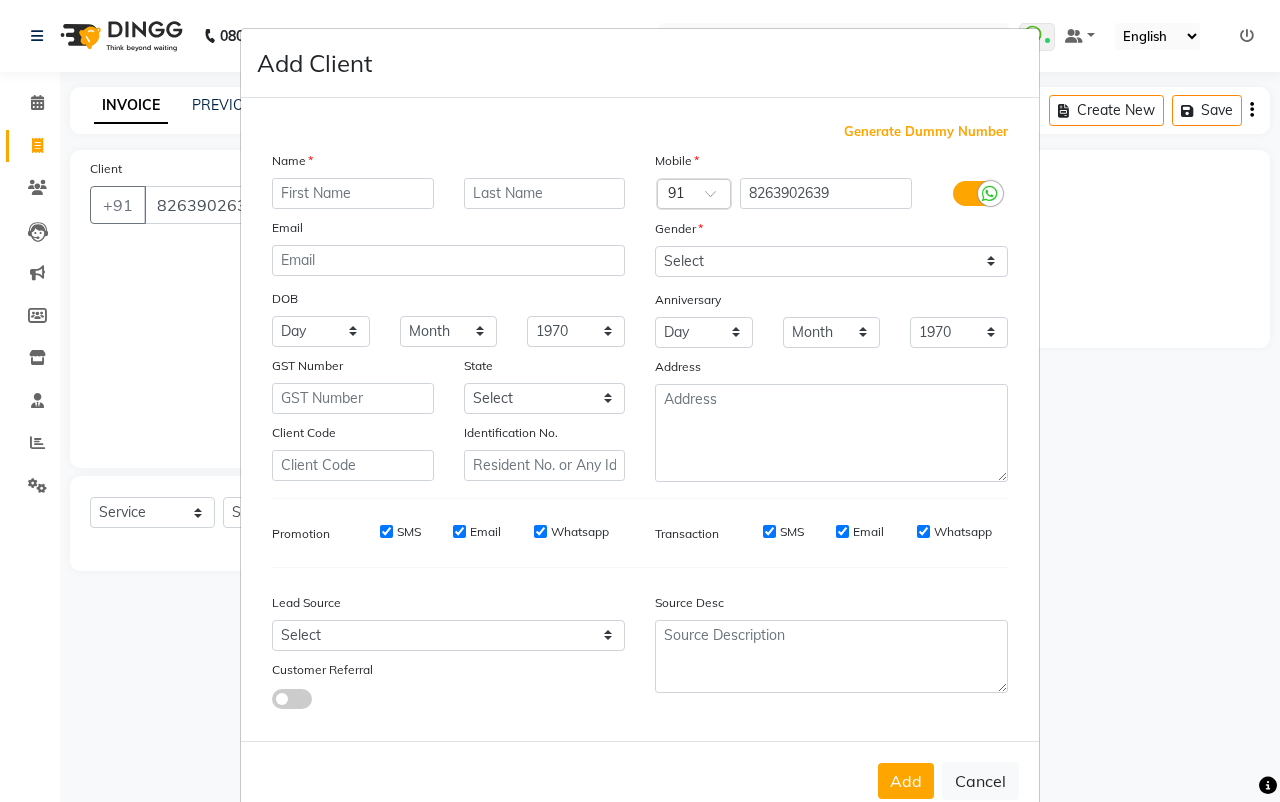 click at bounding box center (353, 193) 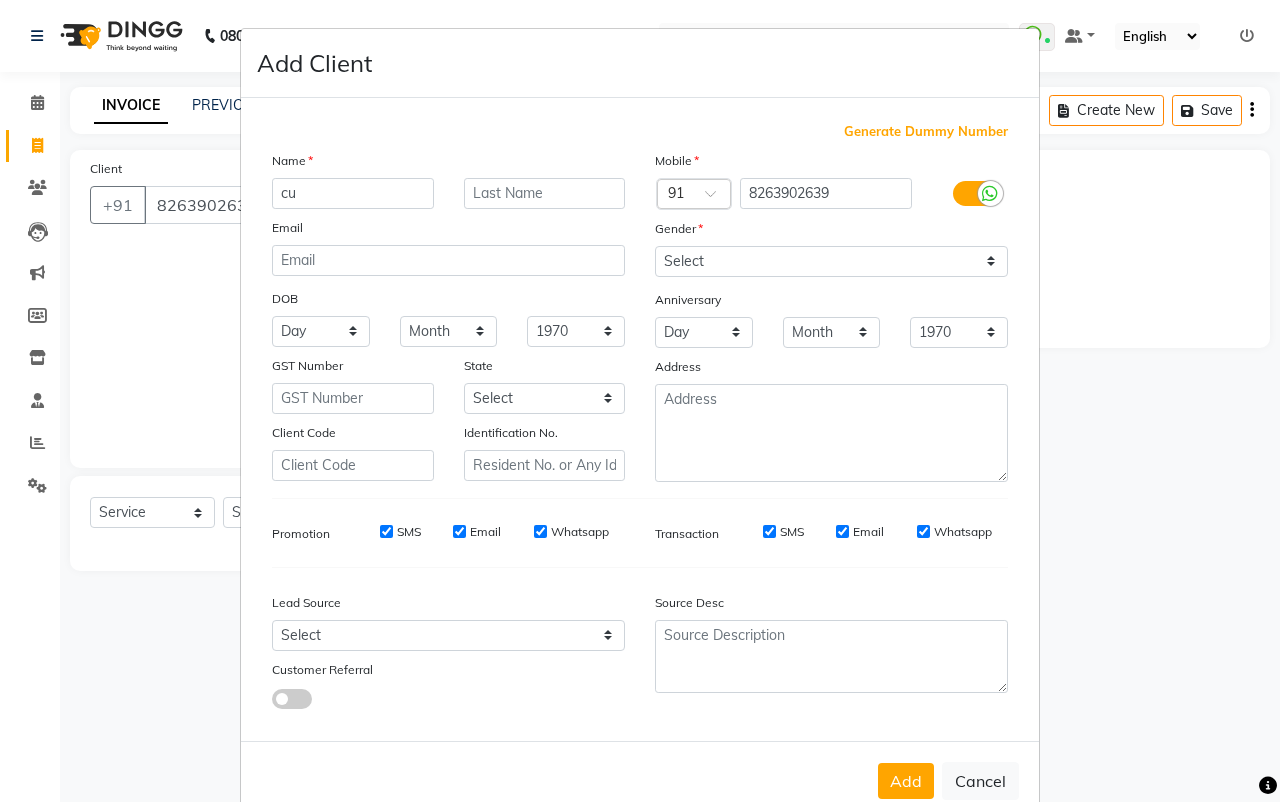 type on "c" 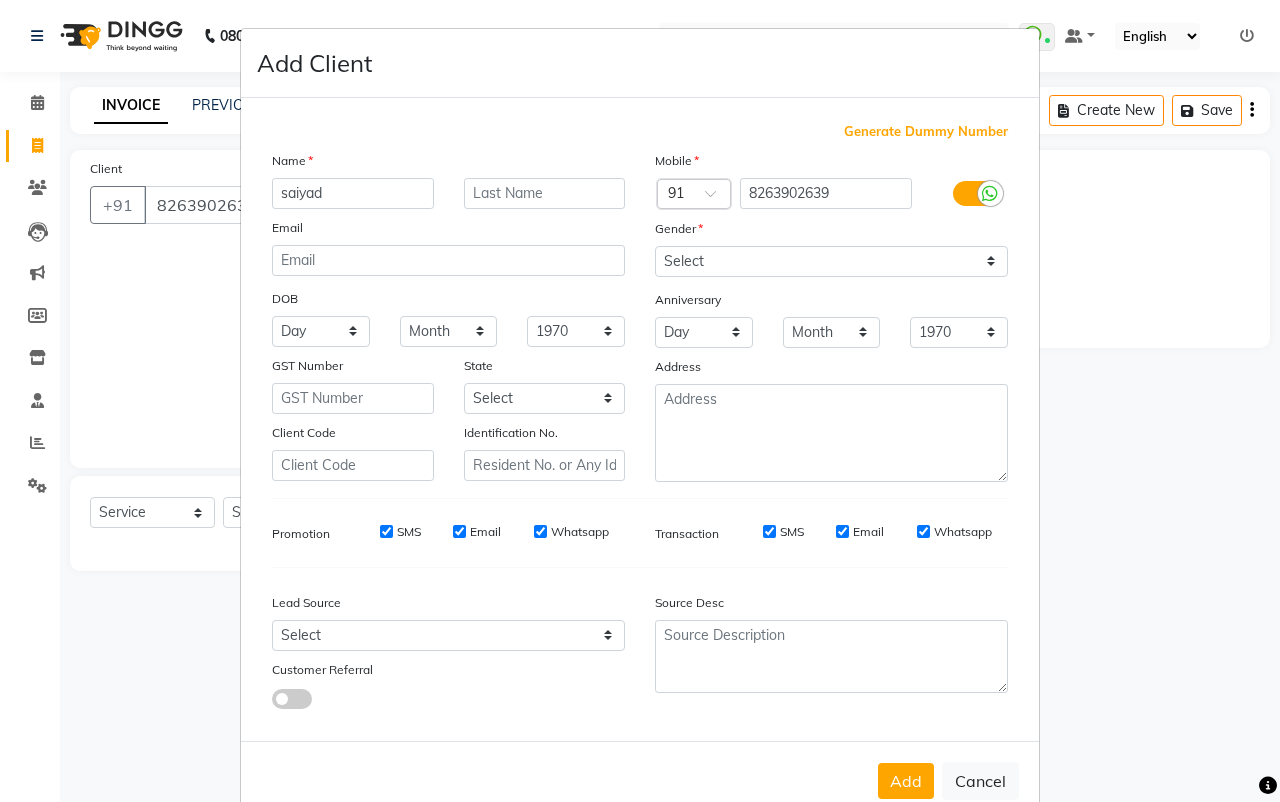 type on "saiyad" 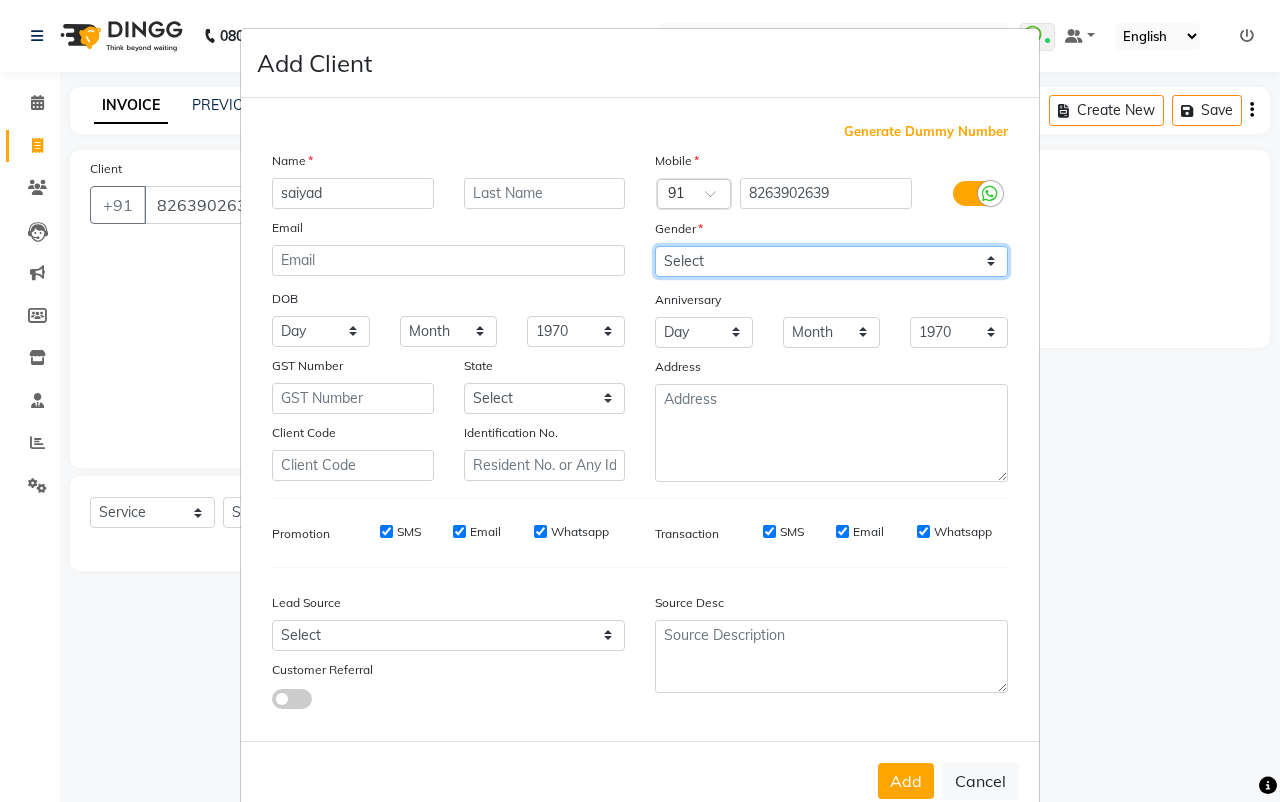 click on "Select [DEMOGRAPHIC_DATA] [DEMOGRAPHIC_DATA] Other Prefer Not To Say" at bounding box center (831, 261) 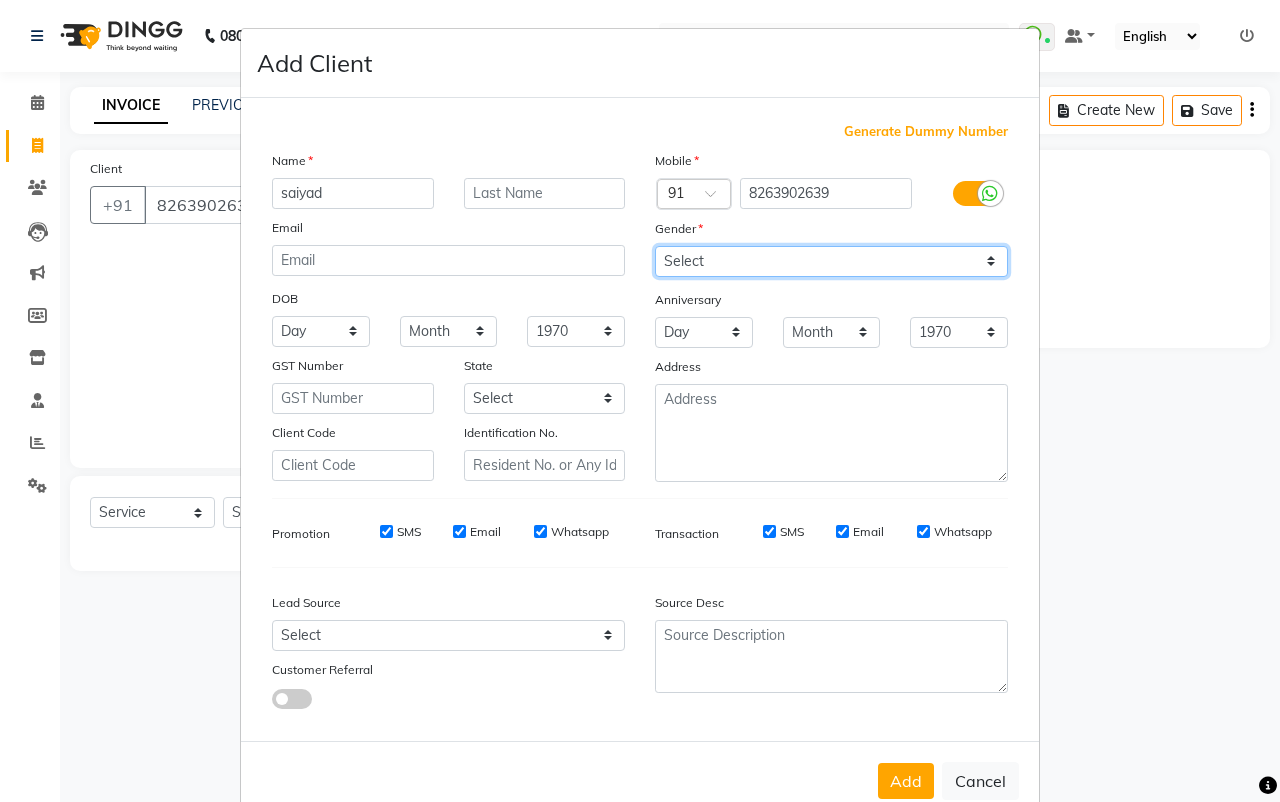 select on "[DEMOGRAPHIC_DATA]" 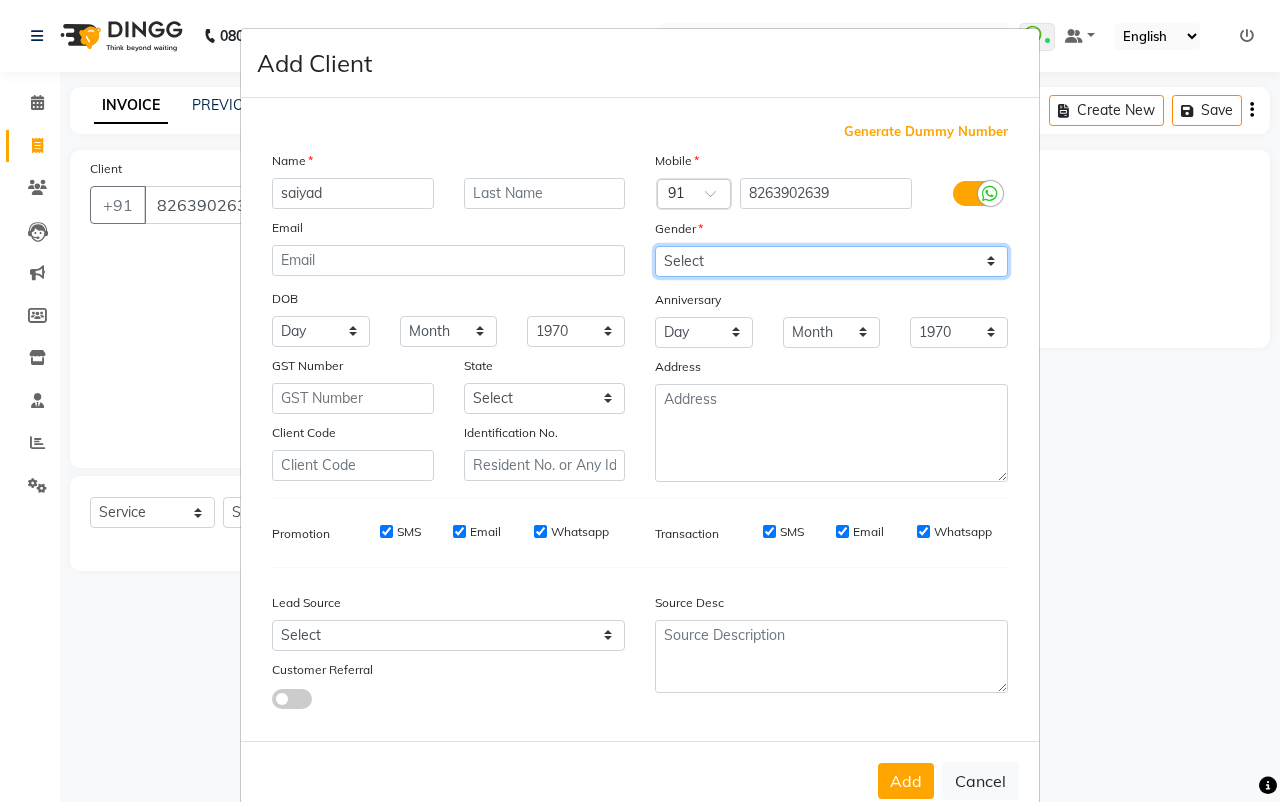 click on "Select [DEMOGRAPHIC_DATA] [DEMOGRAPHIC_DATA] Other Prefer Not To Say" at bounding box center [831, 261] 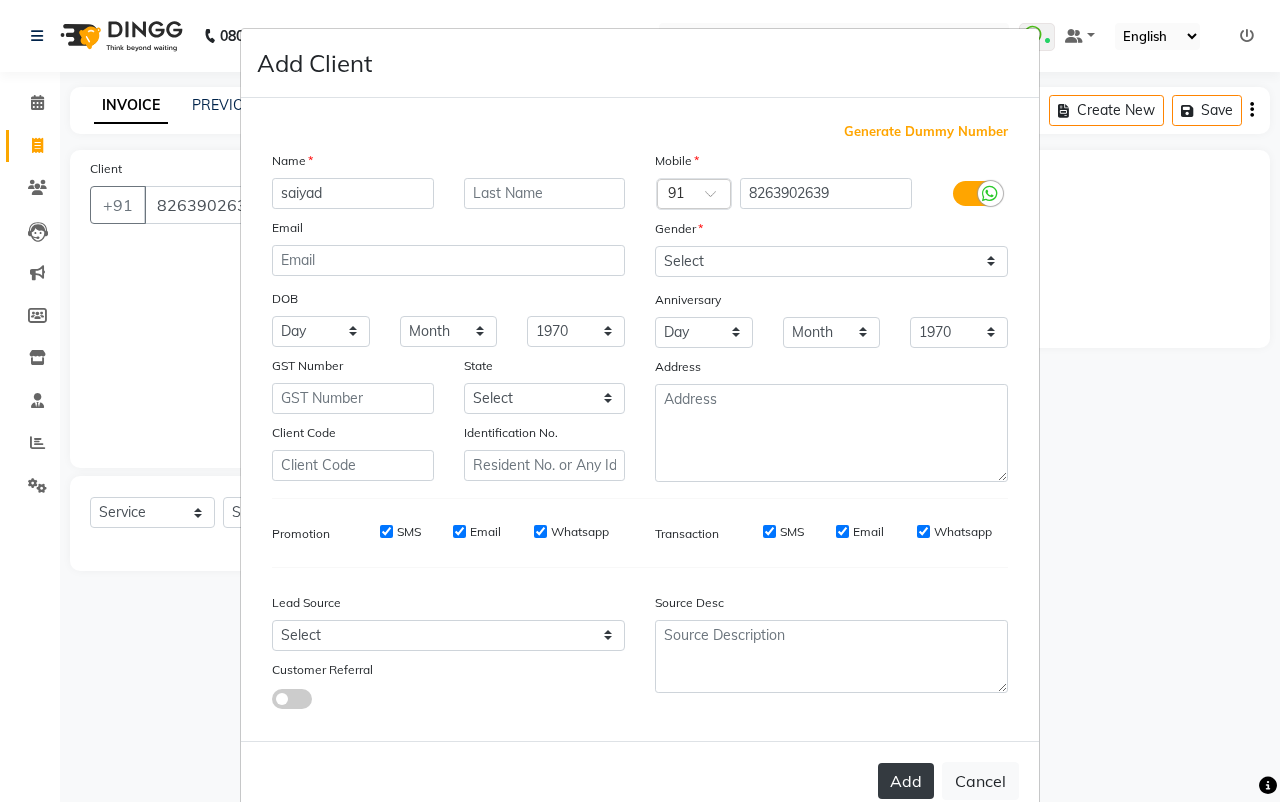 click on "Add" at bounding box center (906, 781) 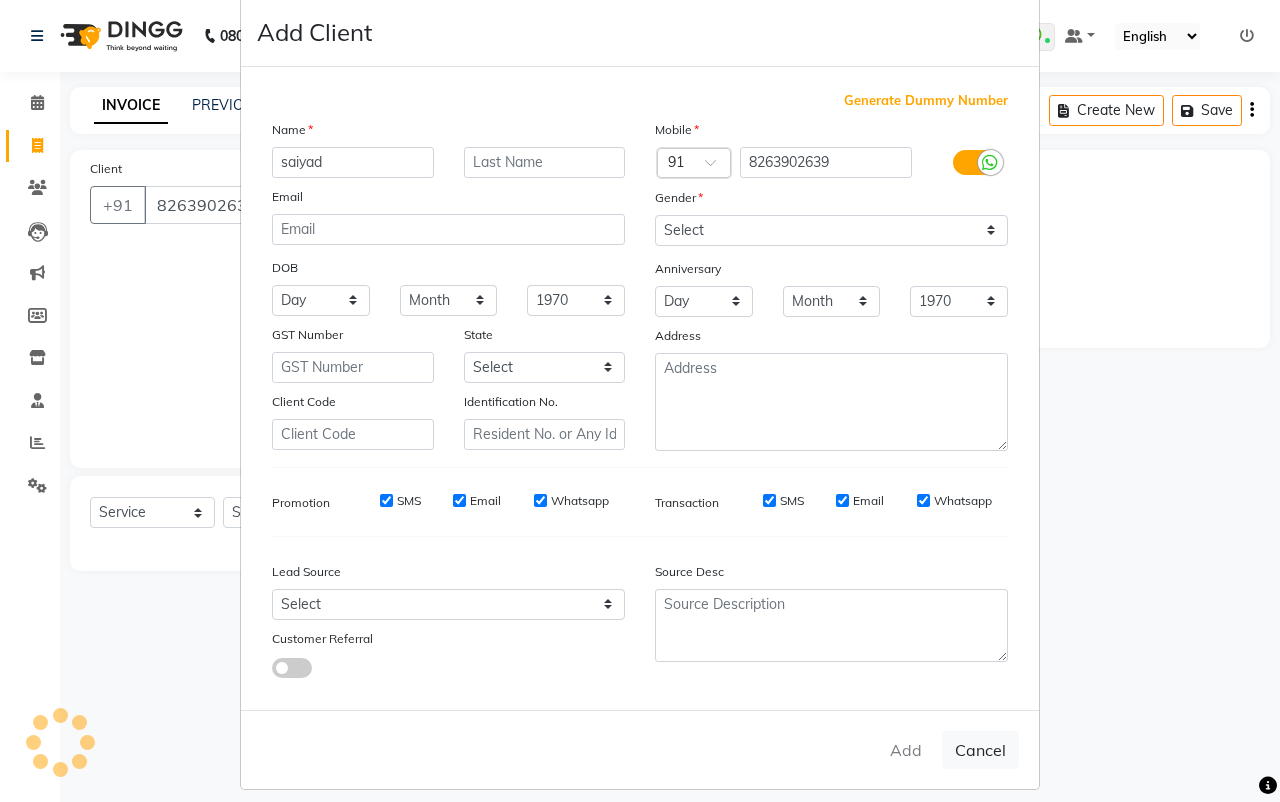 scroll, scrollTop: 47, scrollLeft: 0, axis: vertical 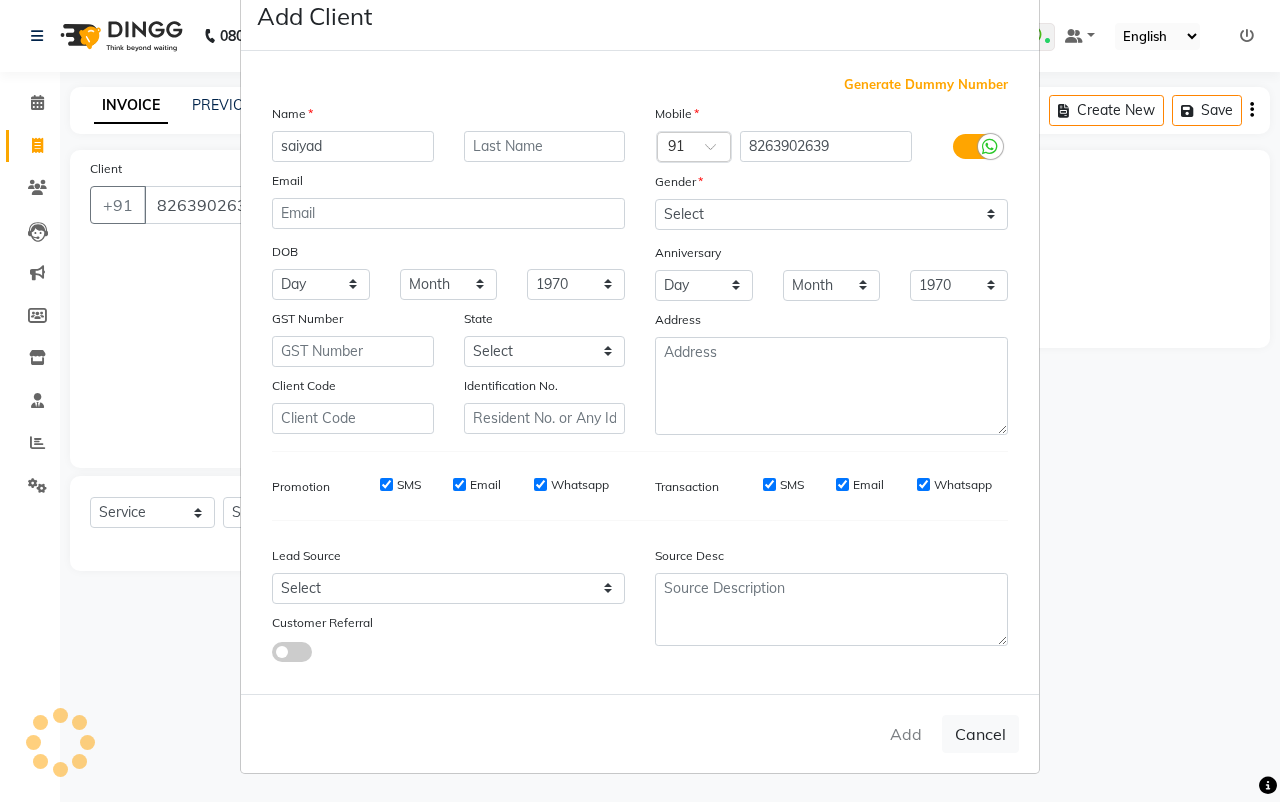 click on "Add   Cancel" at bounding box center [640, 733] 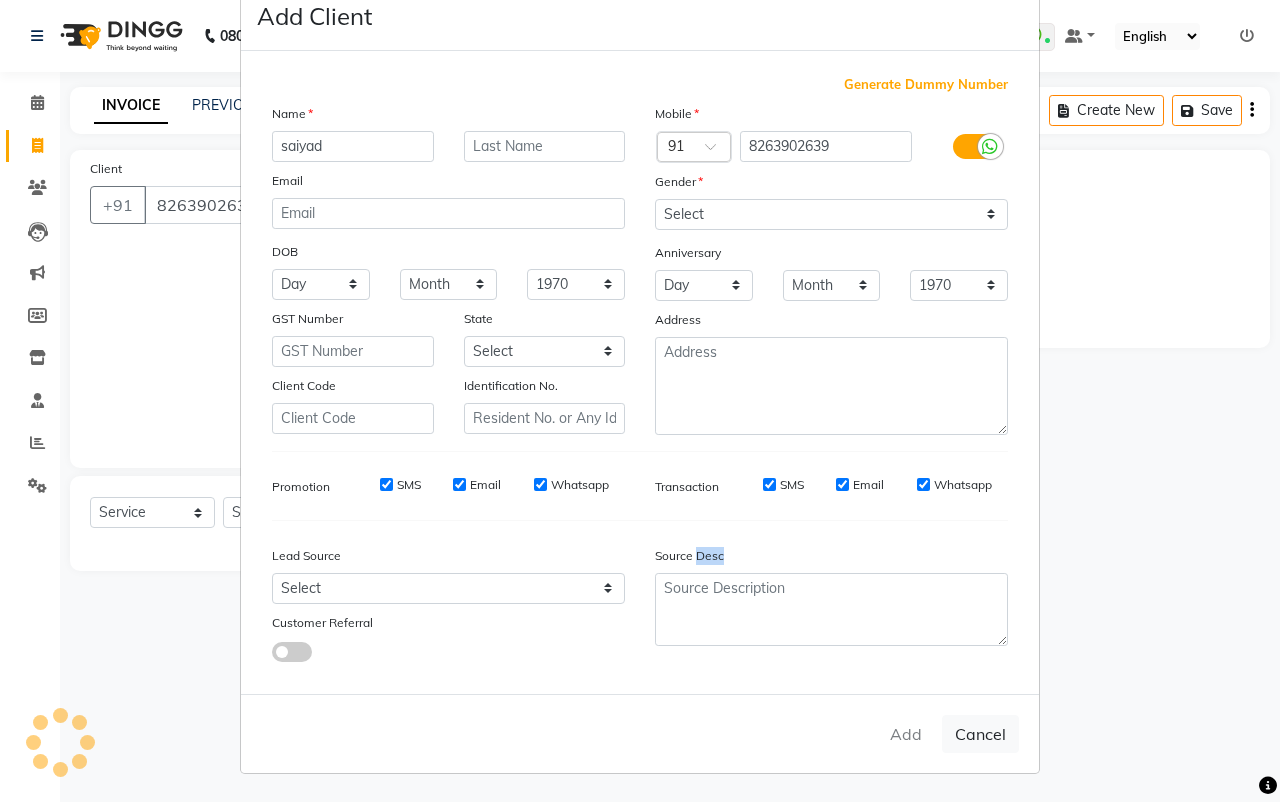 click on "Add   Cancel" at bounding box center (640, 733) 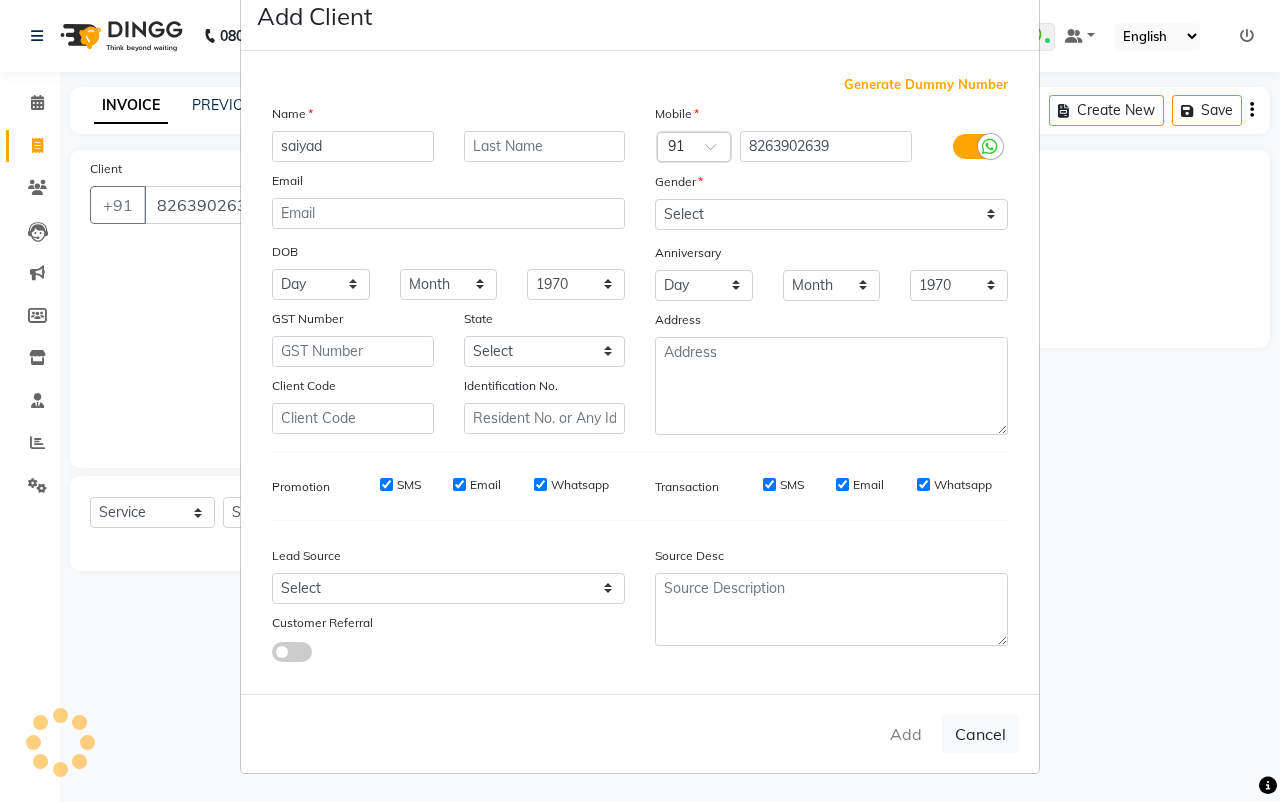 click on "Add   Cancel" at bounding box center [640, 733] 